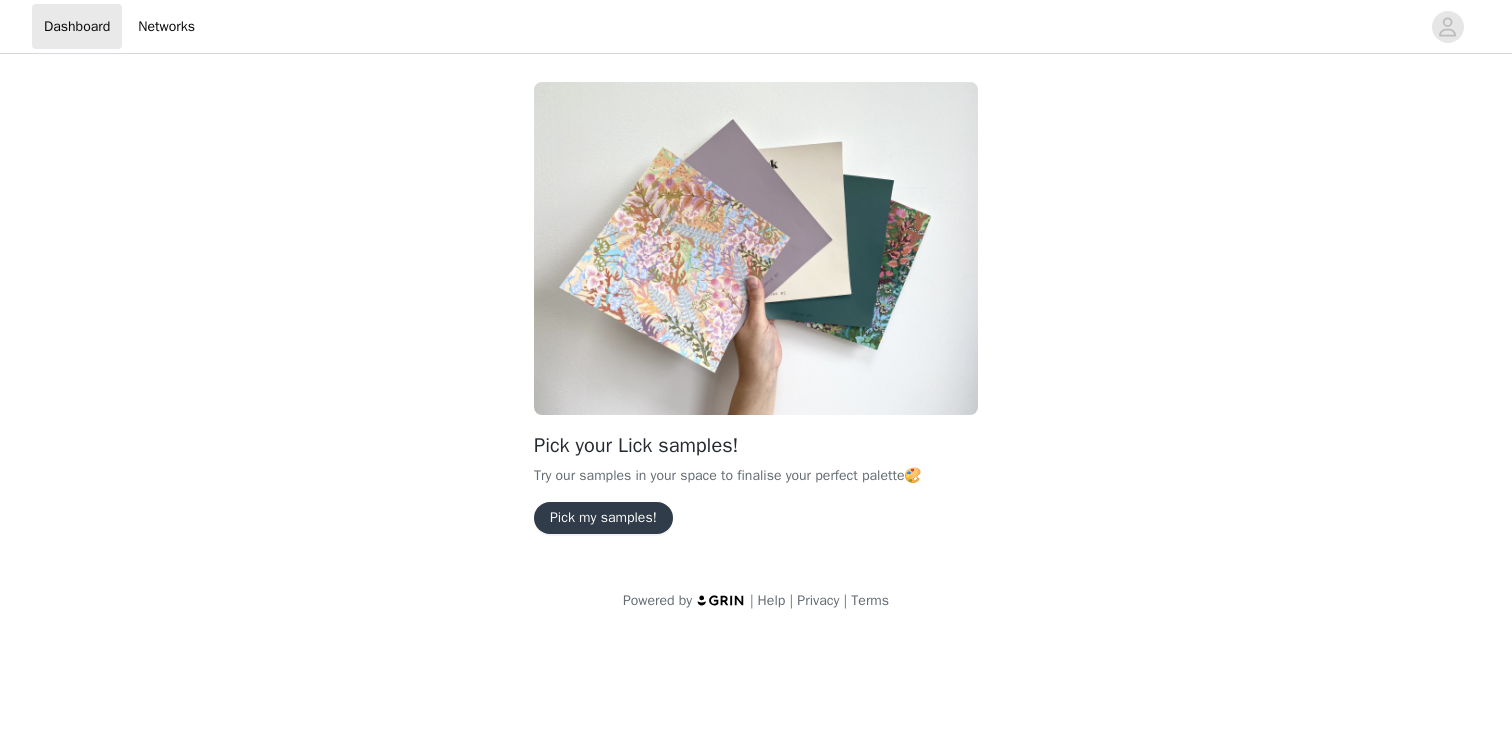 scroll, scrollTop: 0, scrollLeft: 0, axis: both 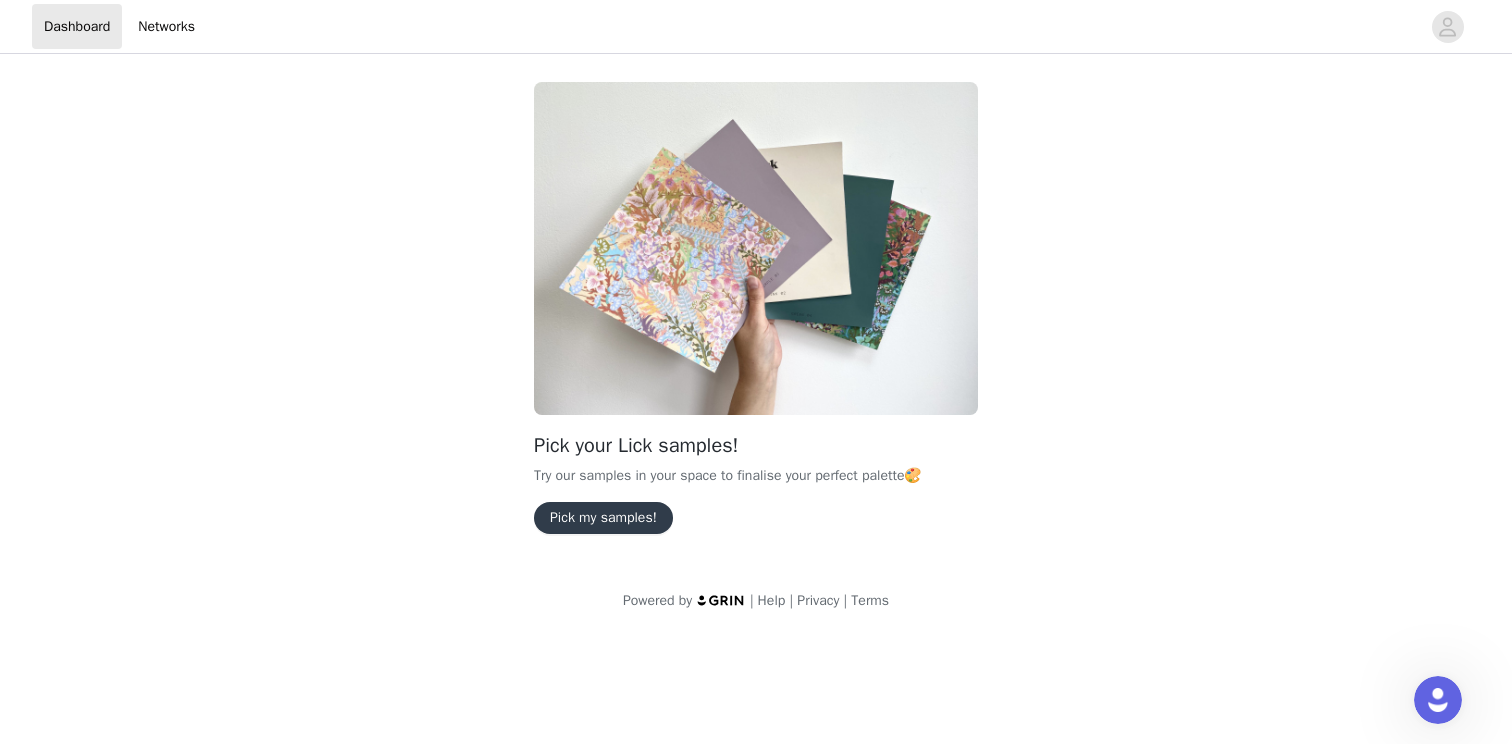 click on "Pick my samples!" at bounding box center (603, 518) 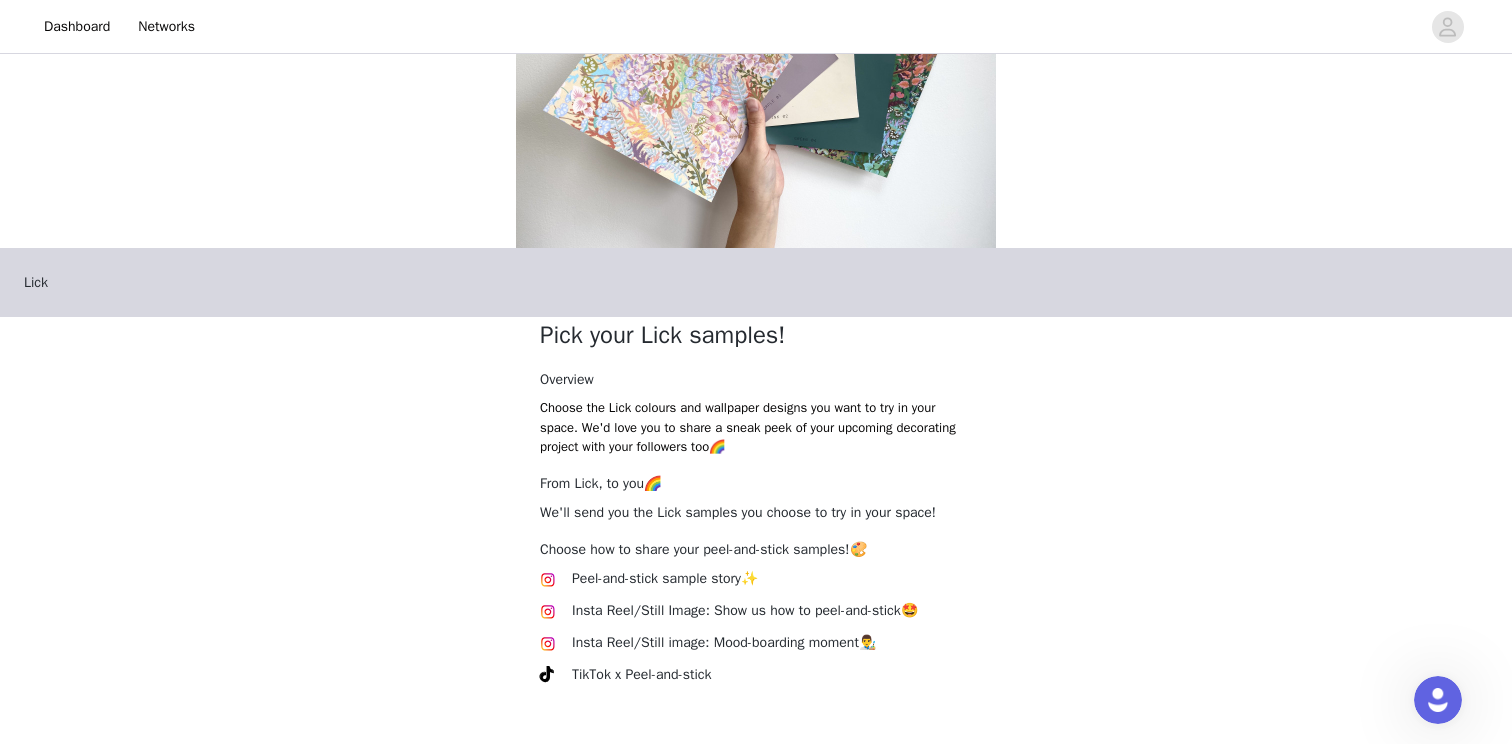 scroll, scrollTop: 266, scrollLeft: 0, axis: vertical 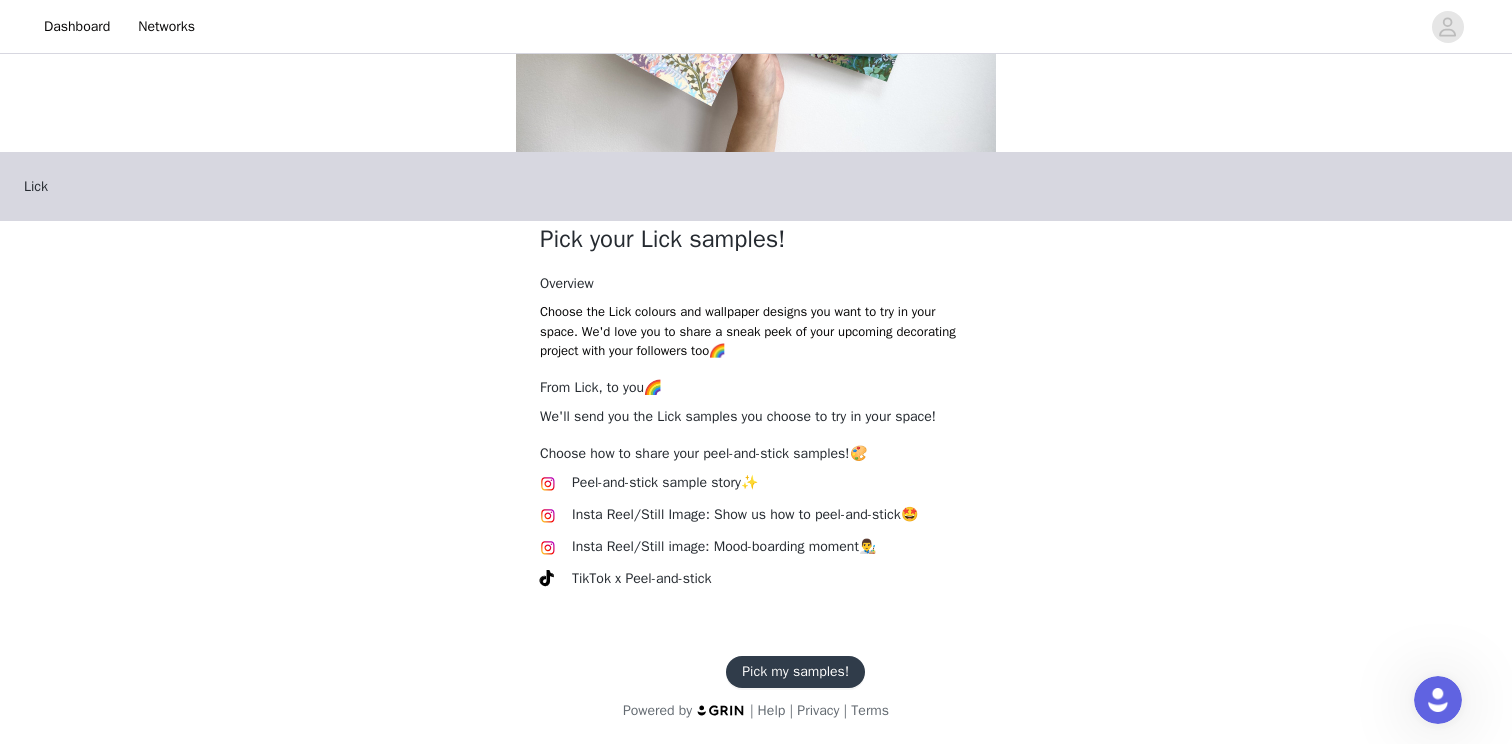 click on "Pick my samples!" at bounding box center [795, 672] 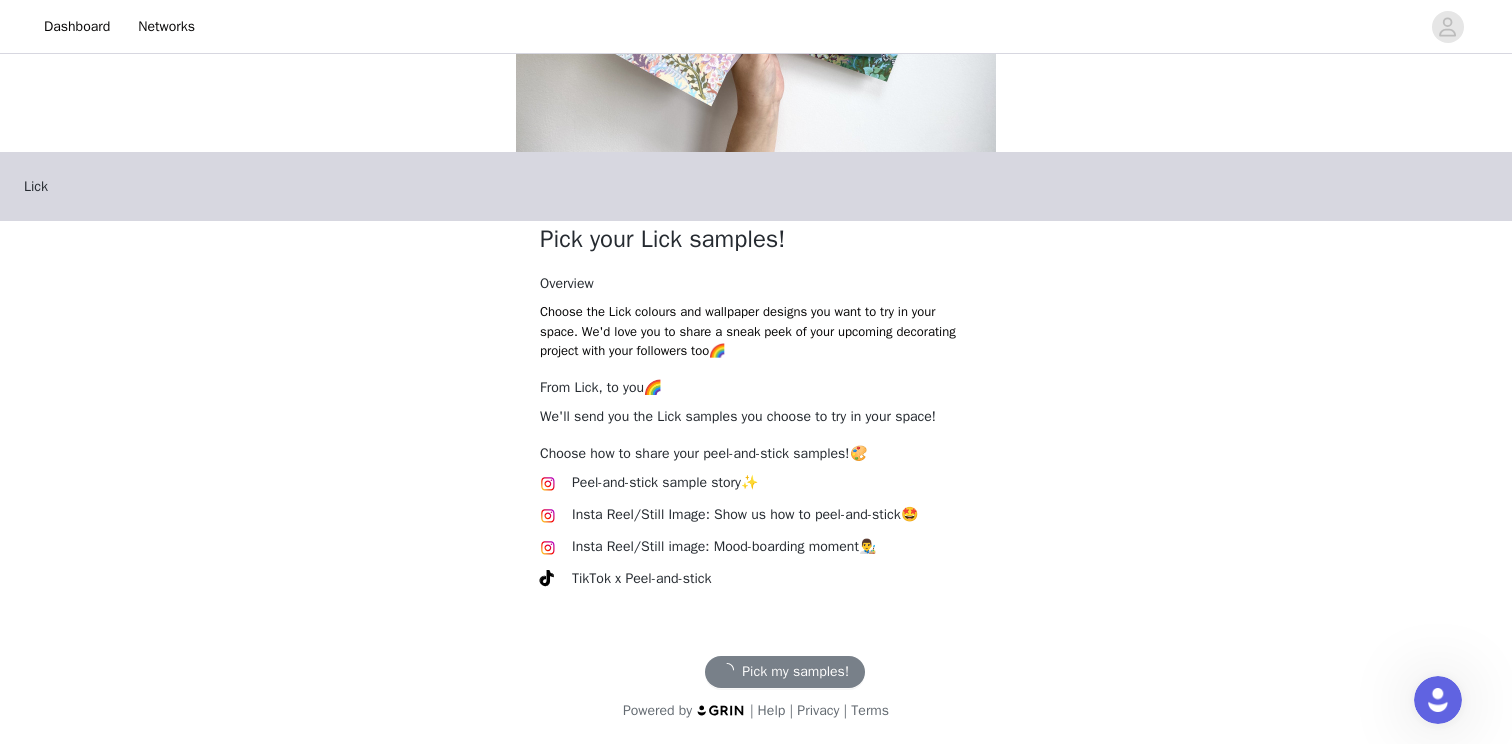scroll, scrollTop: 0, scrollLeft: 0, axis: both 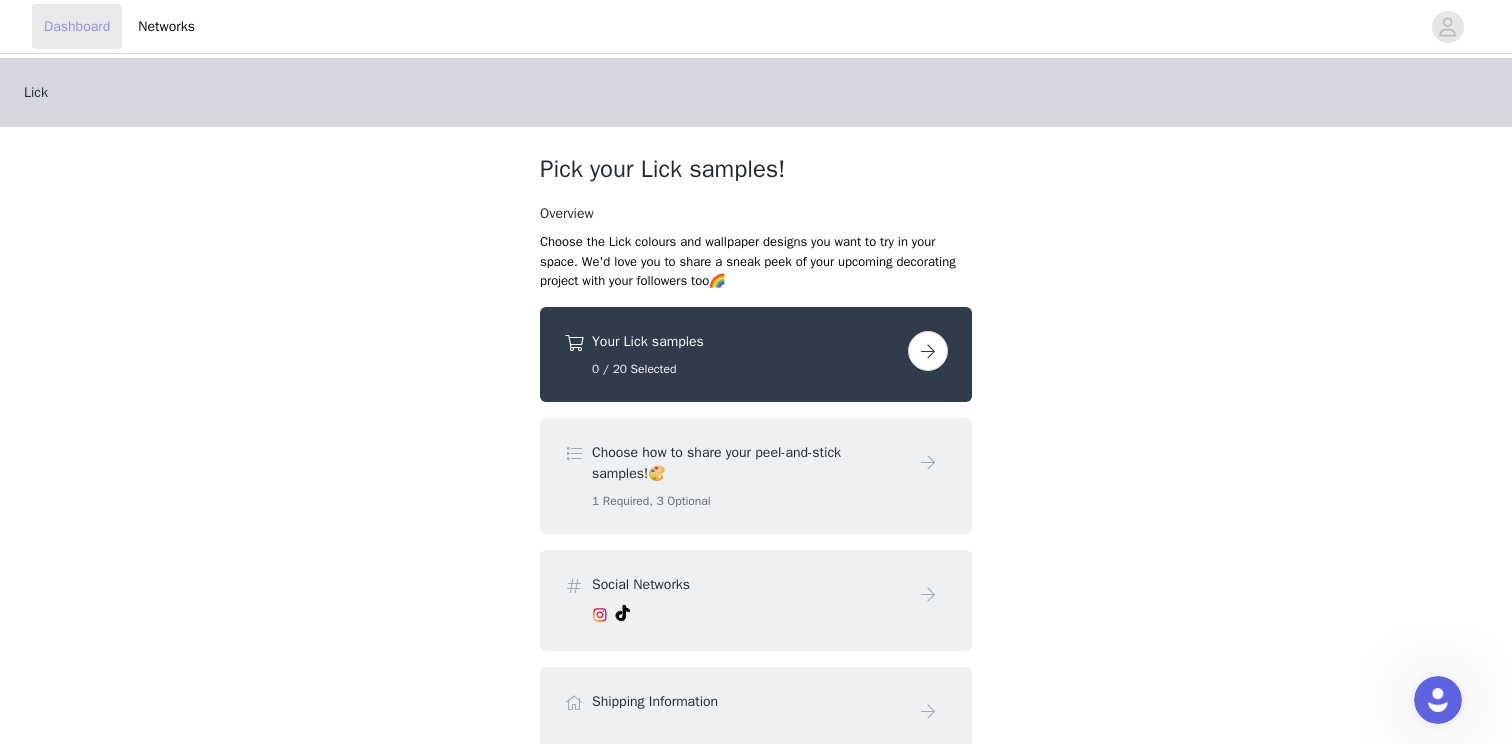 click on "Dashboard" at bounding box center [77, 26] 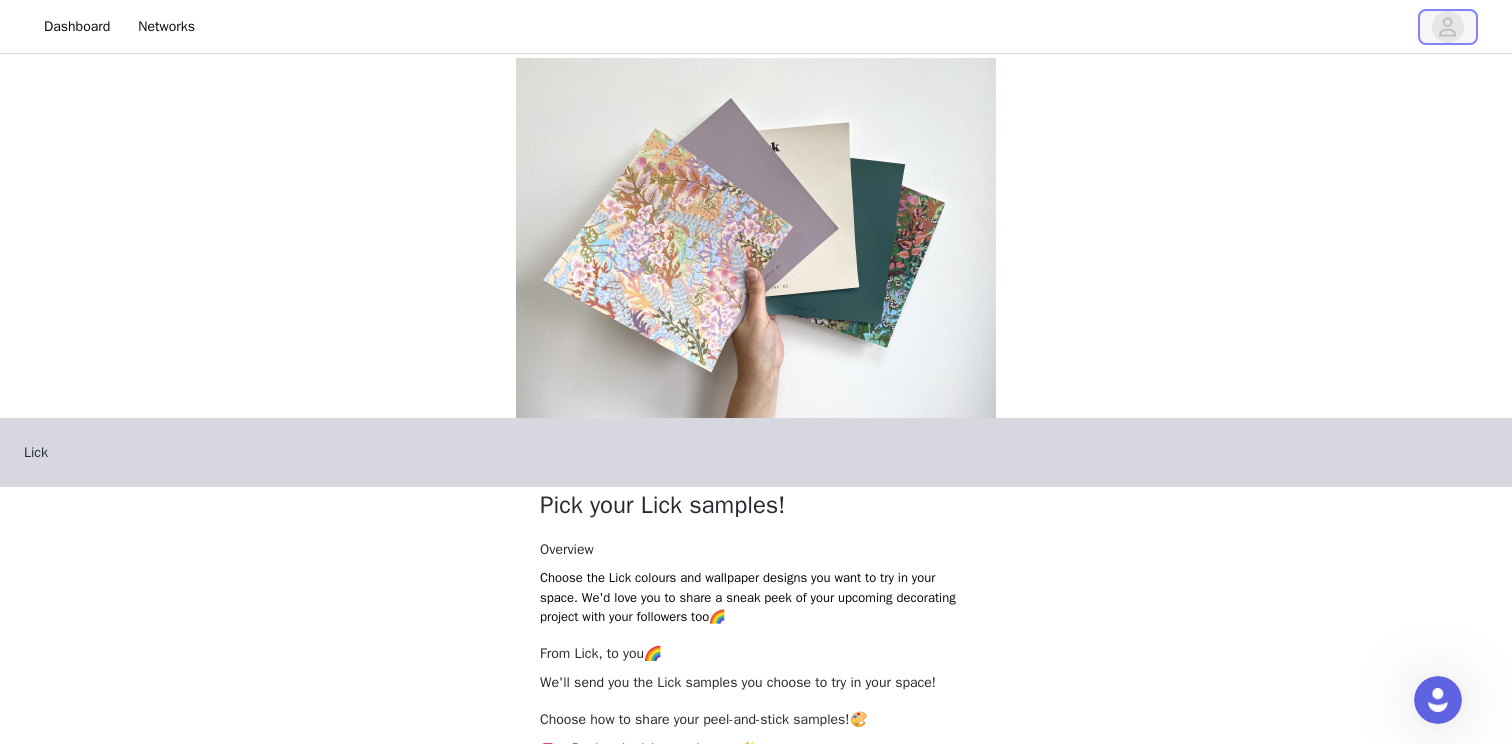 click 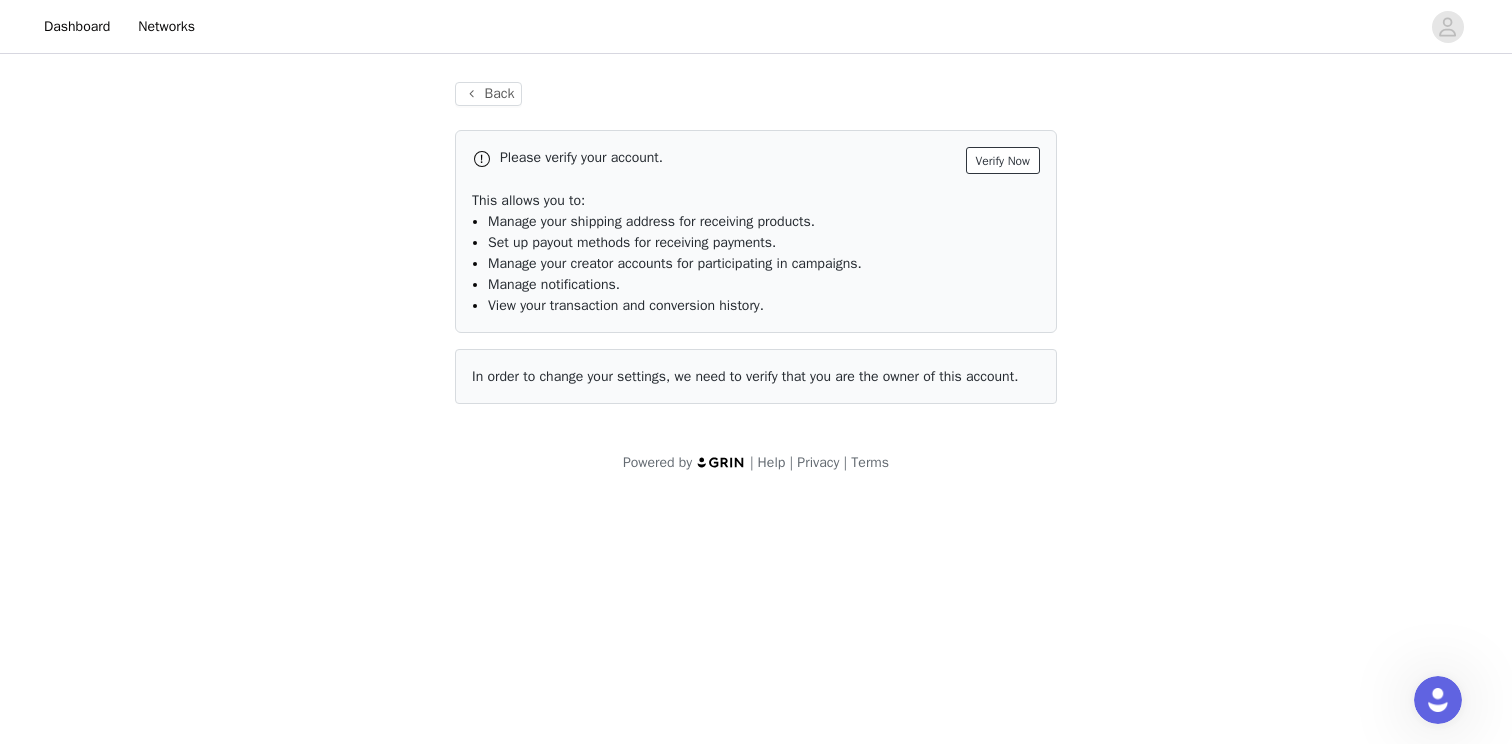 click on "Verify Now" at bounding box center (1003, 160) 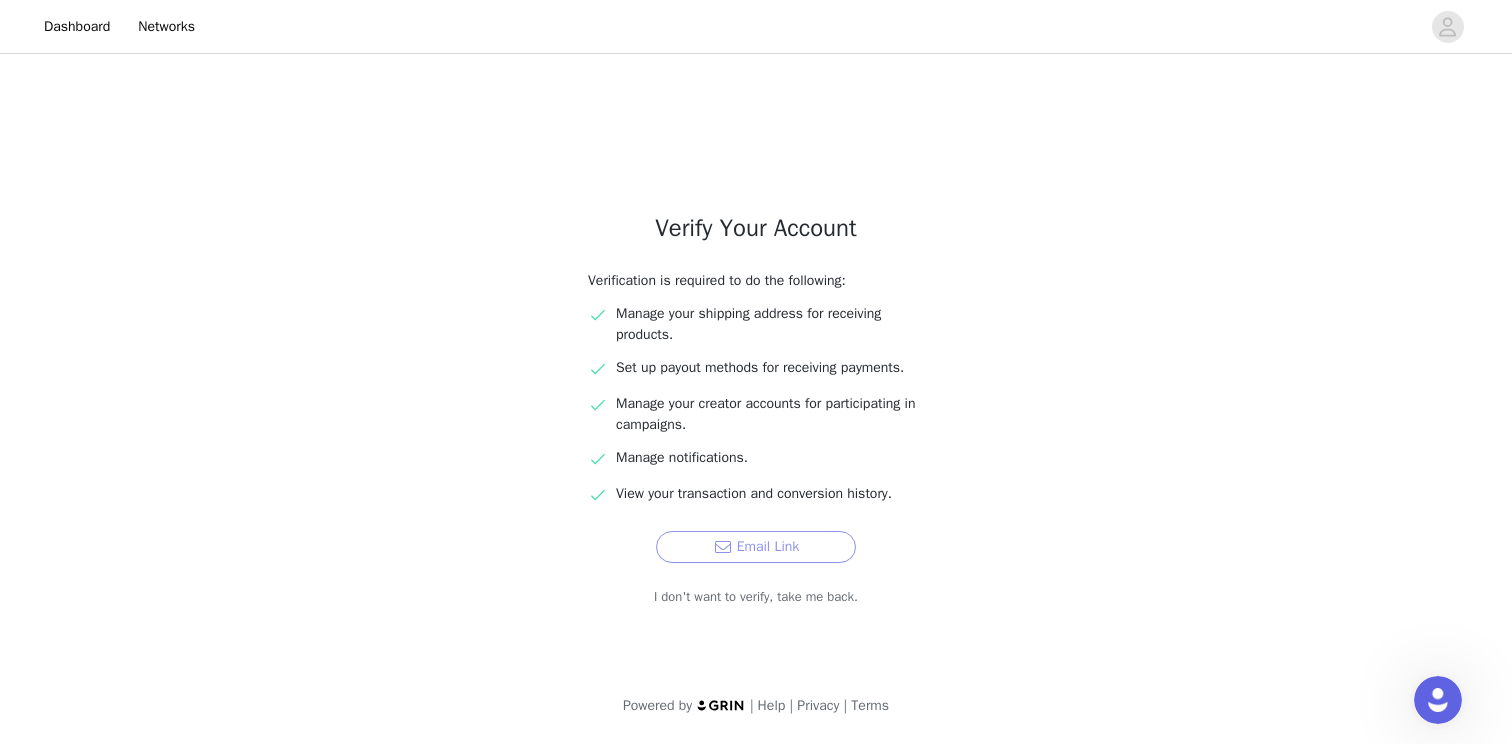 click on "Email Link" at bounding box center [756, 547] 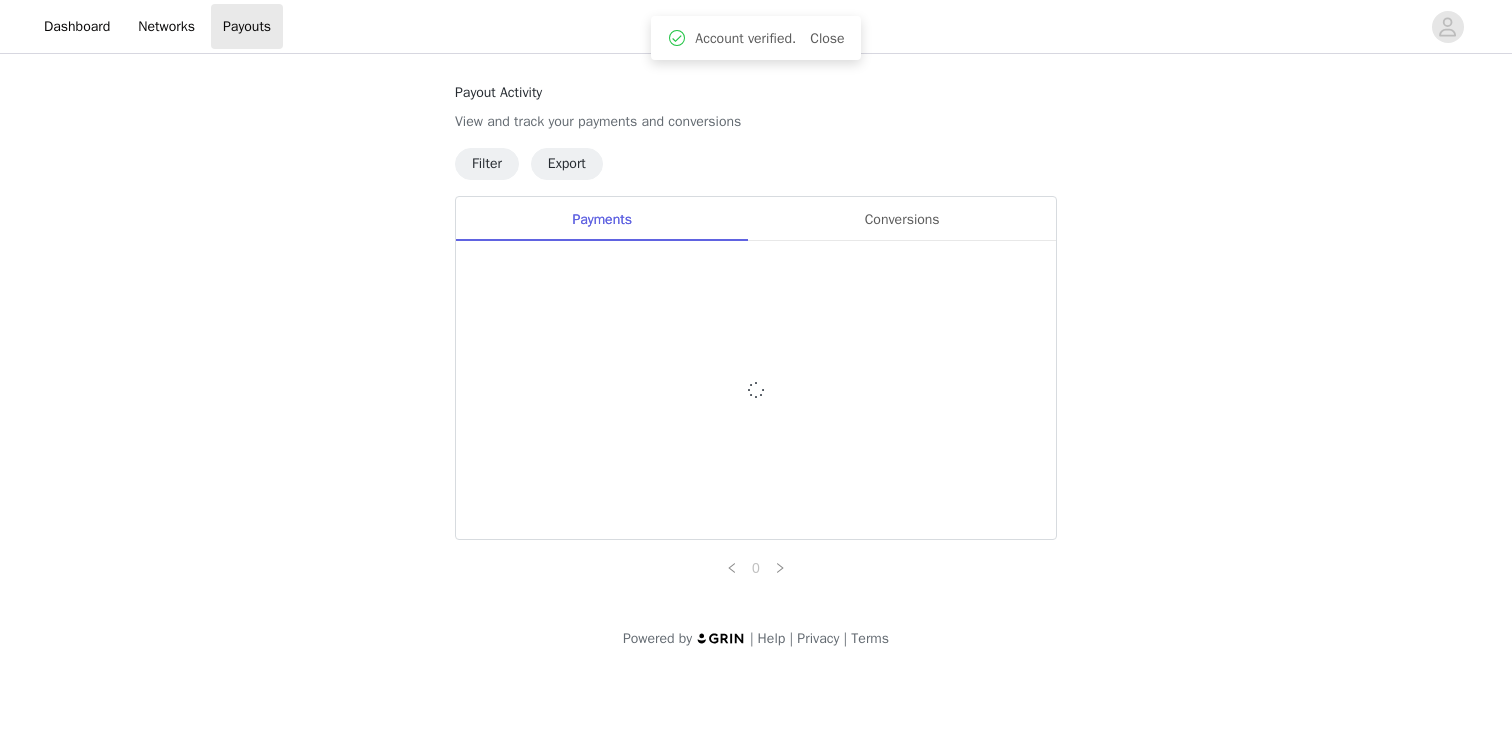 scroll, scrollTop: 0, scrollLeft: 0, axis: both 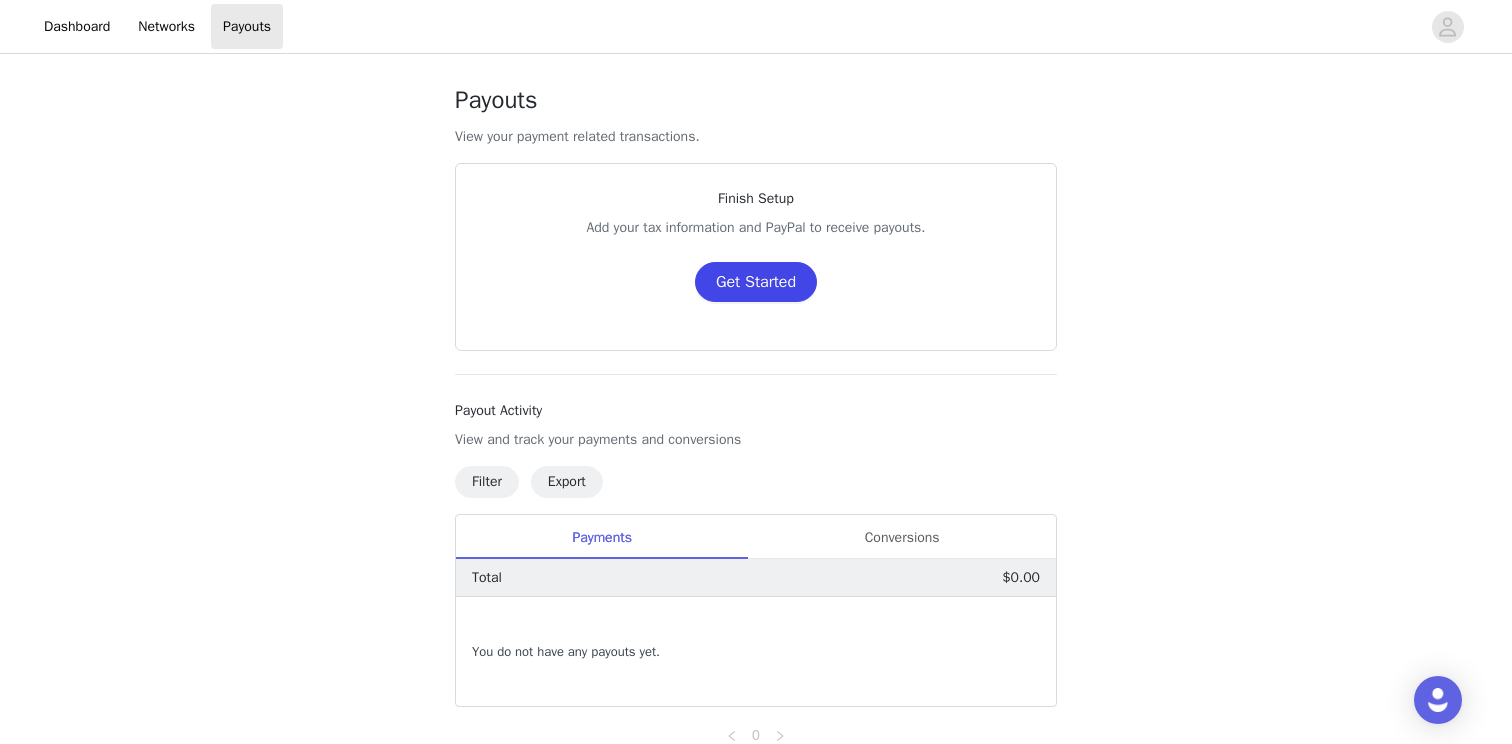 click on "Get Started" at bounding box center (756, 282) 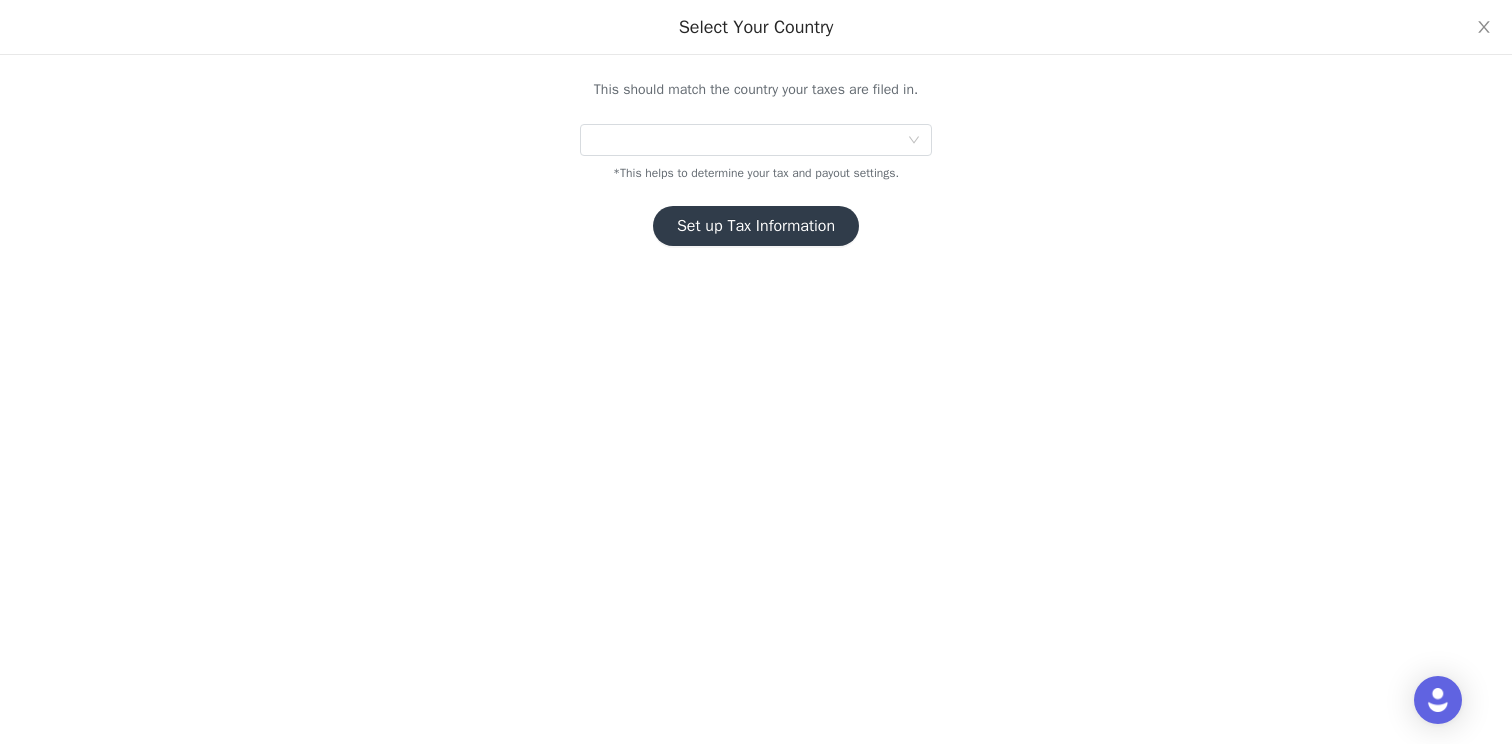 click on "This should match the country your taxes are filed in.
*This helps to determine your tax and payout settings.
Set up Tax Information" at bounding box center [756, 162] 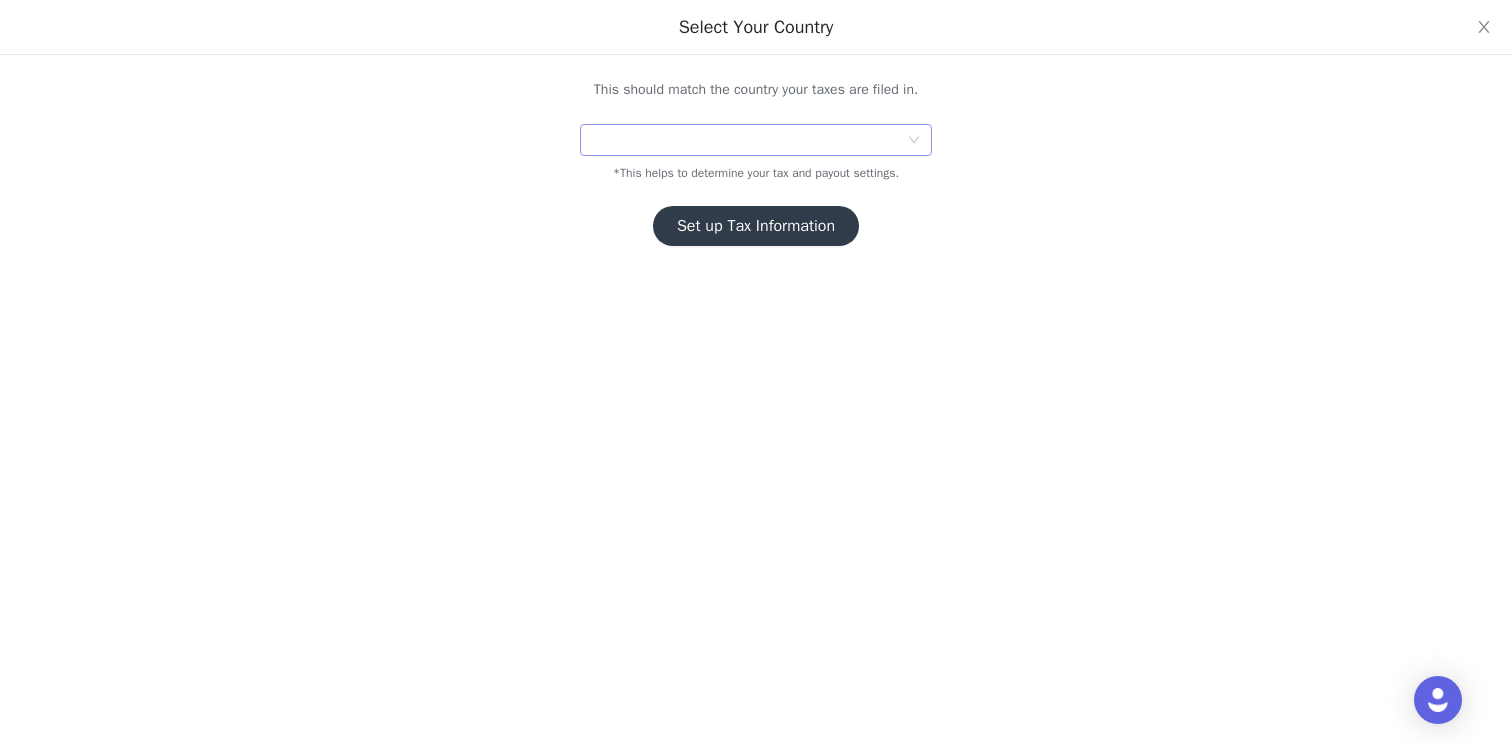 click at bounding box center [749, 140] 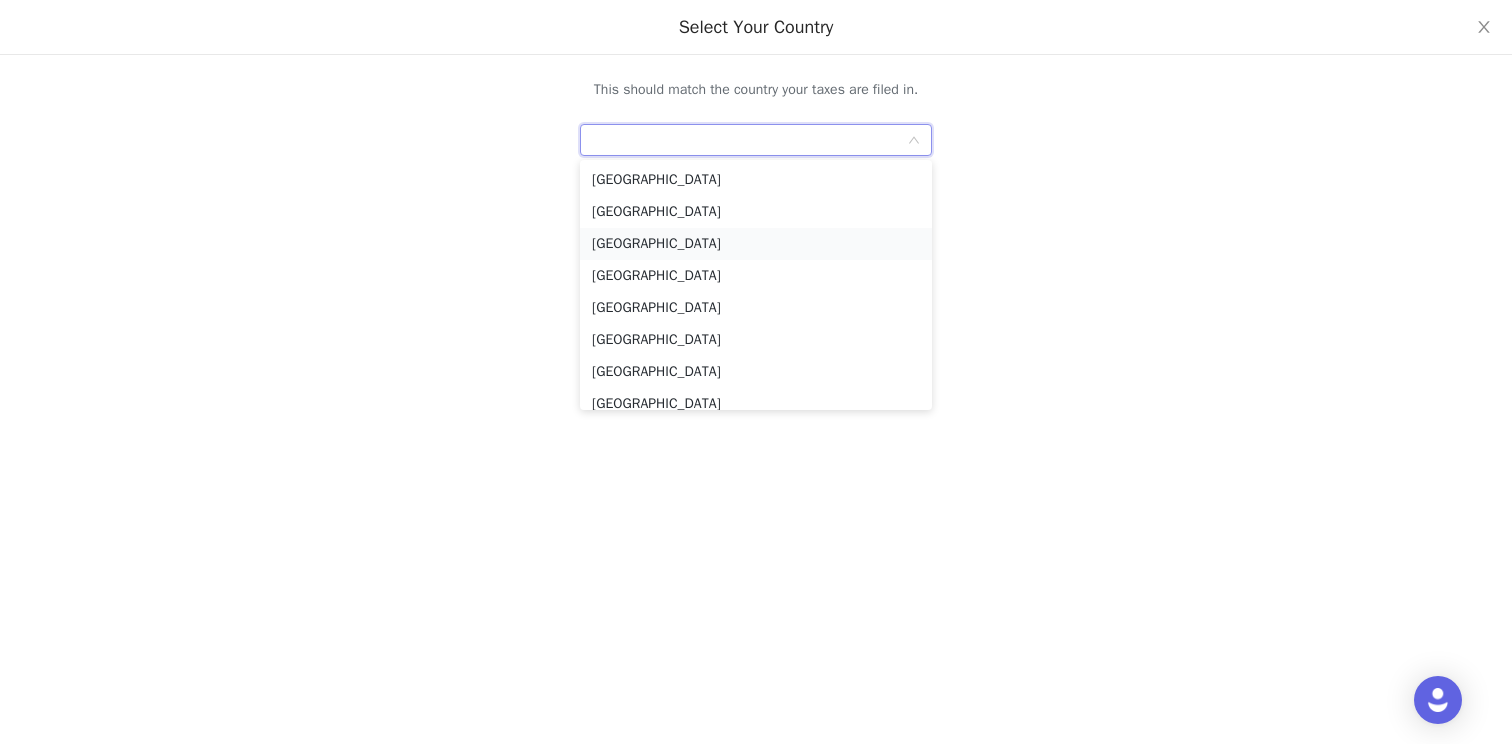 click on "[GEOGRAPHIC_DATA]" at bounding box center [756, 244] 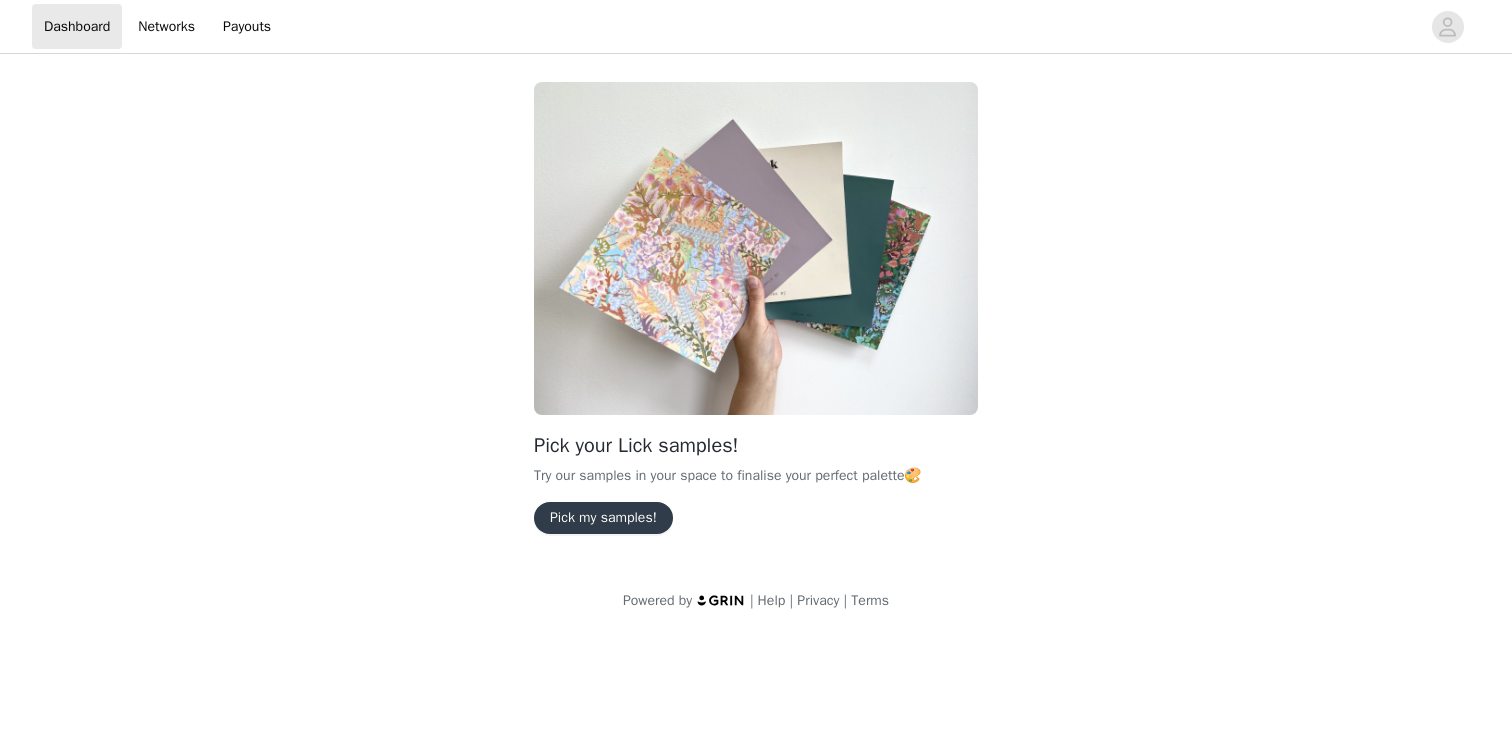 scroll, scrollTop: 0, scrollLeft: 0, axis: both 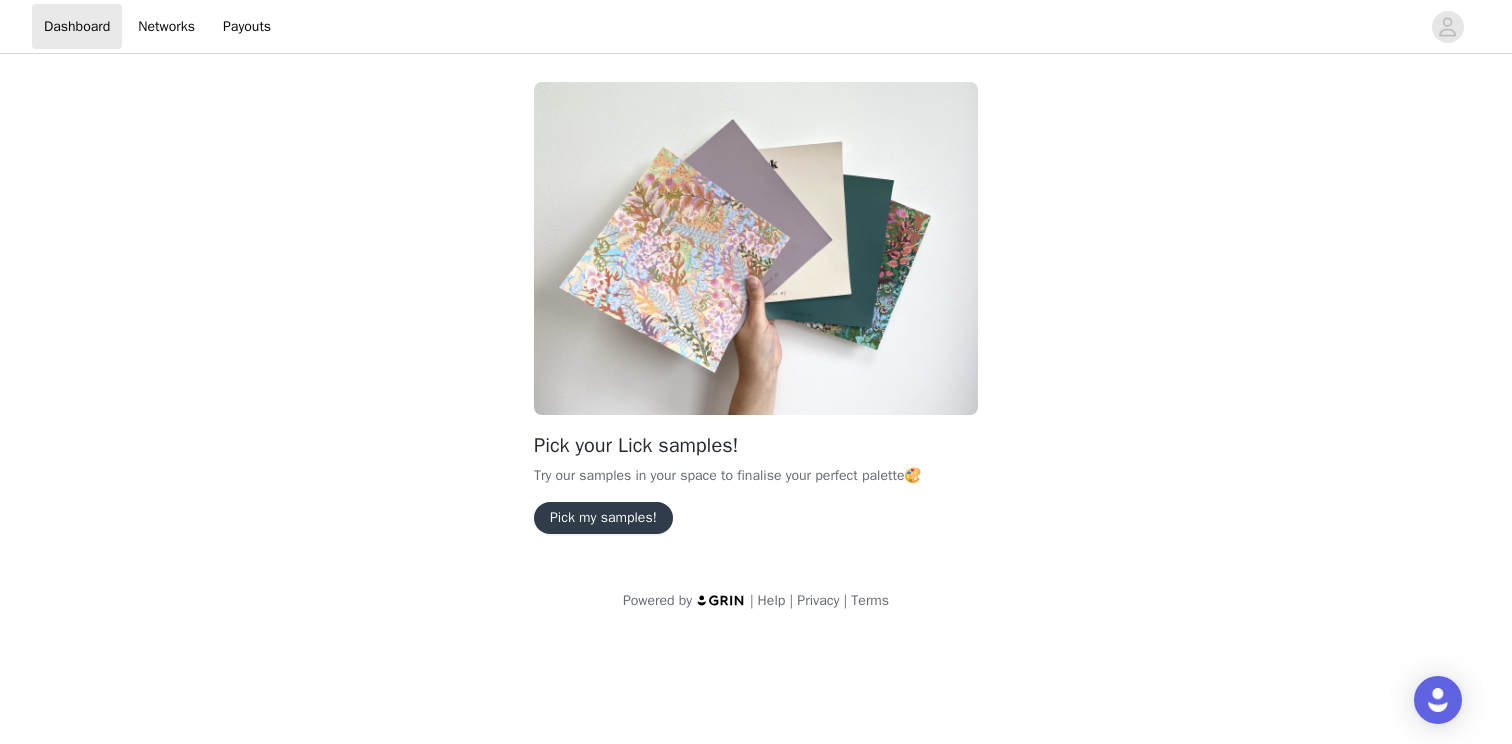 click on "Pick your Lick samples!   Try our samples in your space to finalise your perfect palette🎨     Pick my samples!" at bounding box center [756, 312] 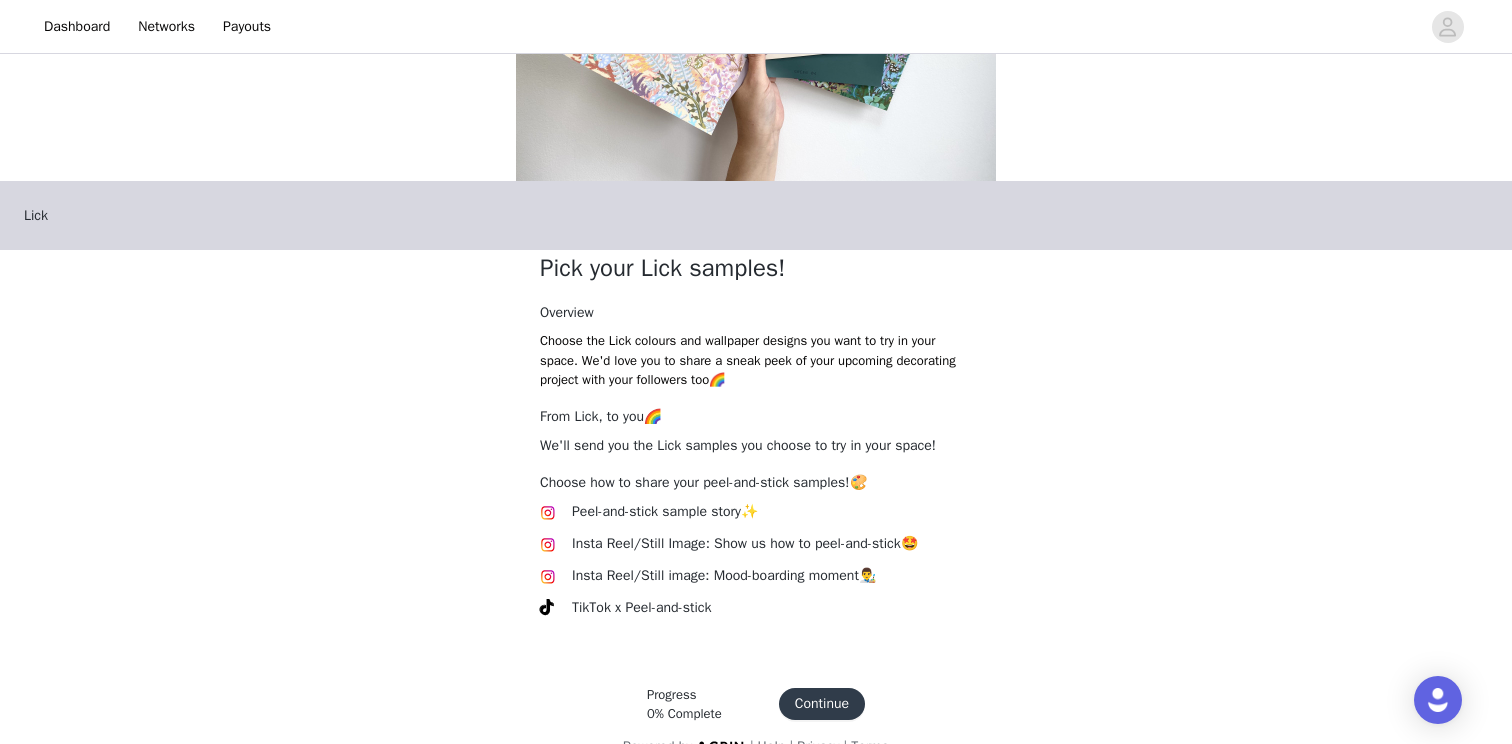 scroll, scrollTop: 273, scrollLeft: 0, axis: vertical 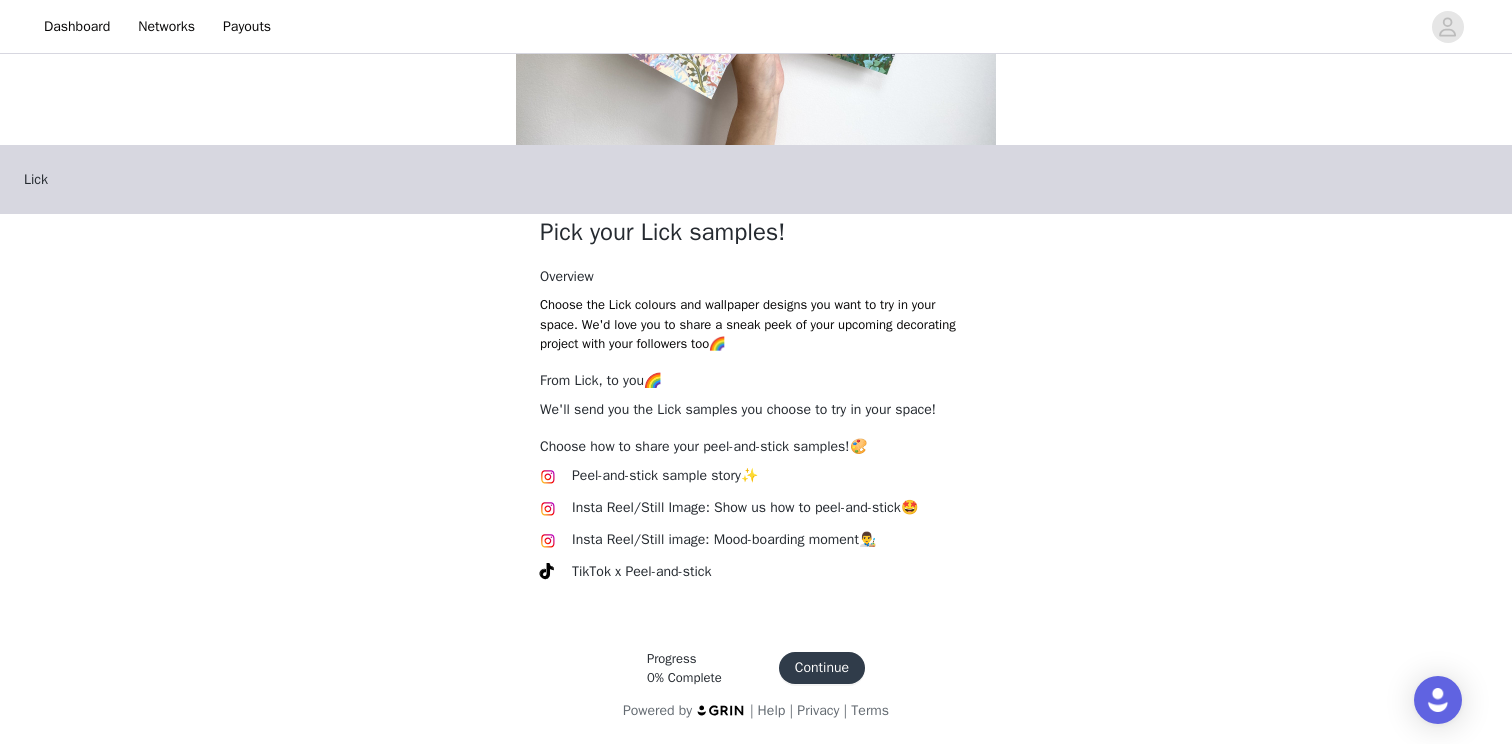 click on "Continue" at bounding box center (822, 668) 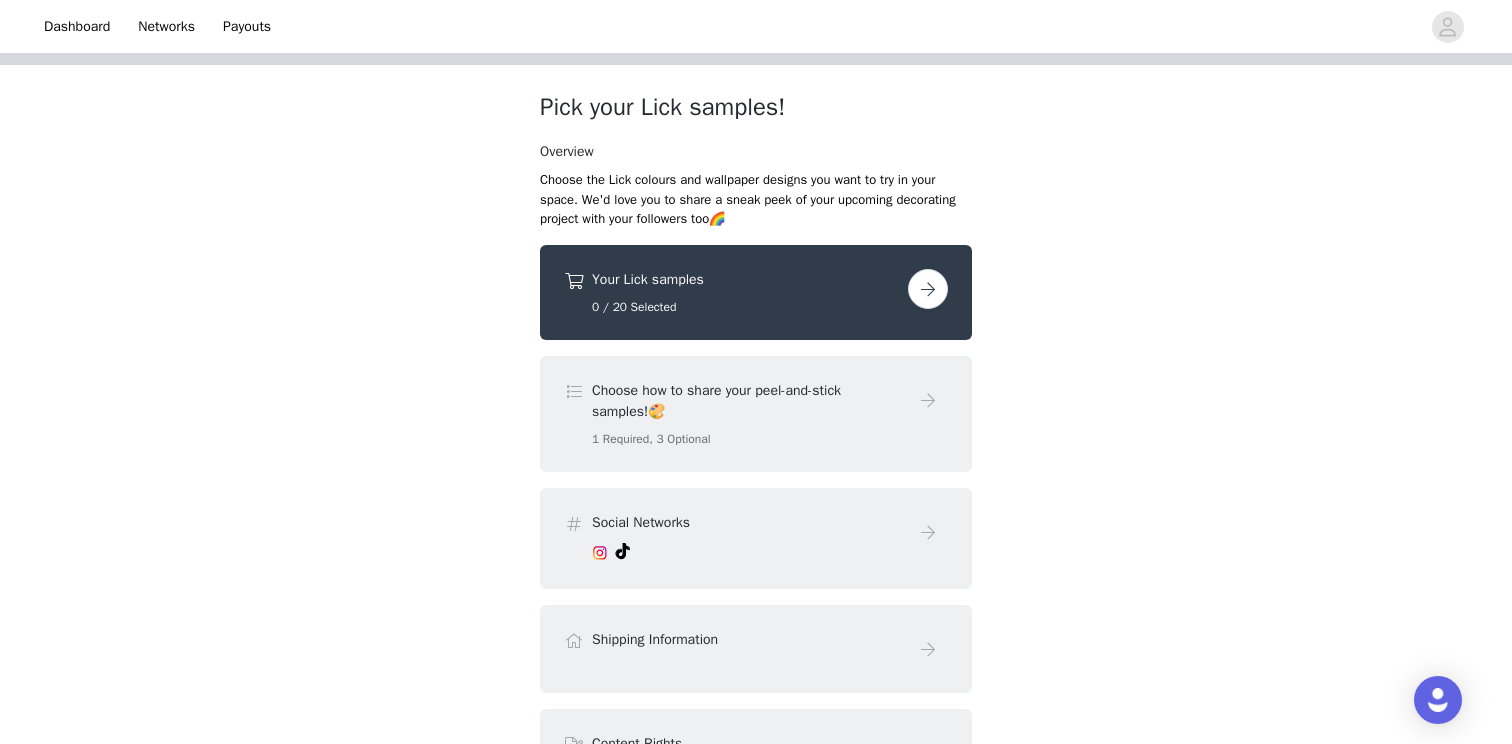 scroll, scrollTop: 76, scrollLeft: 0, axis: vertical 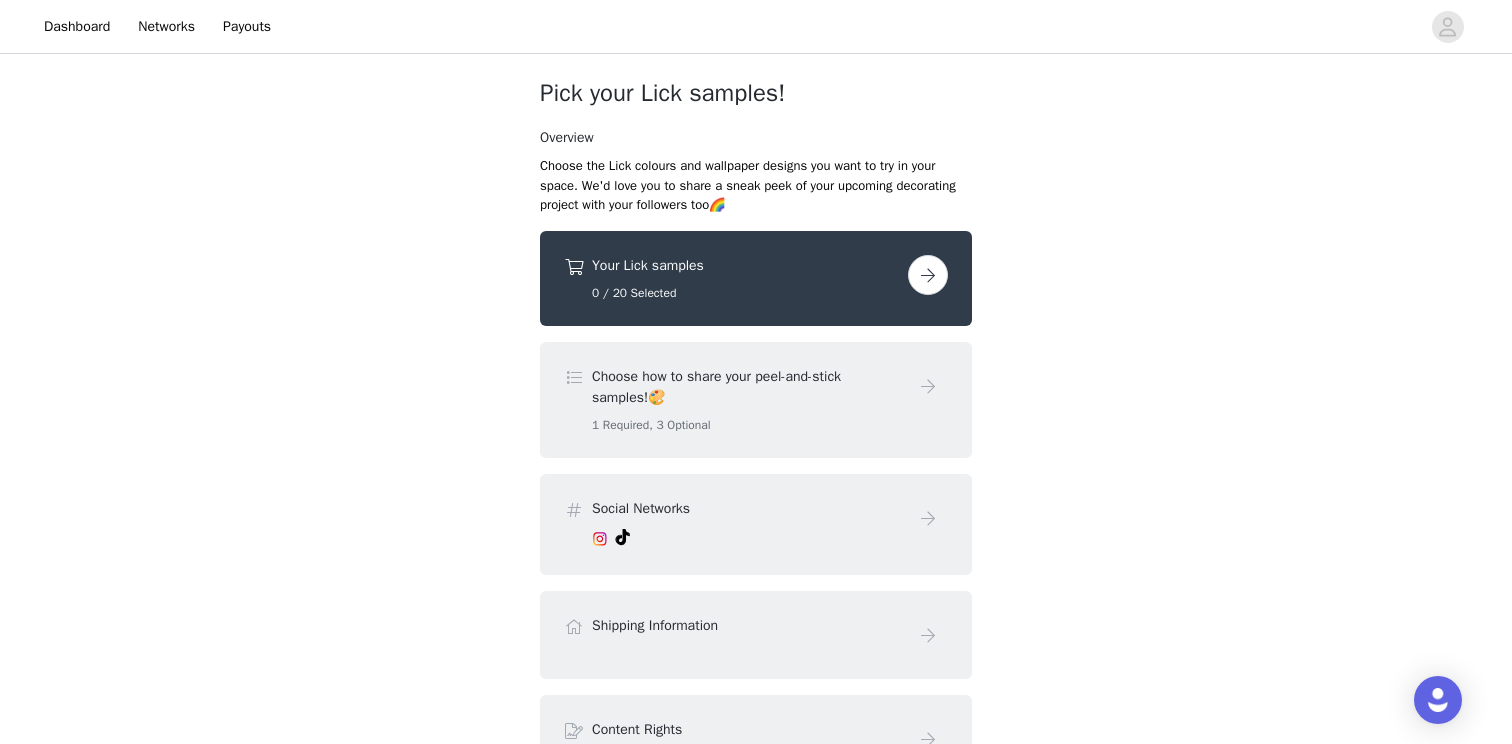 click at bounding box center (928, 275) 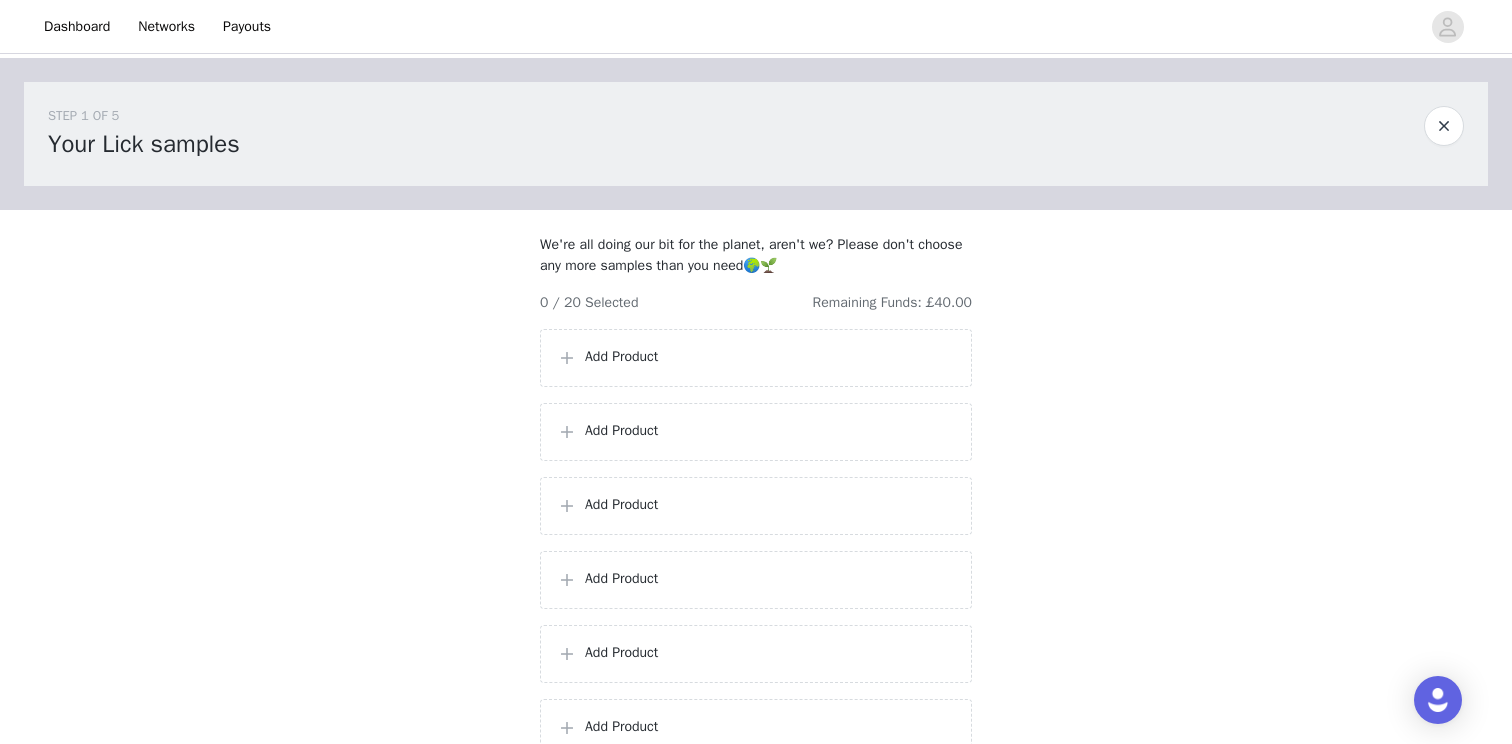 click on "Add Product" at bounding box center (756, 358) 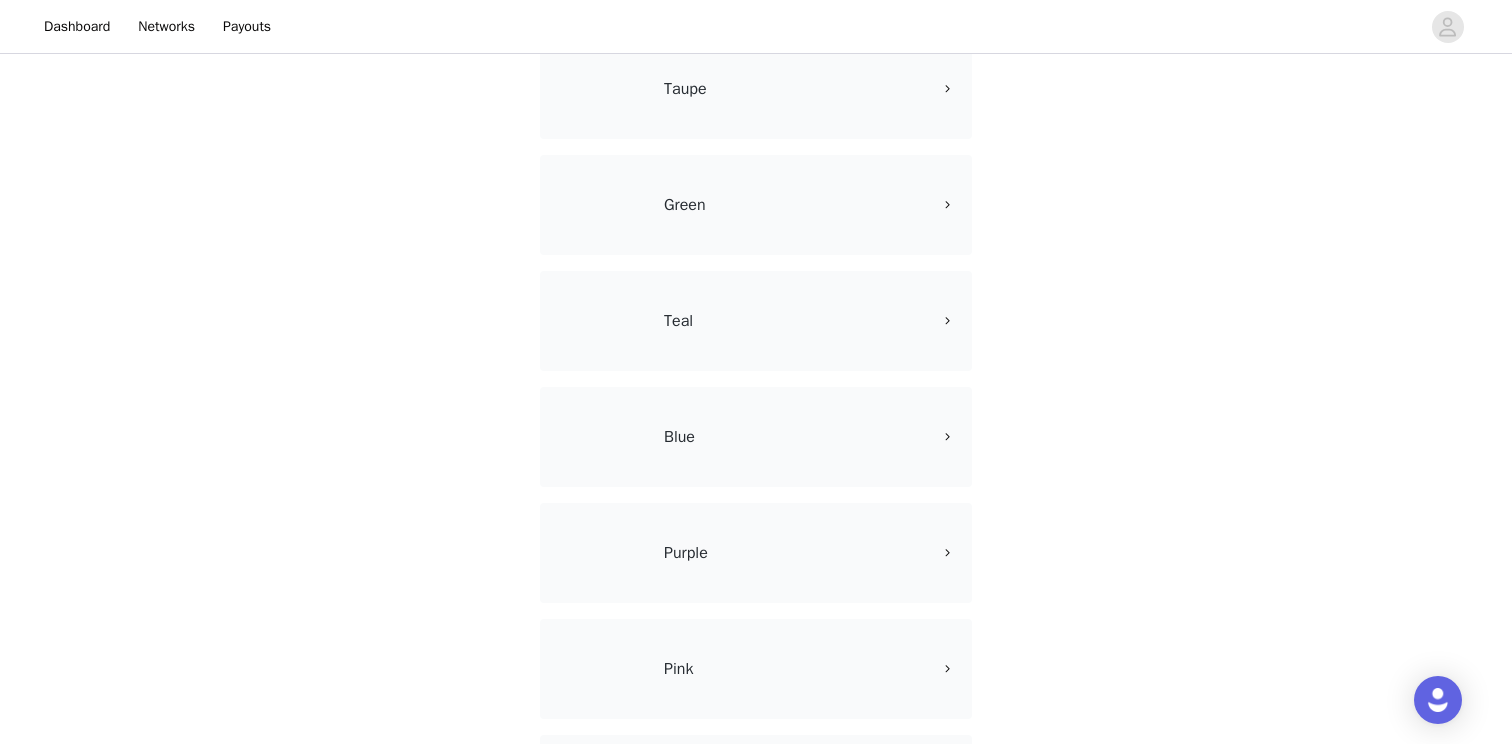 scroll, scrollTop: 563, scrollLeft: 0, axis: vertical 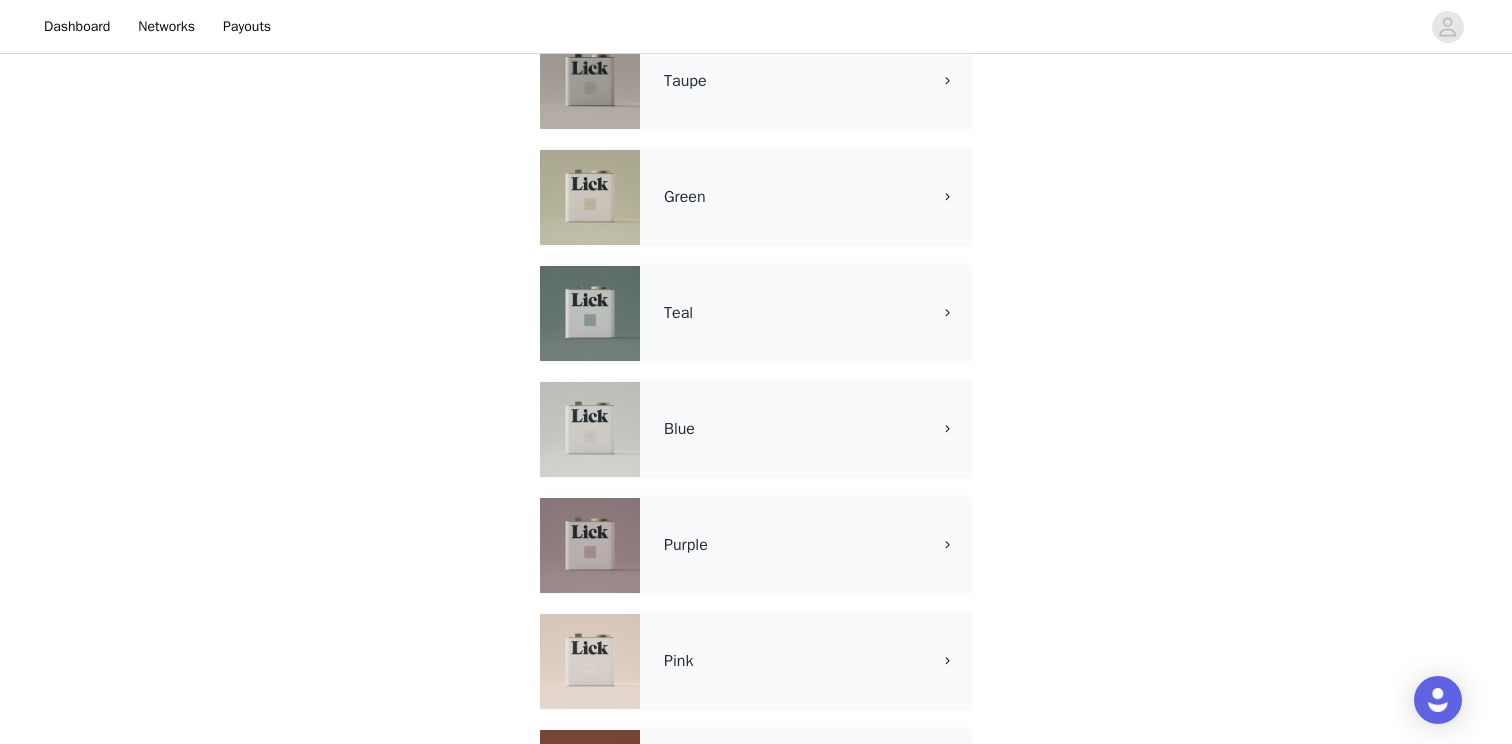 click on "Pink" at bounding box center [789, 661] 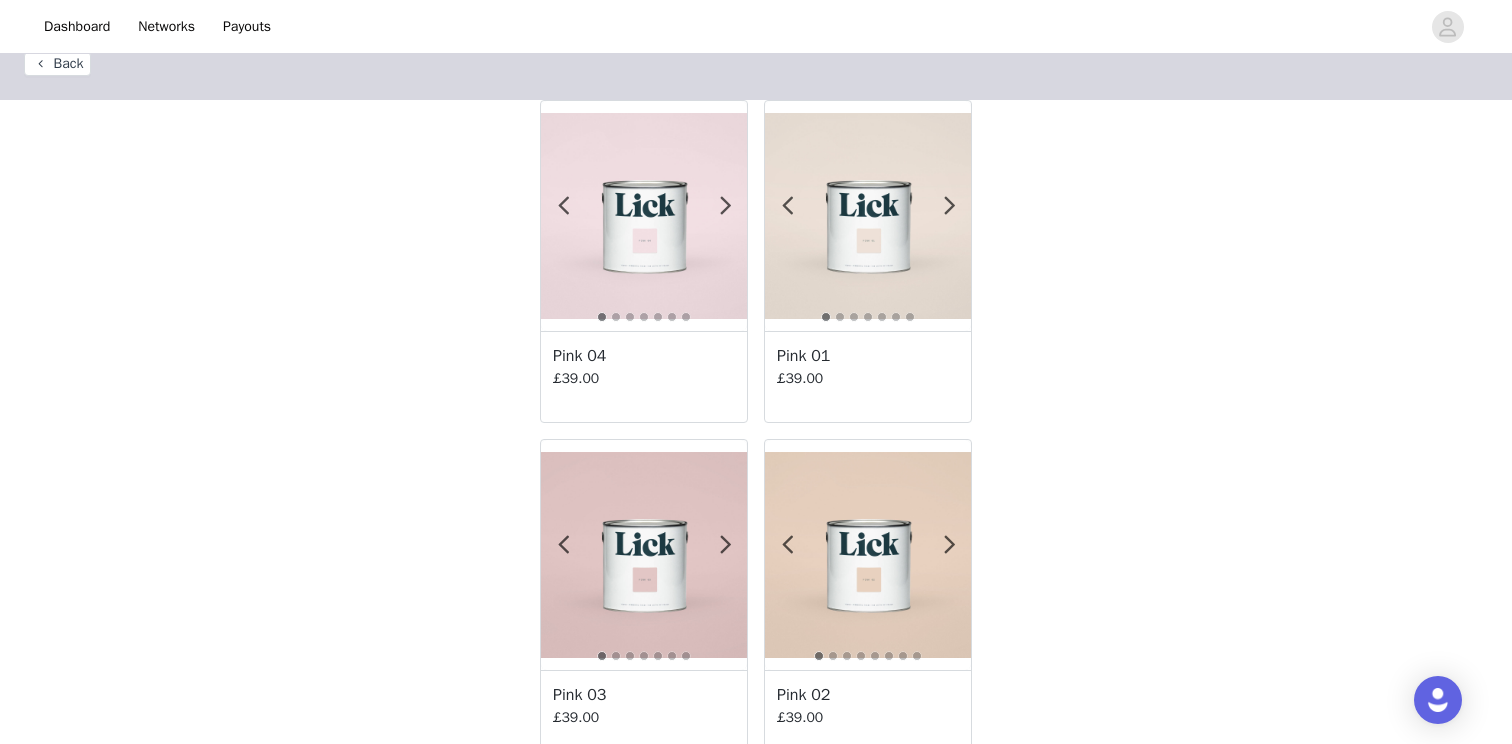 scroll, scrollTop: 0, scrollLeft: 0, axis: both 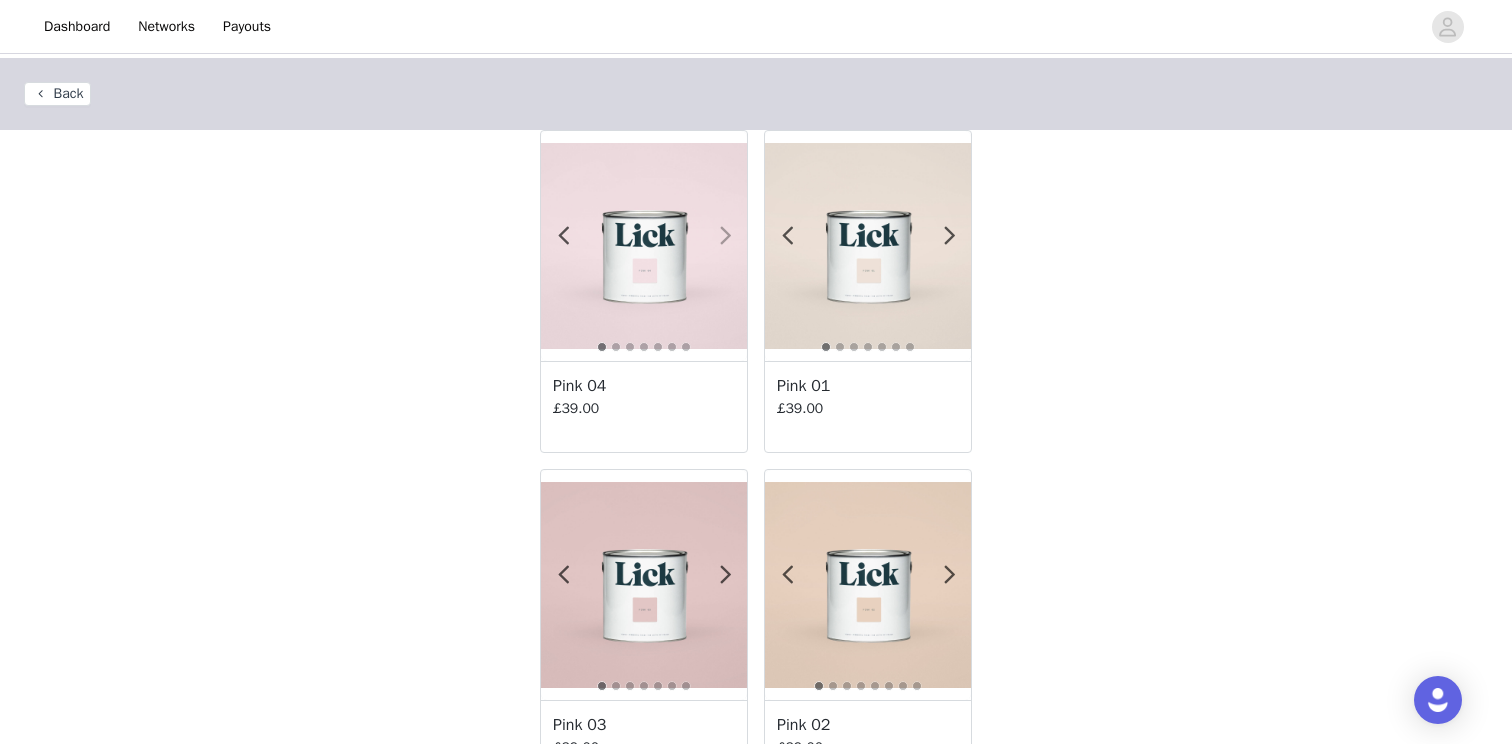 click at bounding box center [725, 236] 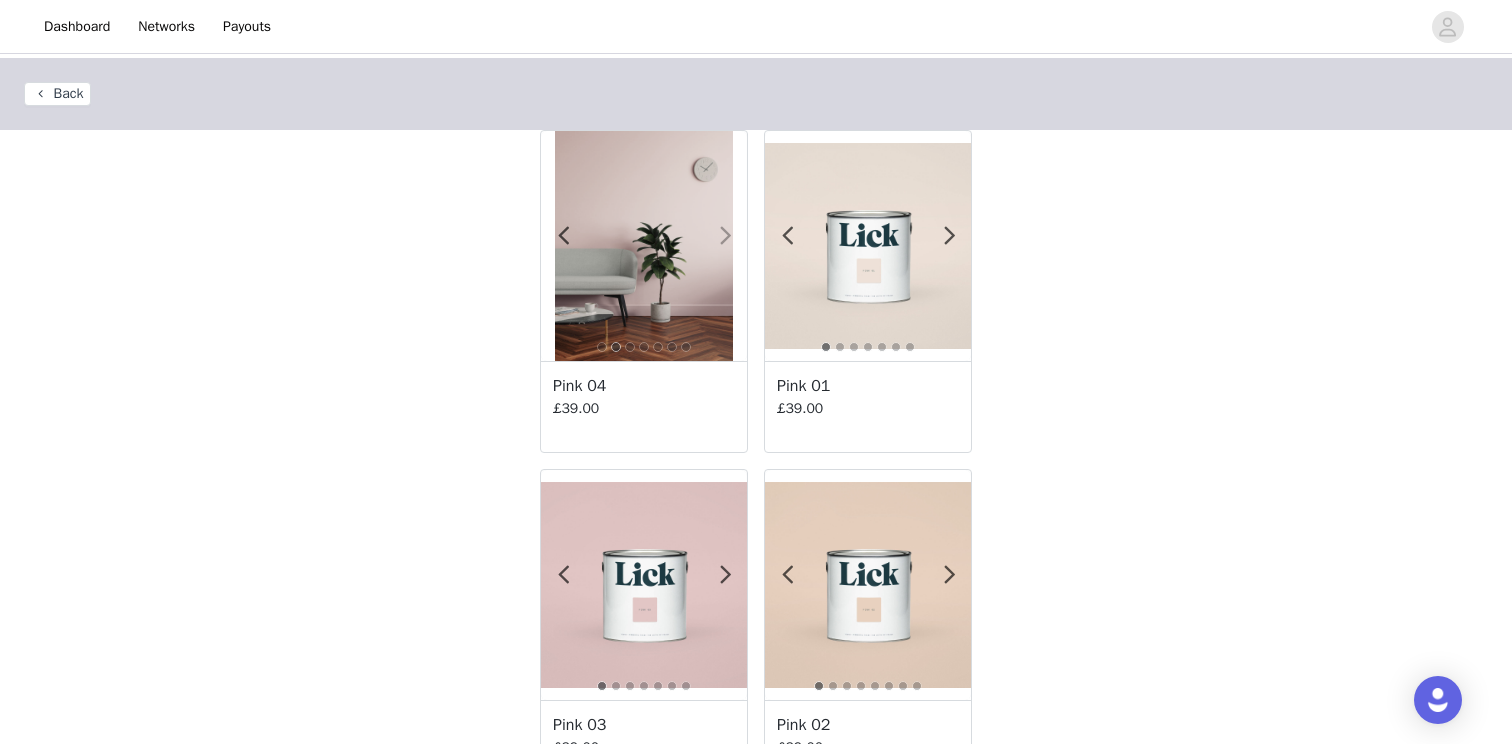click at bounding box center [725, 236] 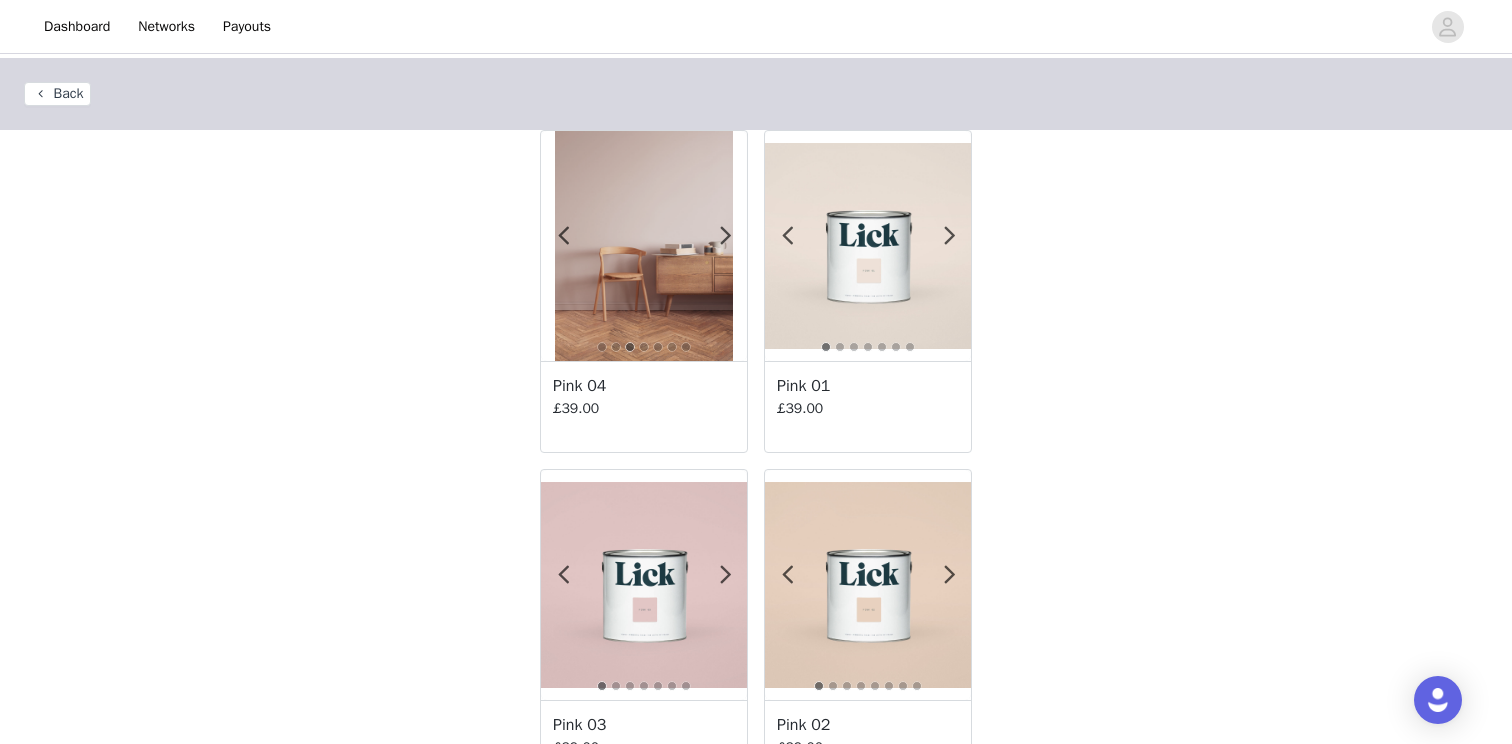 click at bounding box center (868, 246) 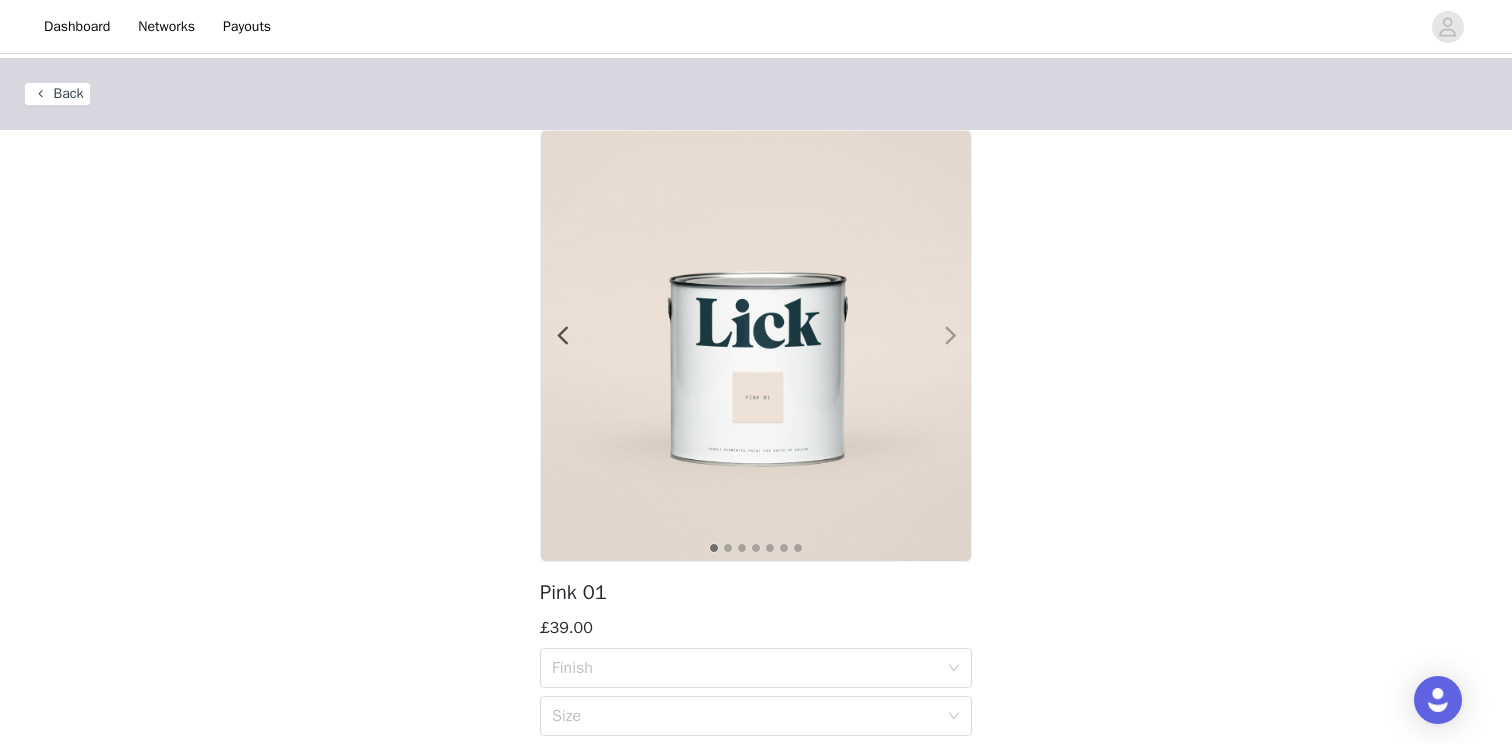 click at bounding box center [950, 336] 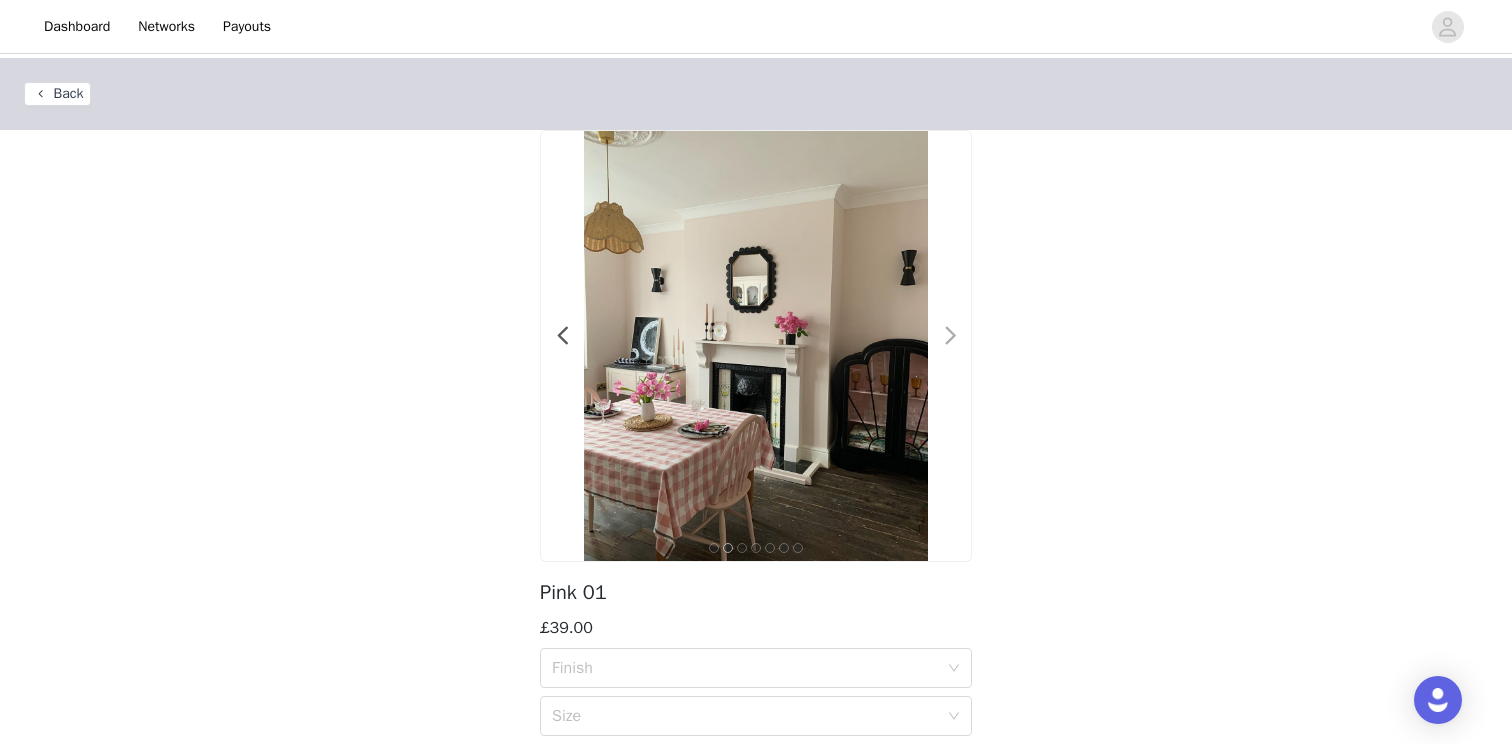 click at bounding box center (938, 346) 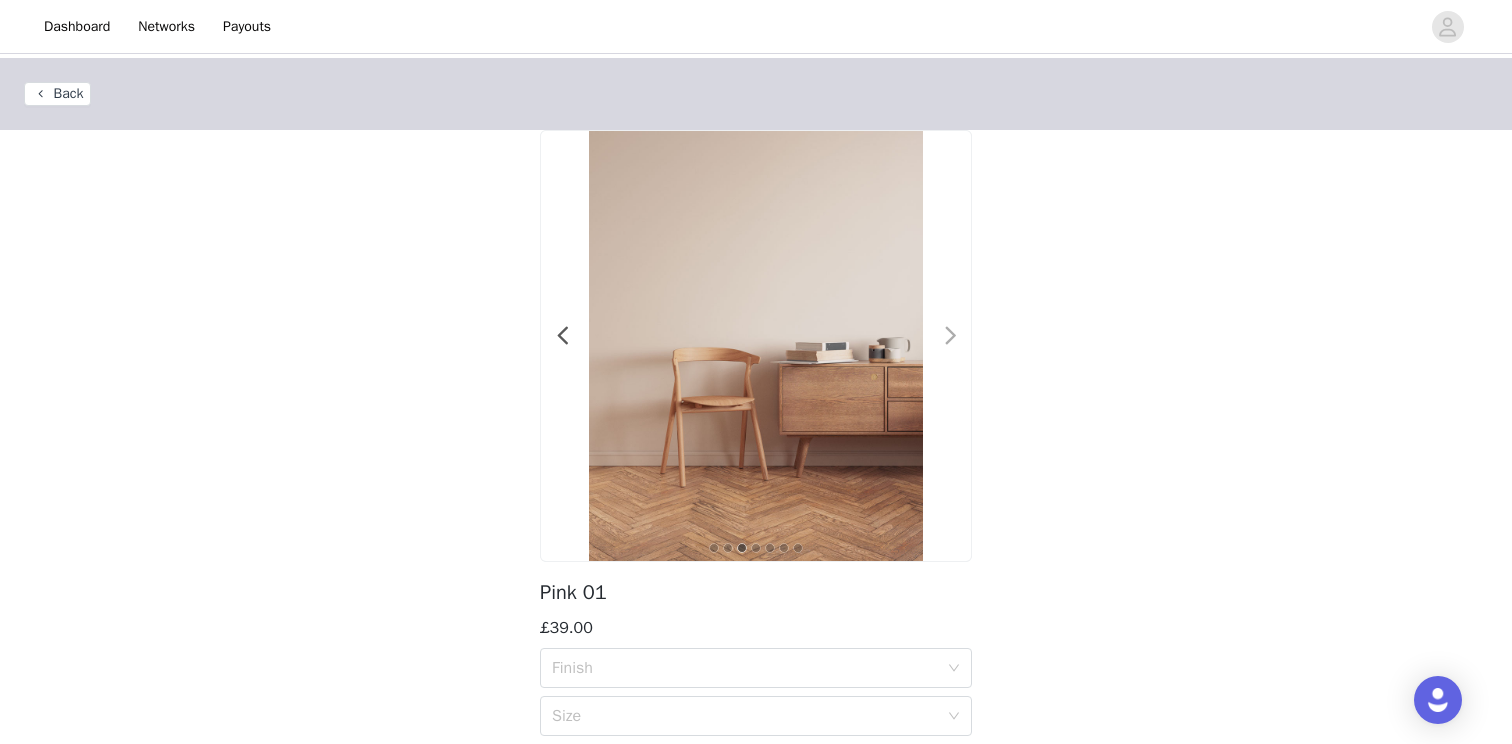 click at bounding box center [938, 346] 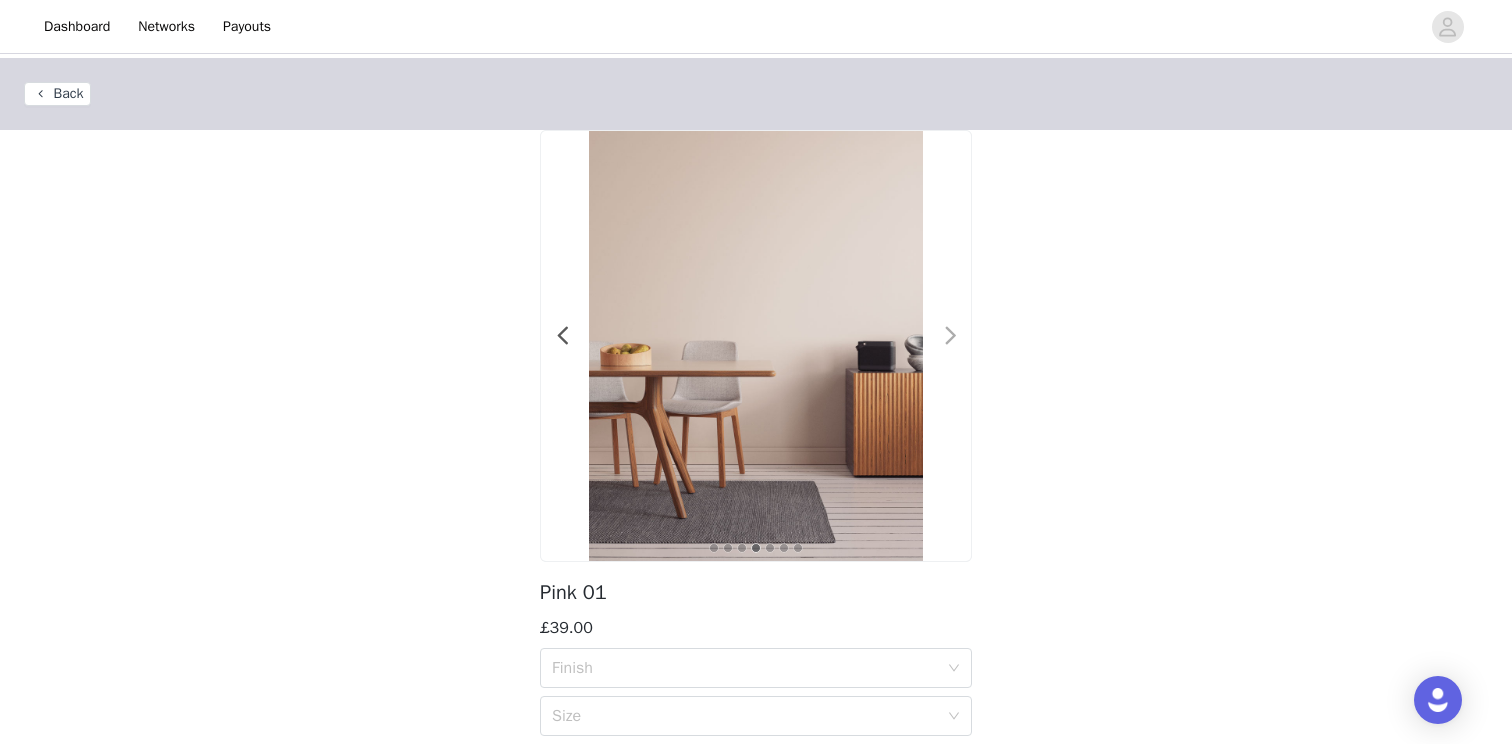 click at bounding box center (938, 346) 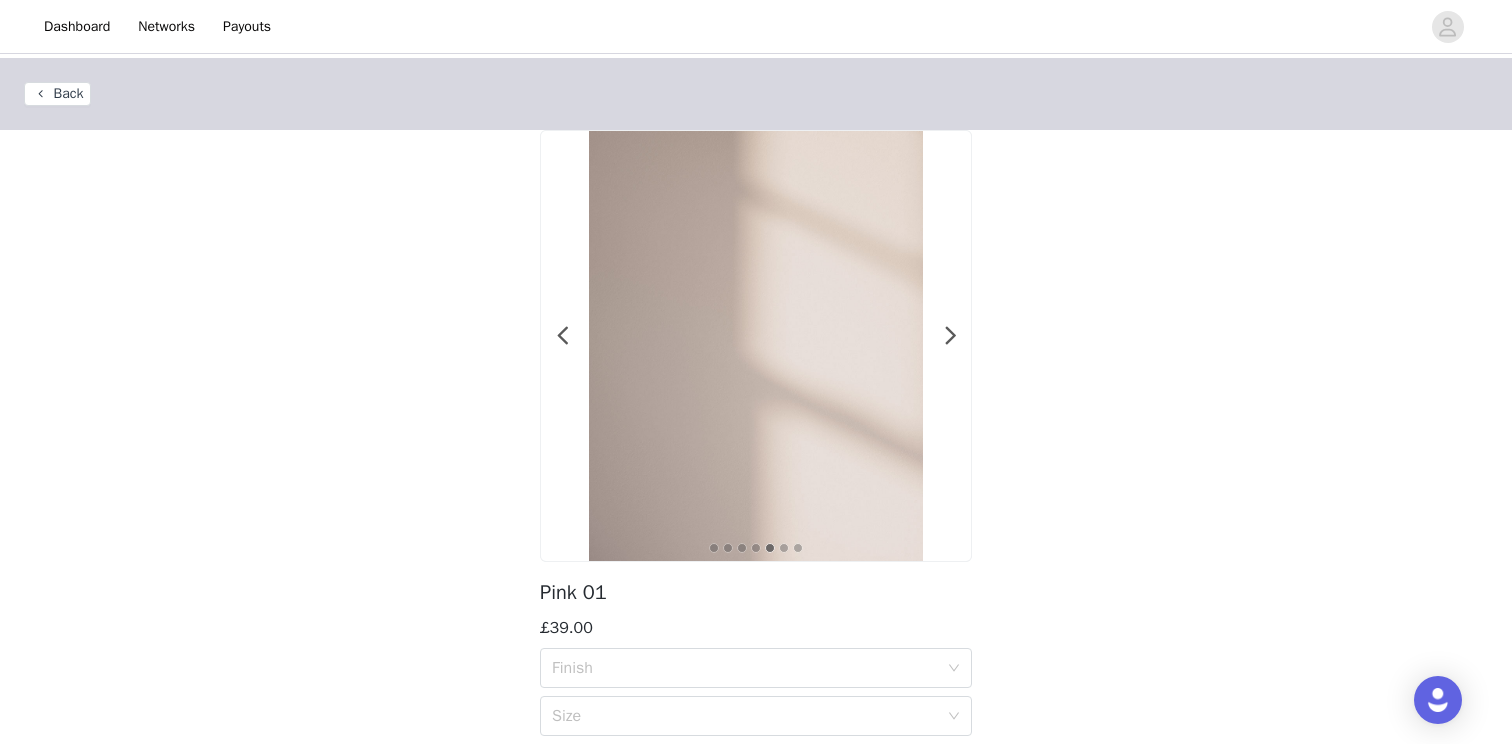 click on "Back" at bounding box center (57, 94) 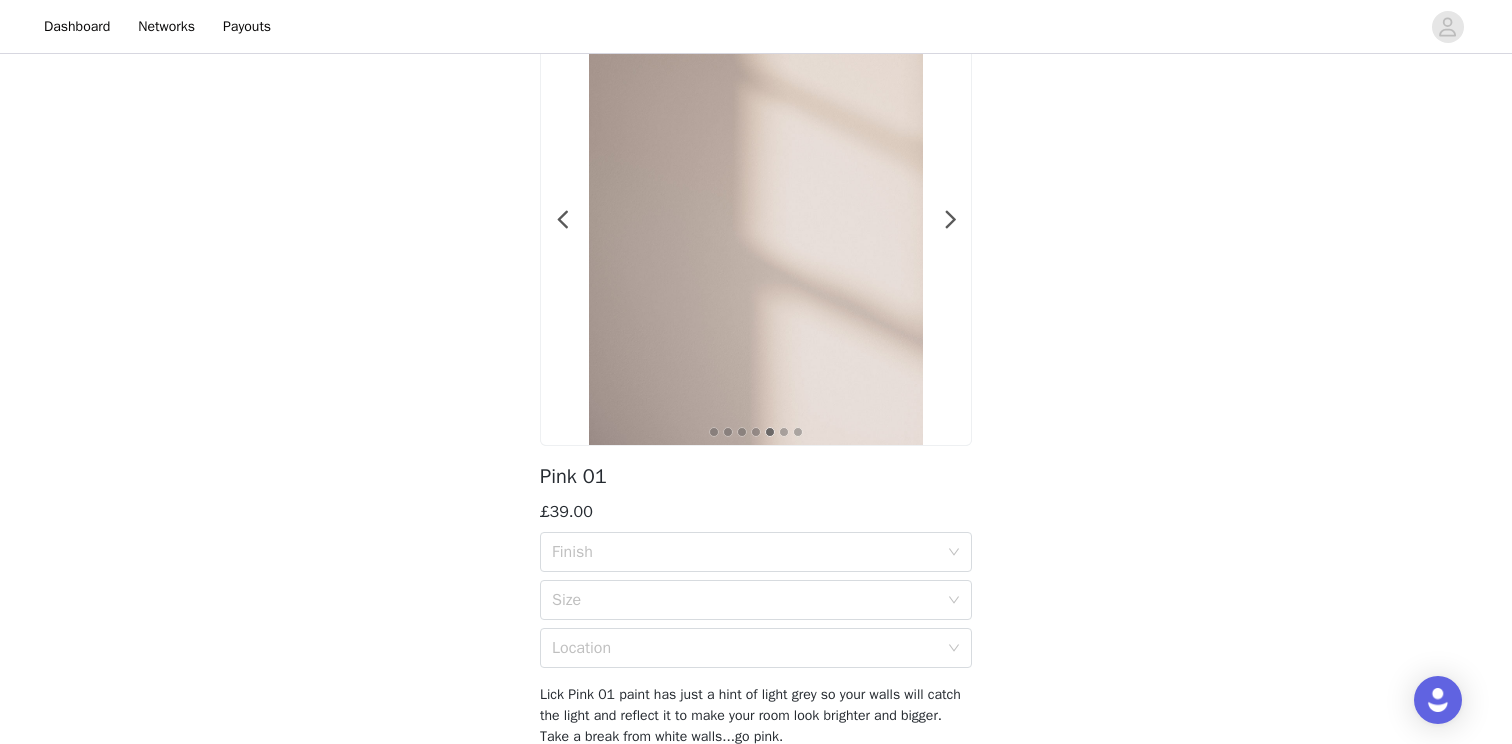 scroll, scrollTop: 114, scrollLeft: 0, axis: vertical 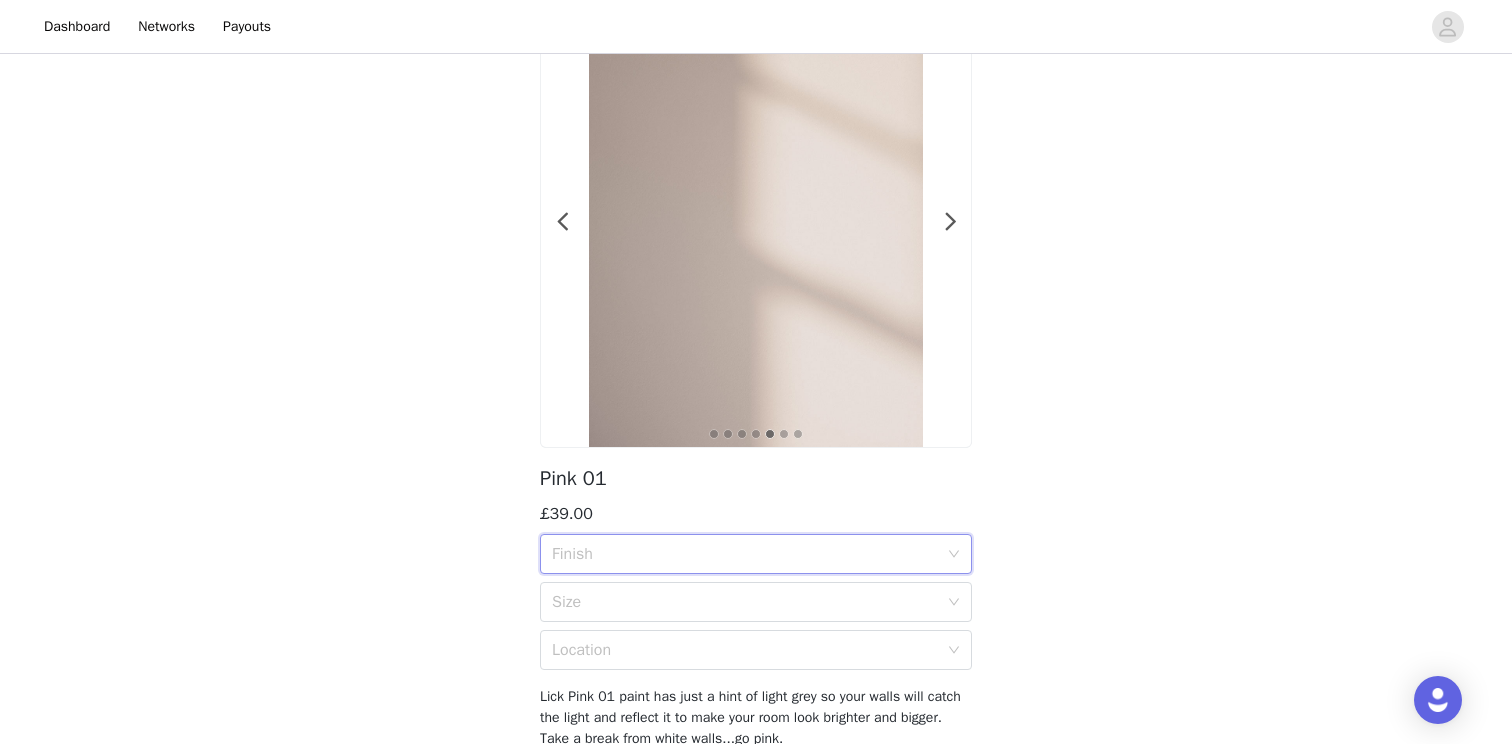 click on "Finish" at bounding box center (749, 554) 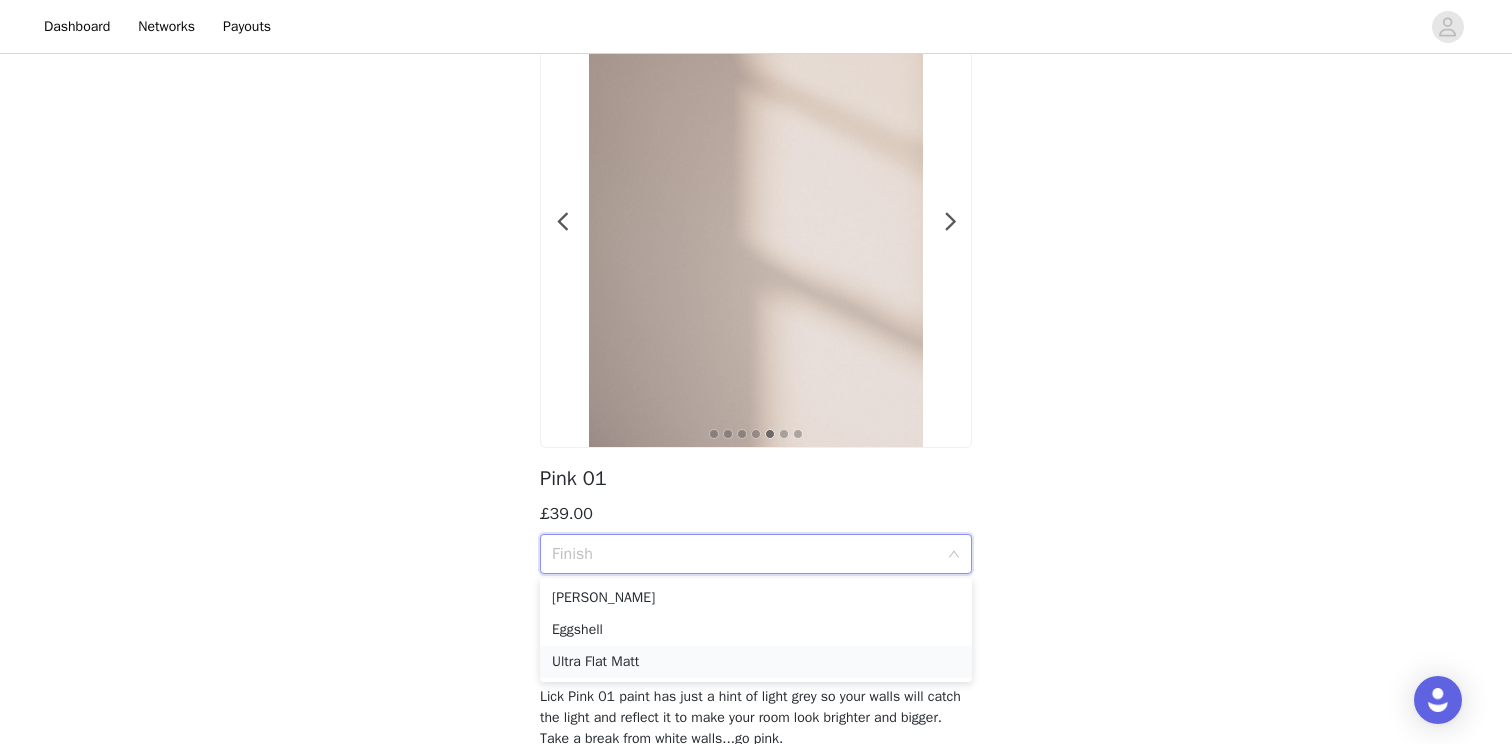 click on "Ultra Flat Matt" at bounding box center (756, 662) 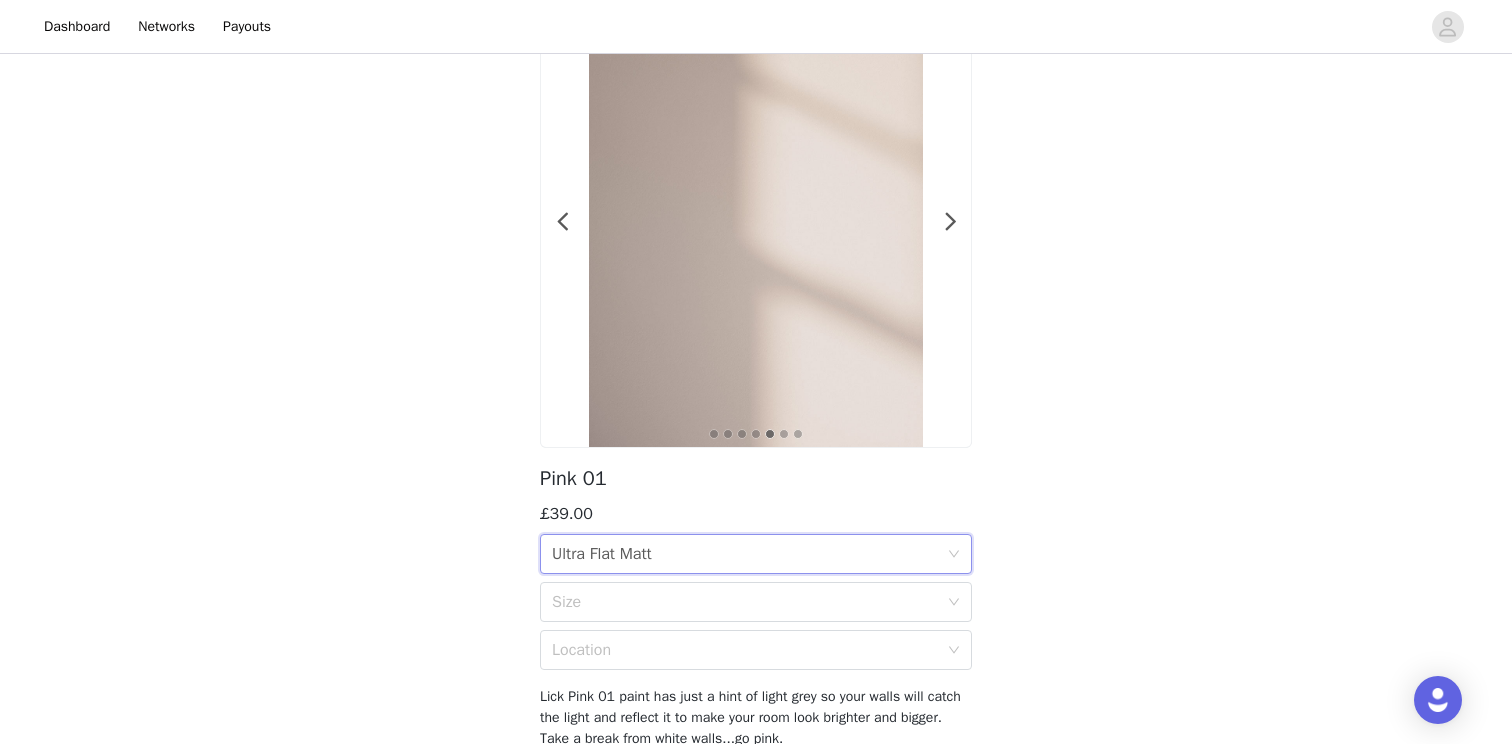 click on "Back                         1 2 3 4 5 6 7
Pink 01
£39.00
Finish Ultra Flat Matt Size Location     Lick Pink 01 paint has just a hint of light grey so your walls will catch the light and reflect it to make your room look brighter and bigger. Take a break from white walls...go pink." at bounding box center [756, 358] 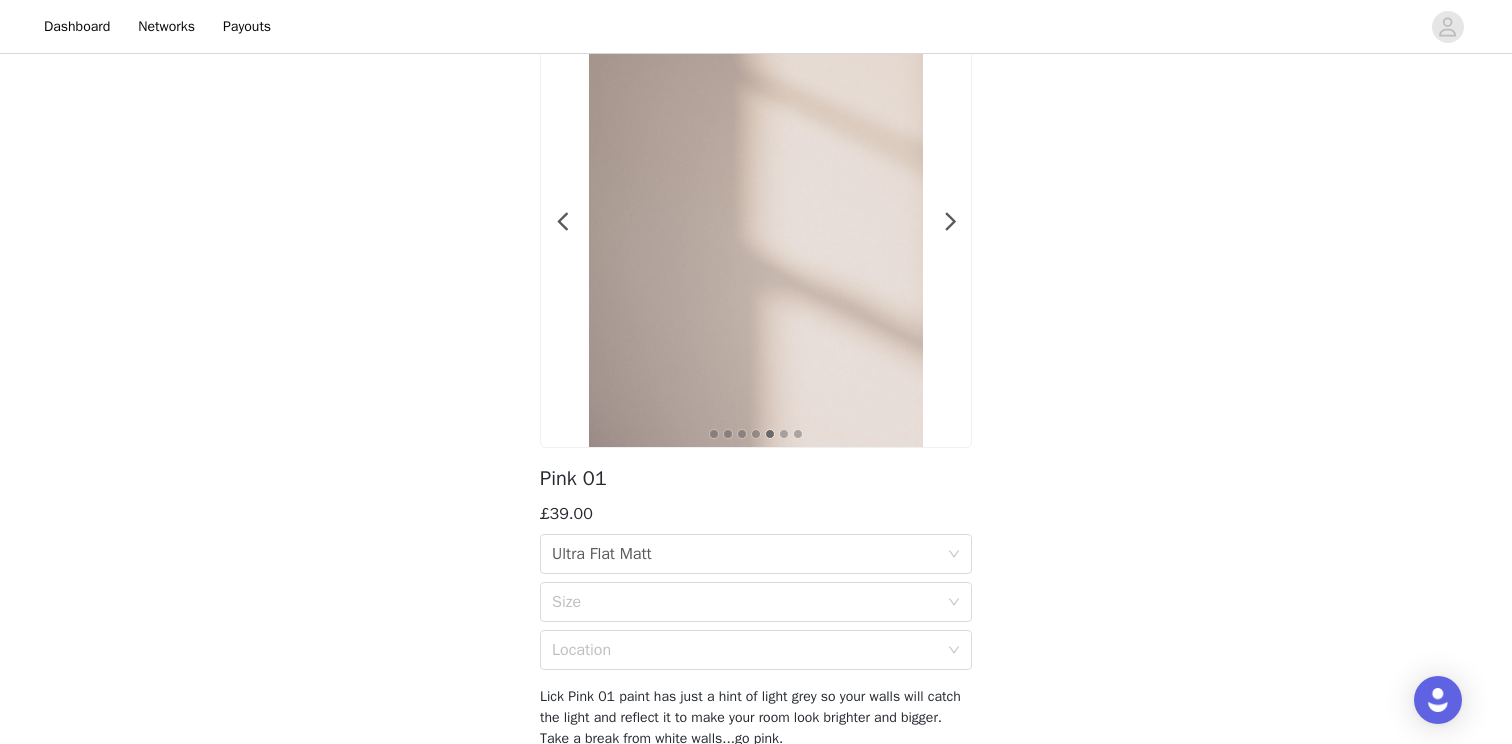 scroll, scrollTop: 239, scrollLeft: 0, axis: vertical 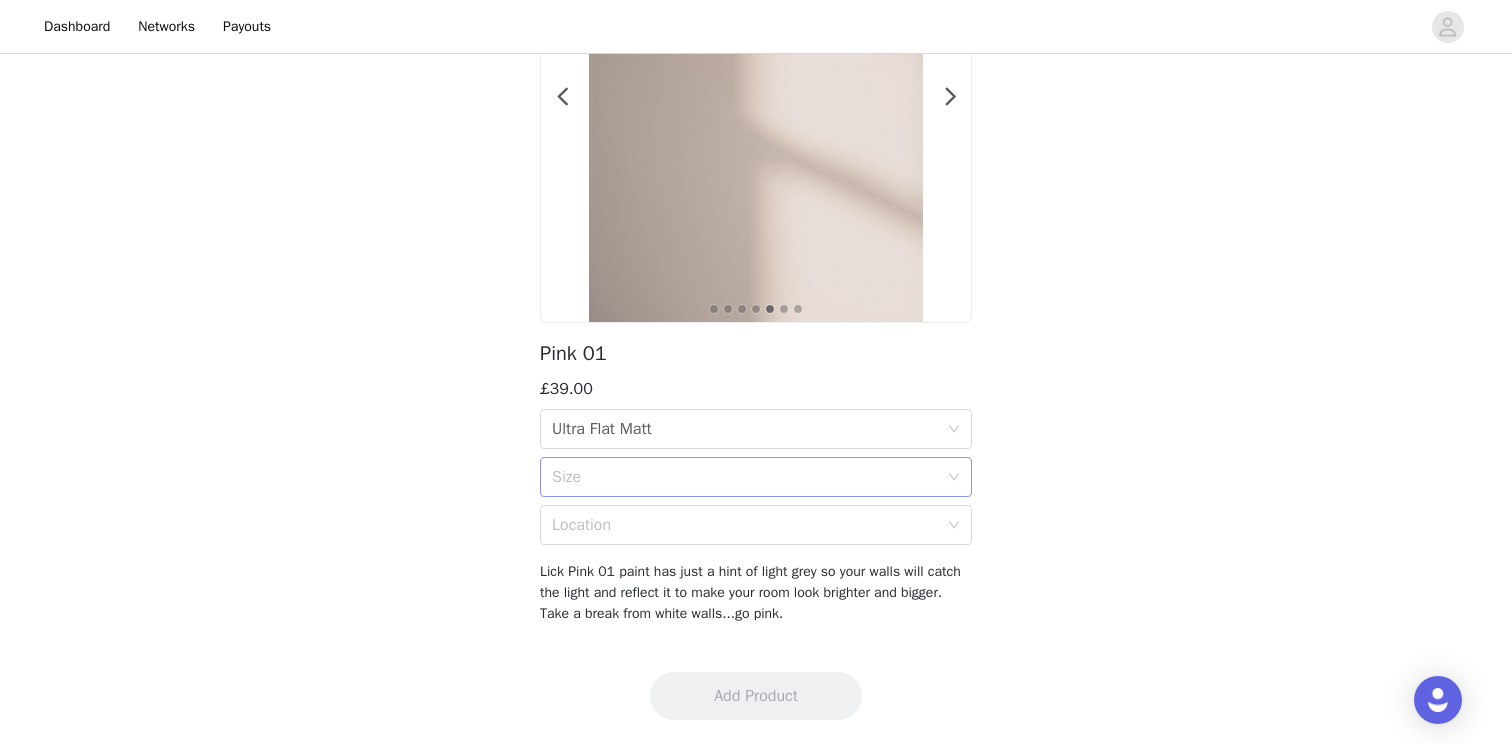 click on "Size" at bounding box center [749, 477] 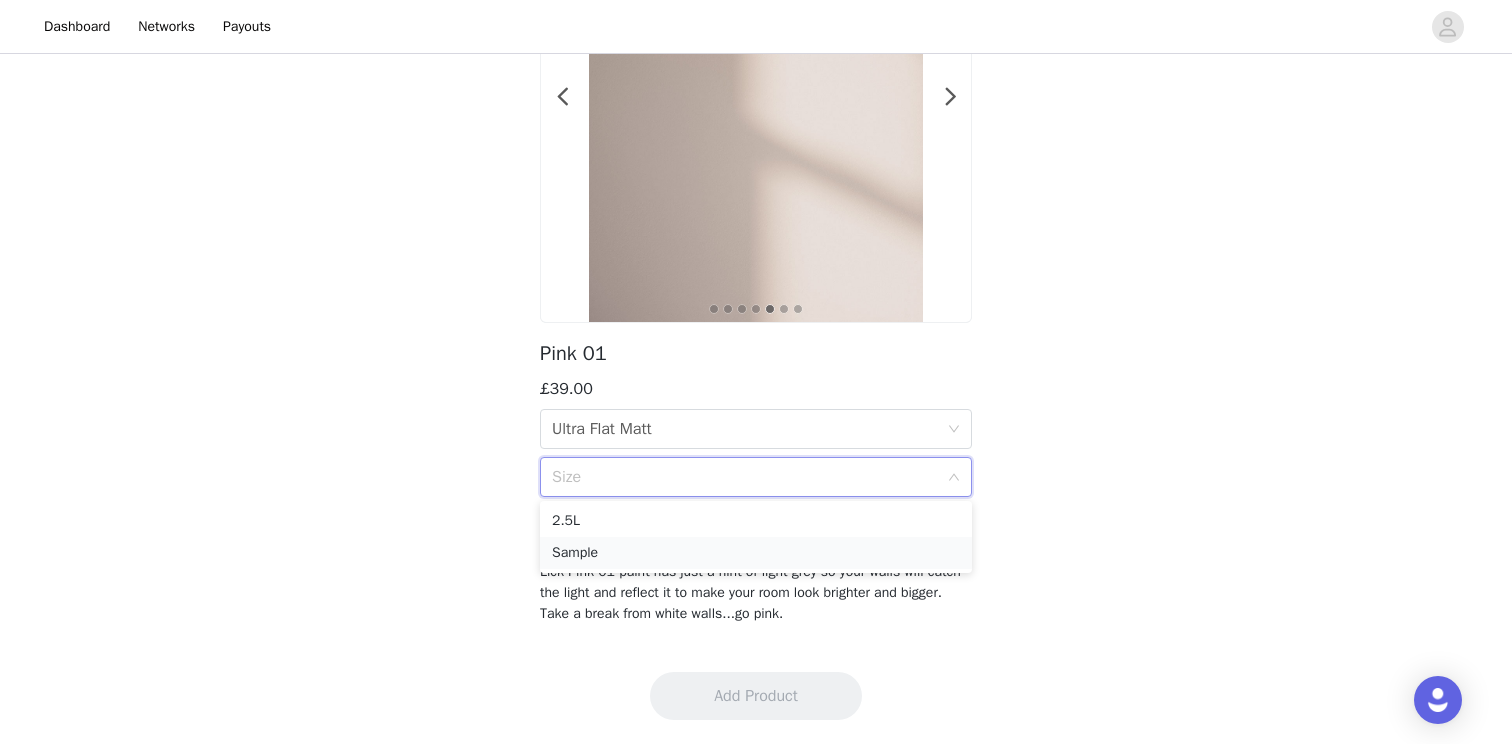 click on "Sample" at bounding box center (756, 553) 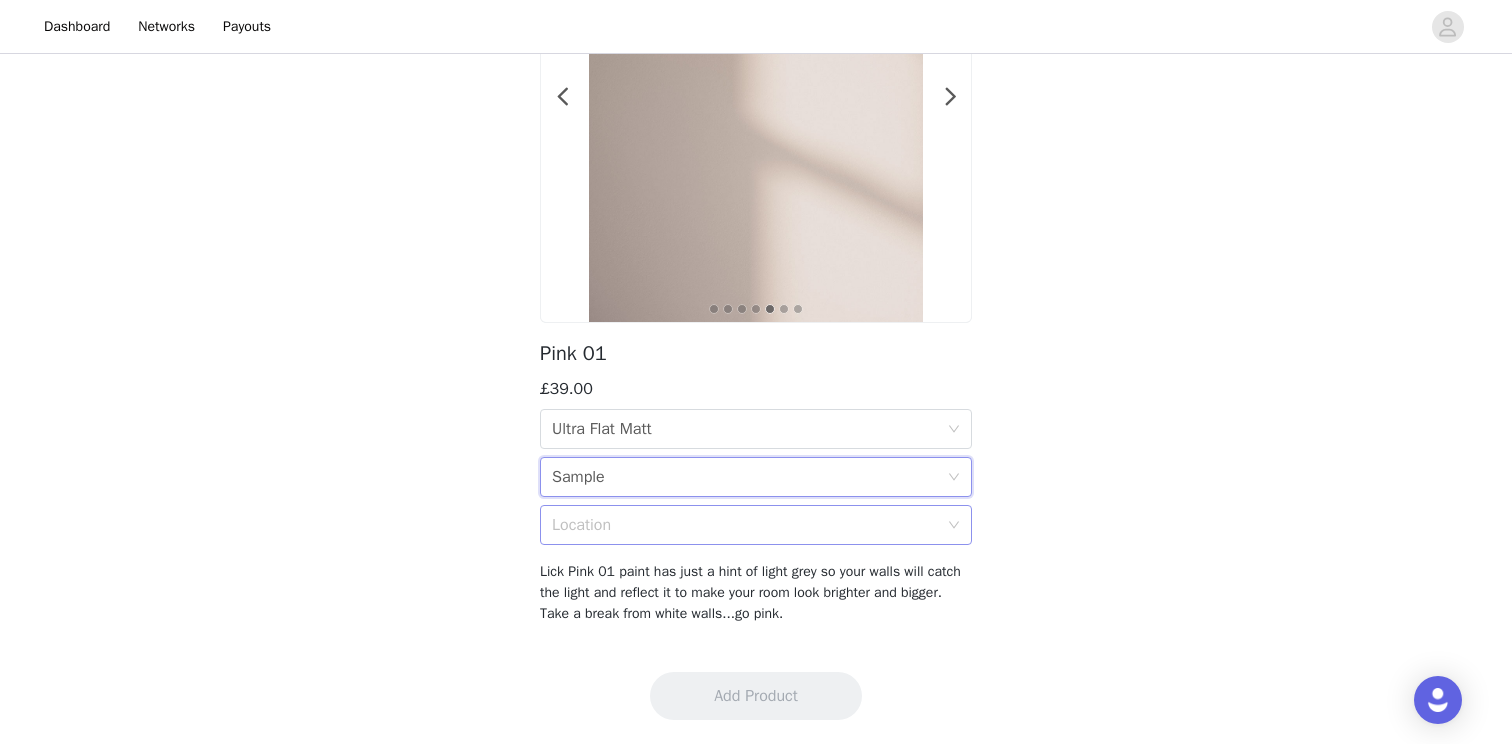 click on "Location" at bounding box center (745, 525) 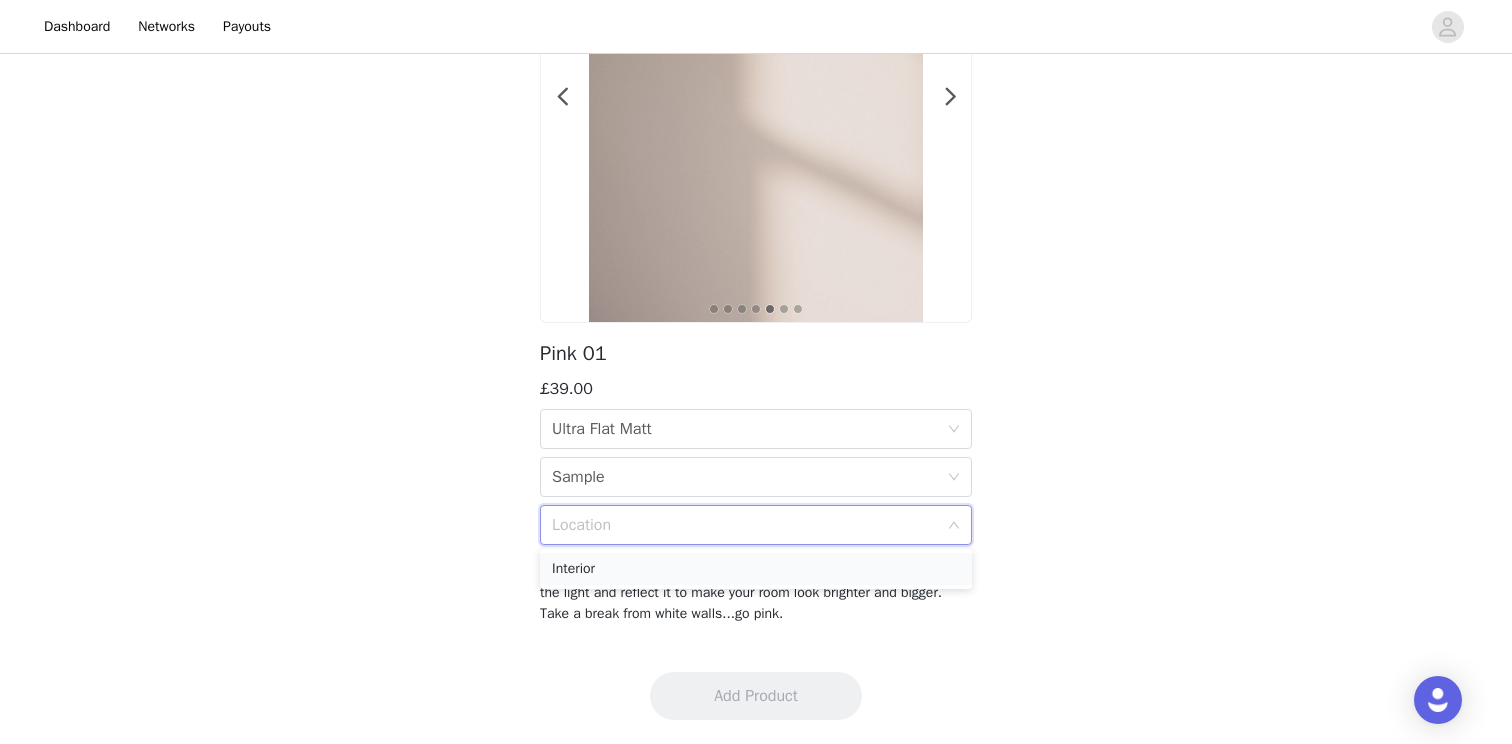 click on "Interior" at bounding box center (756, 569) 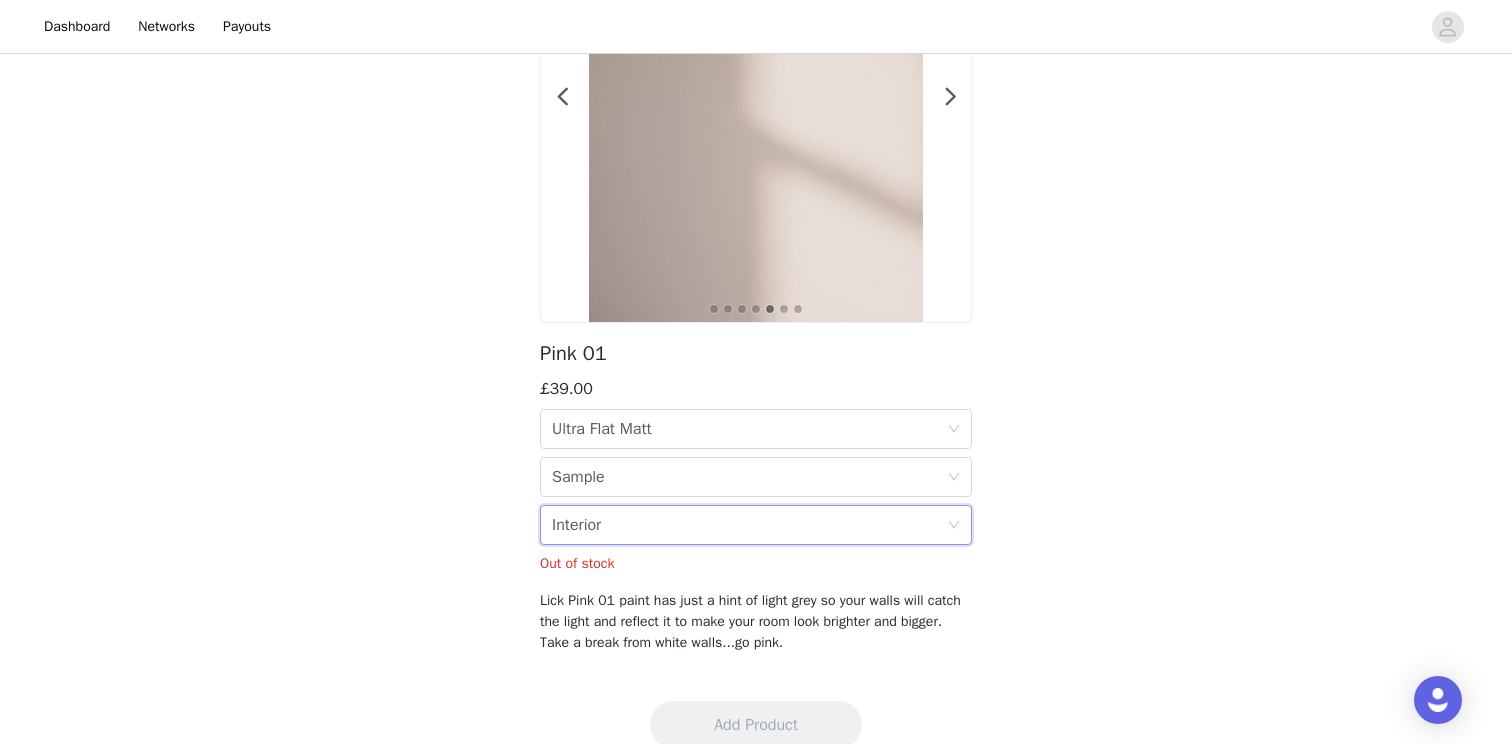 click on "Back                         1 2 3 4 5 6 7
Pink 01
£39.00
Finish Ultra Flat Matt Size Sample Location Interior    Out of stock    Lick Pink 01 paint has just a hint of light grey so your walls will catch the light and reflect it to make your room look brighter and bigger. Take a break from white walls...go pink." at bounding box center [756, 248] 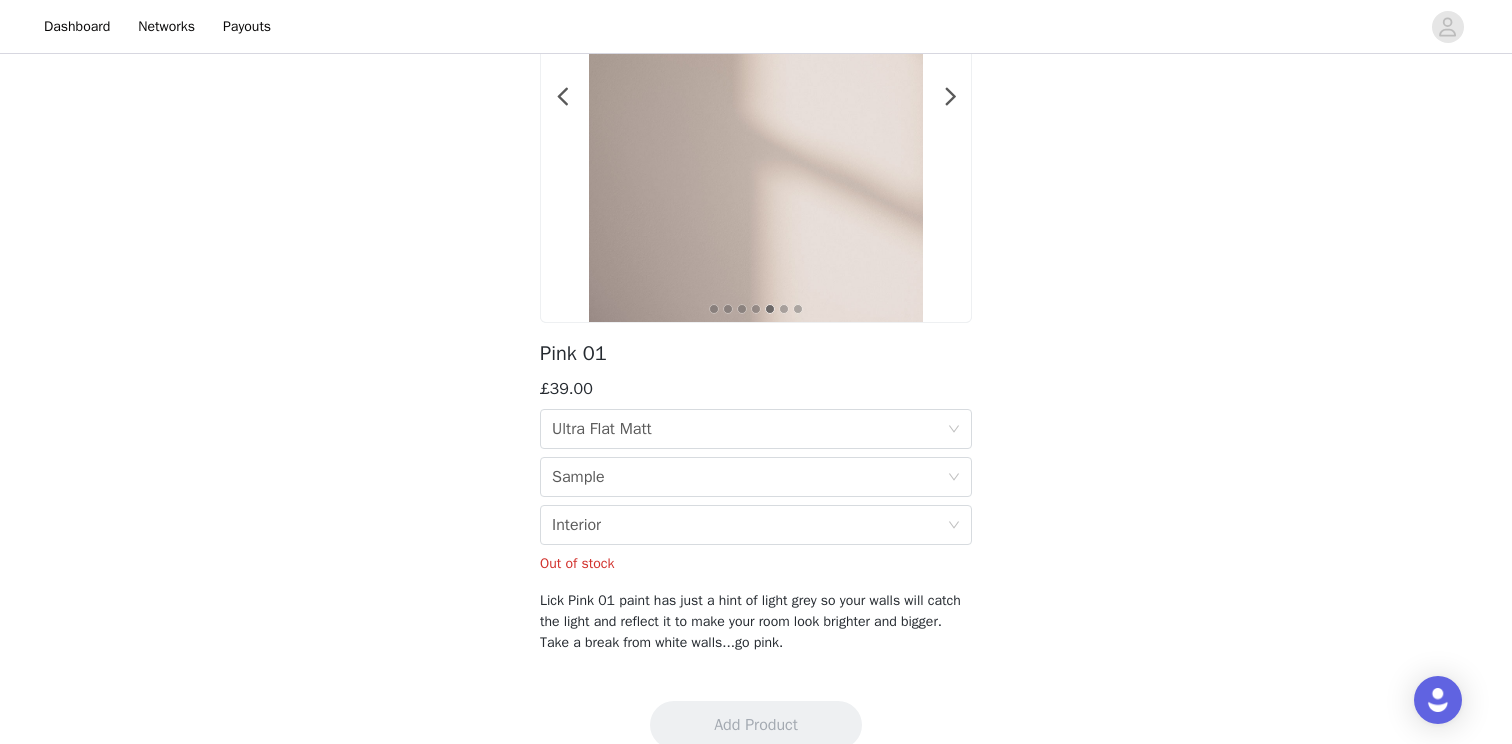 scroll, scrollTop: 268, scrollLeft: 0, axis: vertical 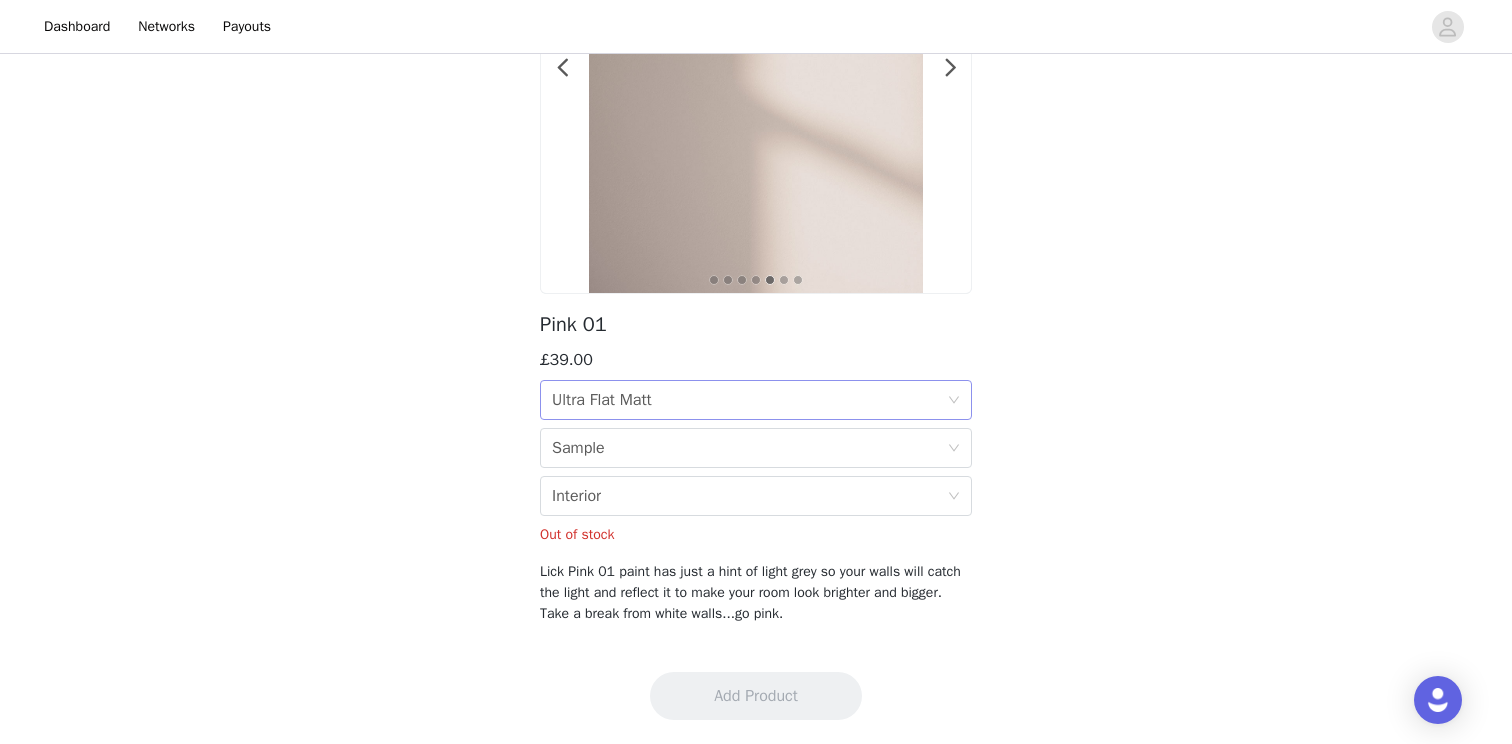 click on "Finish Ultra Flat Matt" at bounding box center [749, 400] 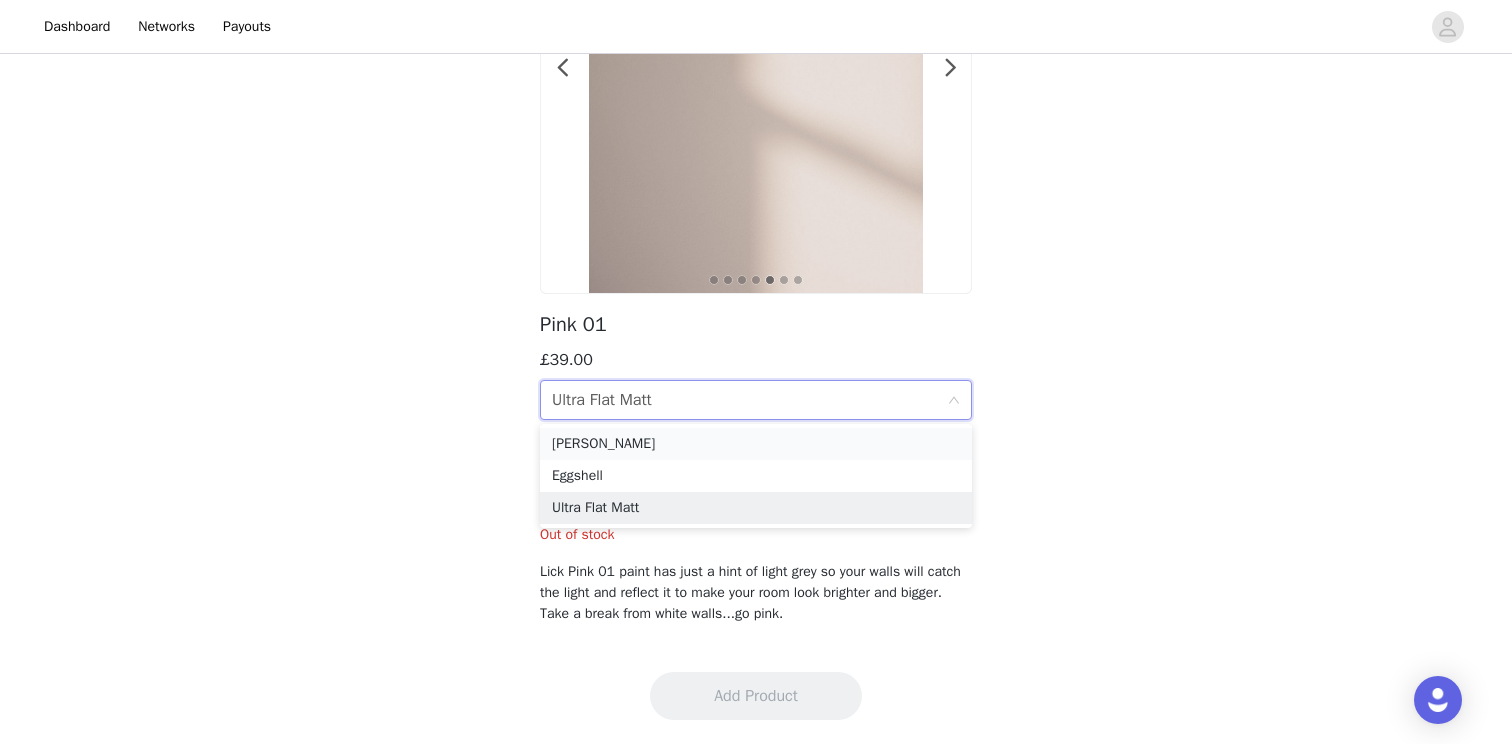 click on "Matt" at bounding box center (756, 444) 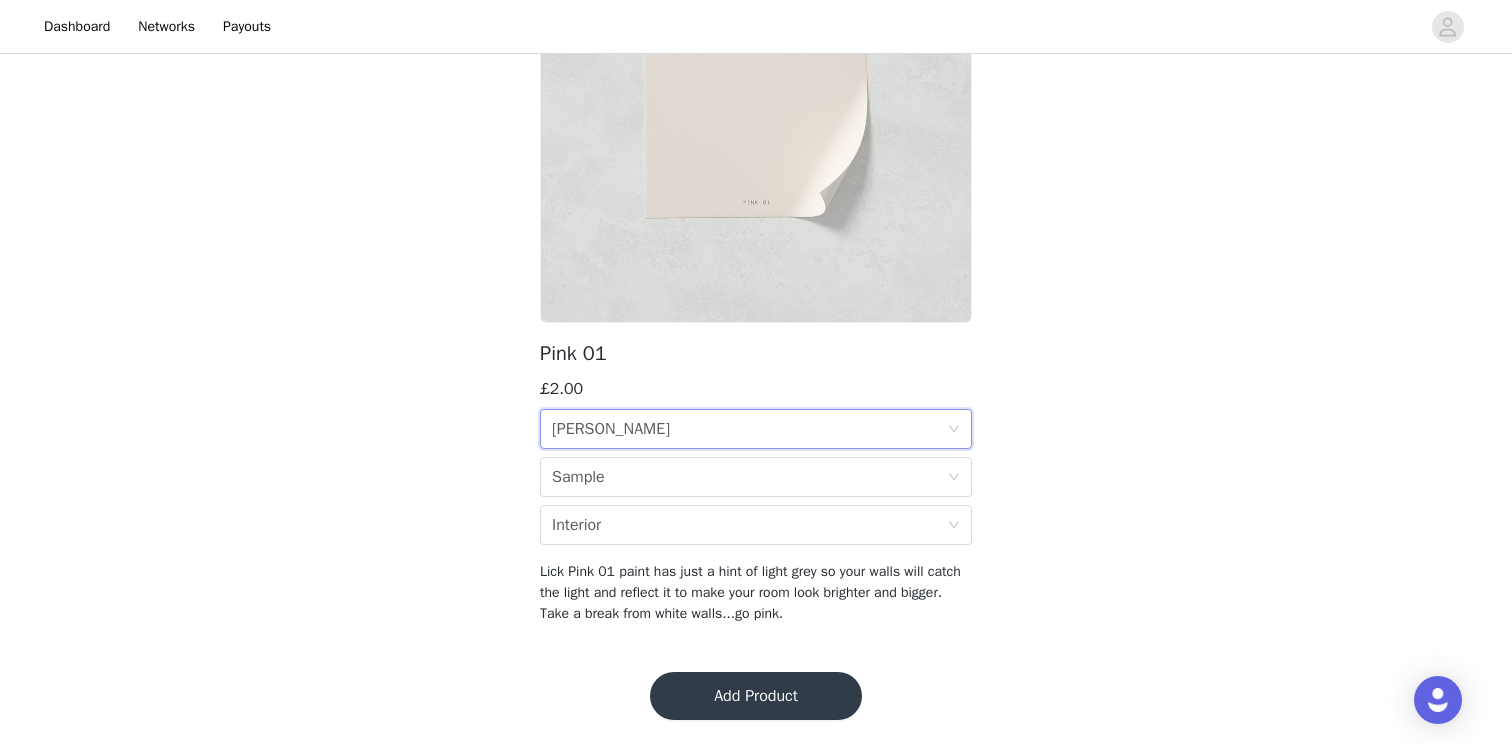 click on "Back
Pink 01
£2.00
Finish Matt Size Sample Location Interior     Lick Pink 01 paint has just a hint of light grey so your walls will catch the light and reflect it to make your room look brighter and bigger. Take a break from white walls...go pink." at bounding box center (756, 233) 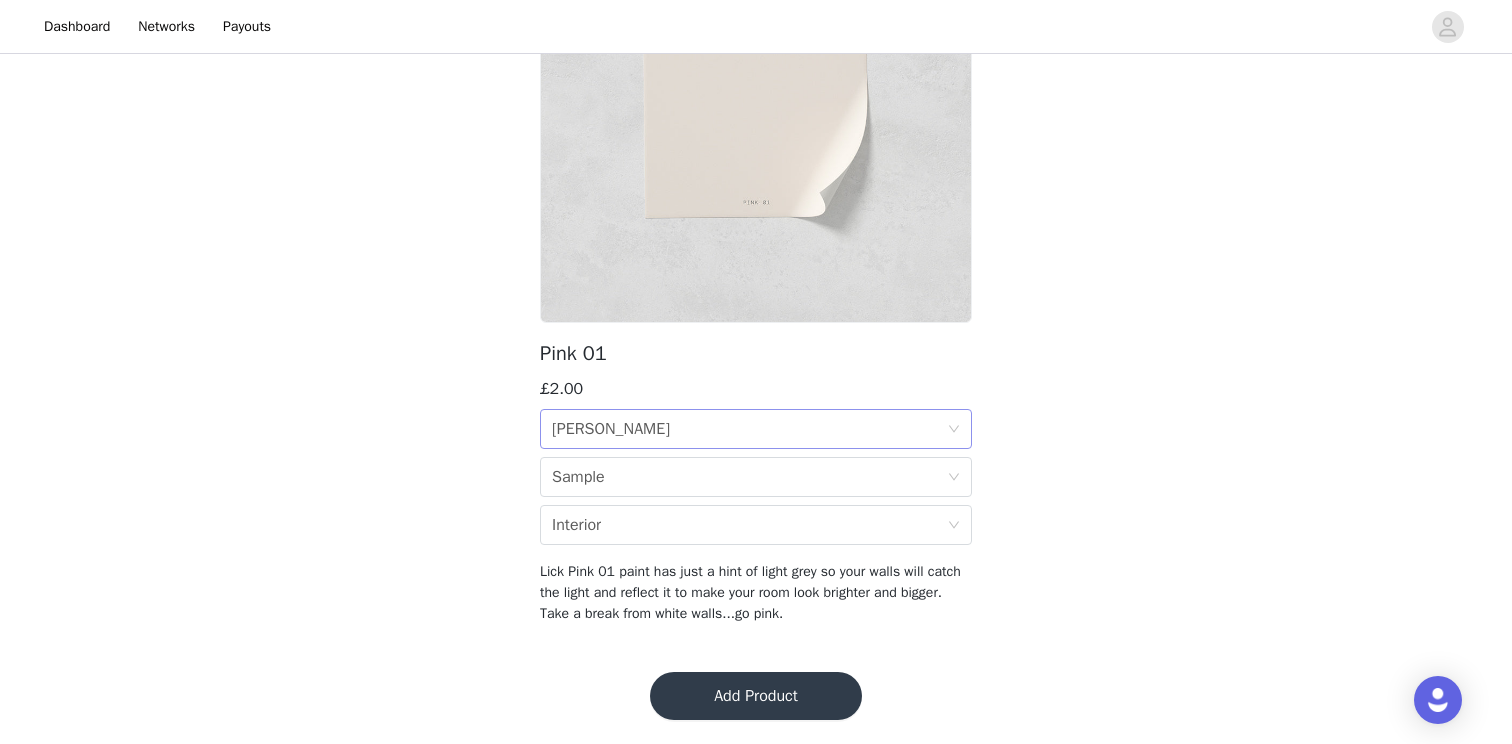 click on "Finish Matt" at bounding box center (749, 429) 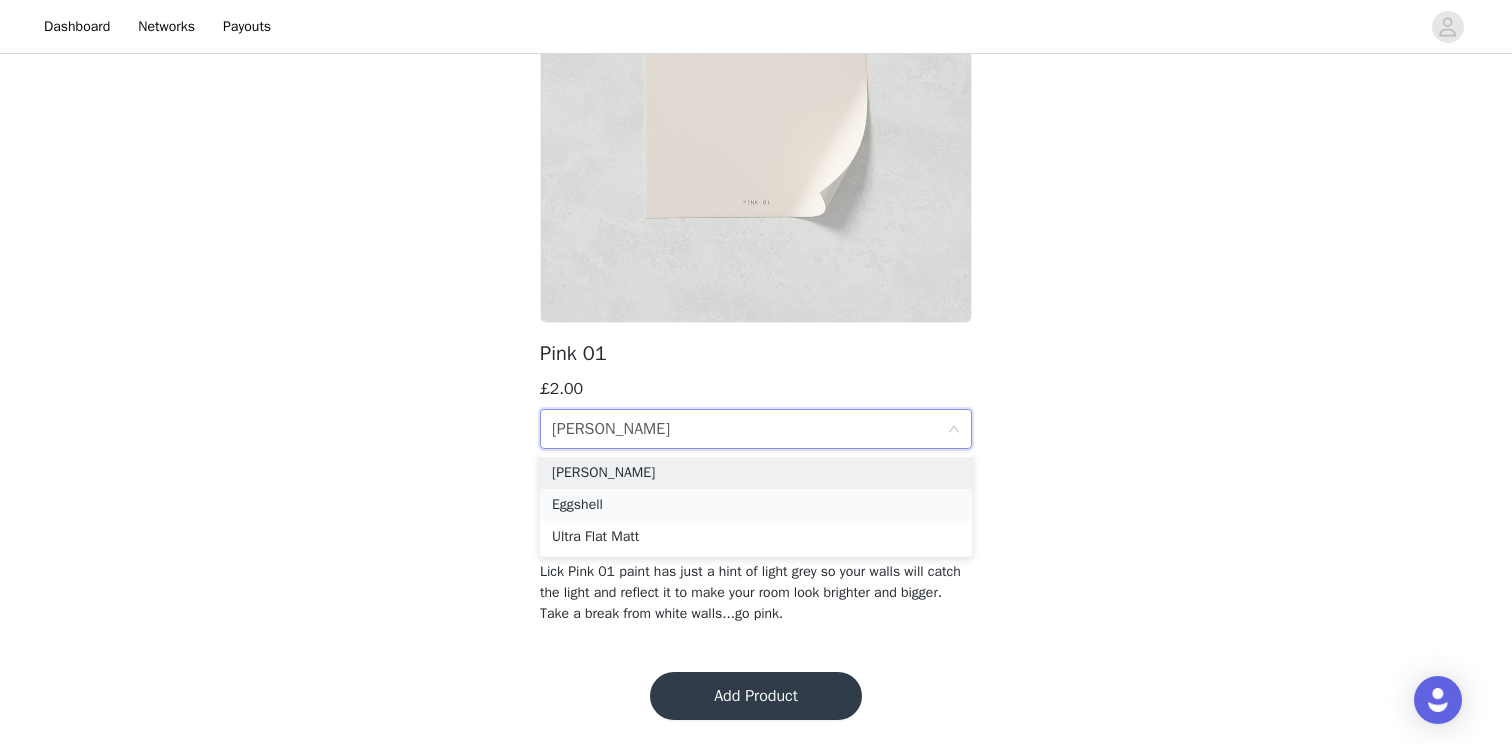 click on "Eggshell" at bounding box center (756, 505) 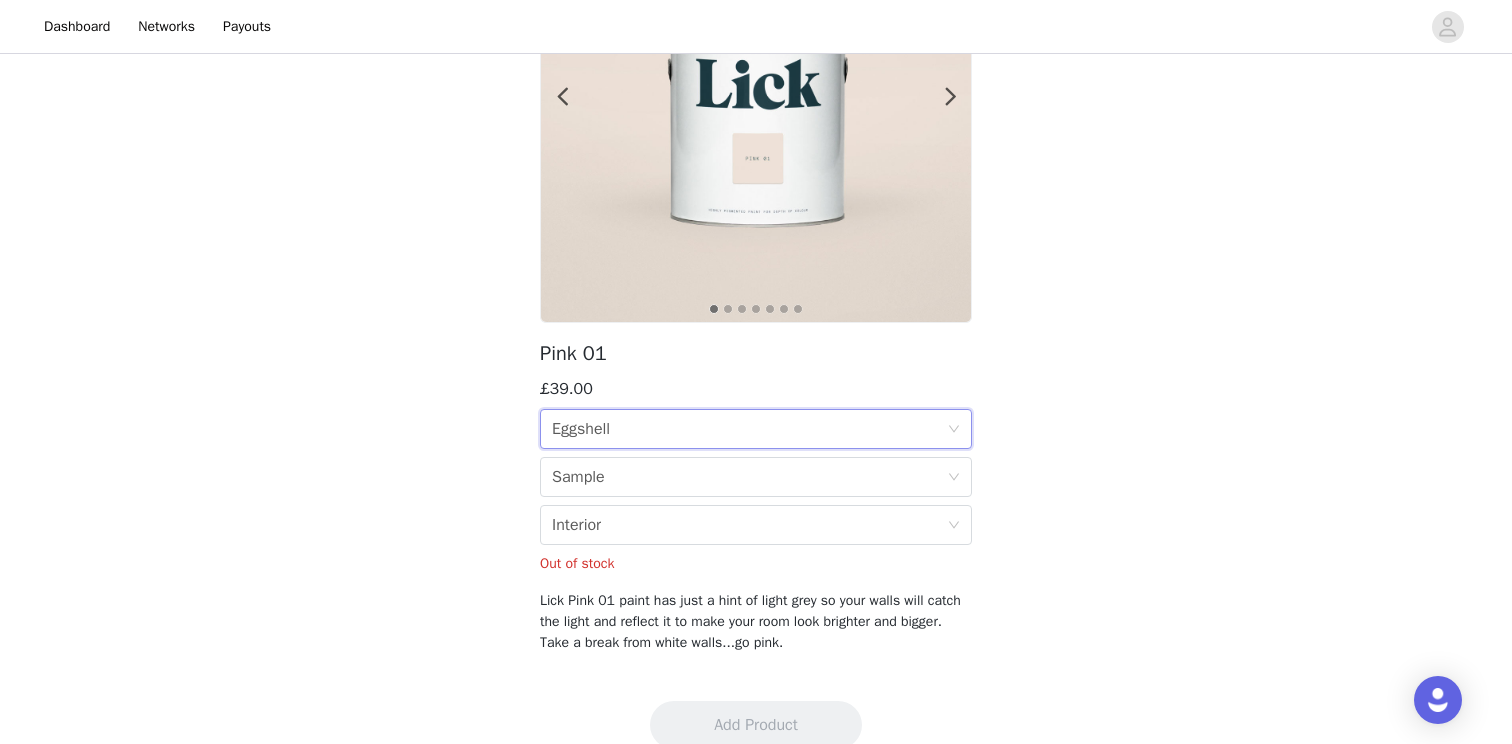 click on "Finish Eggshell" at bounding box center (749, 429) 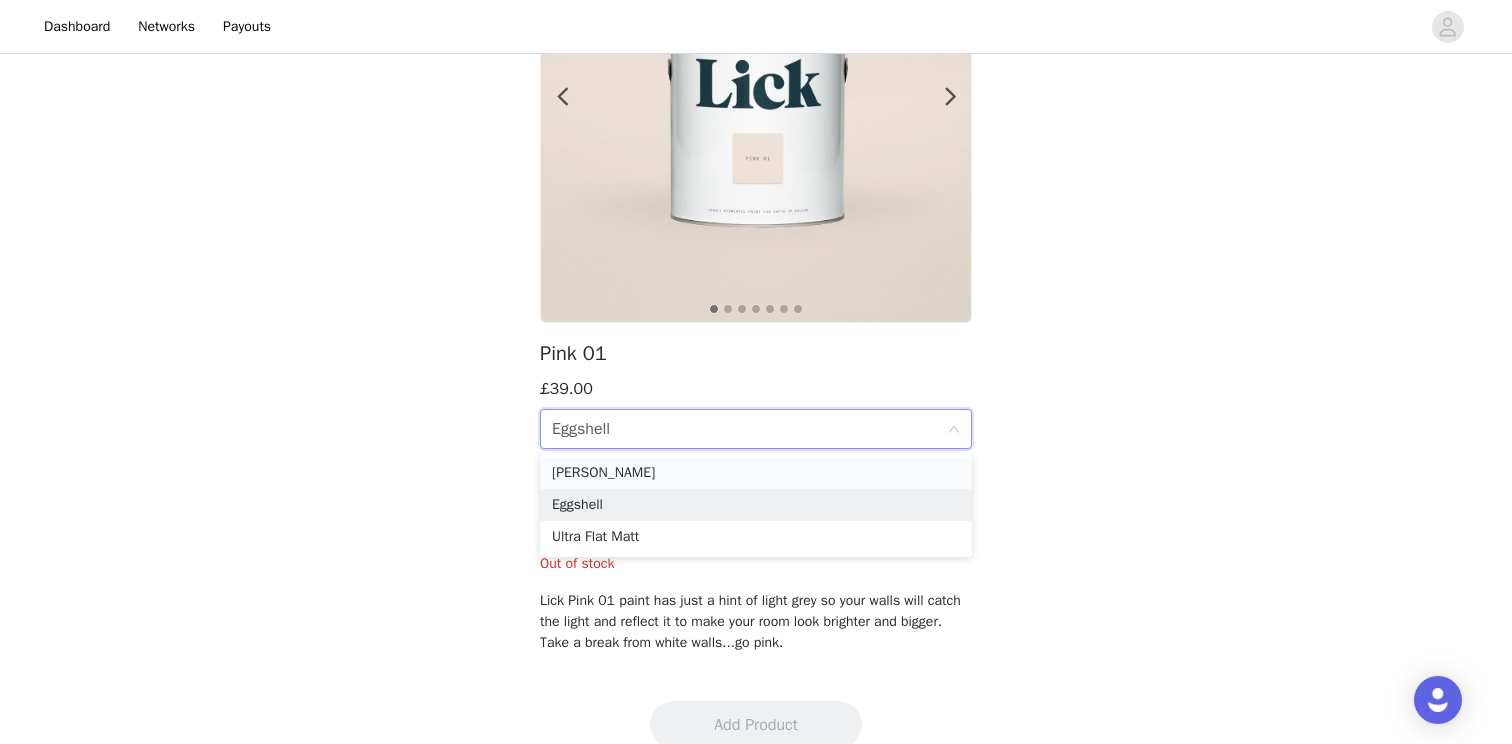 click on "Matt" at bounding box center (756, 473) 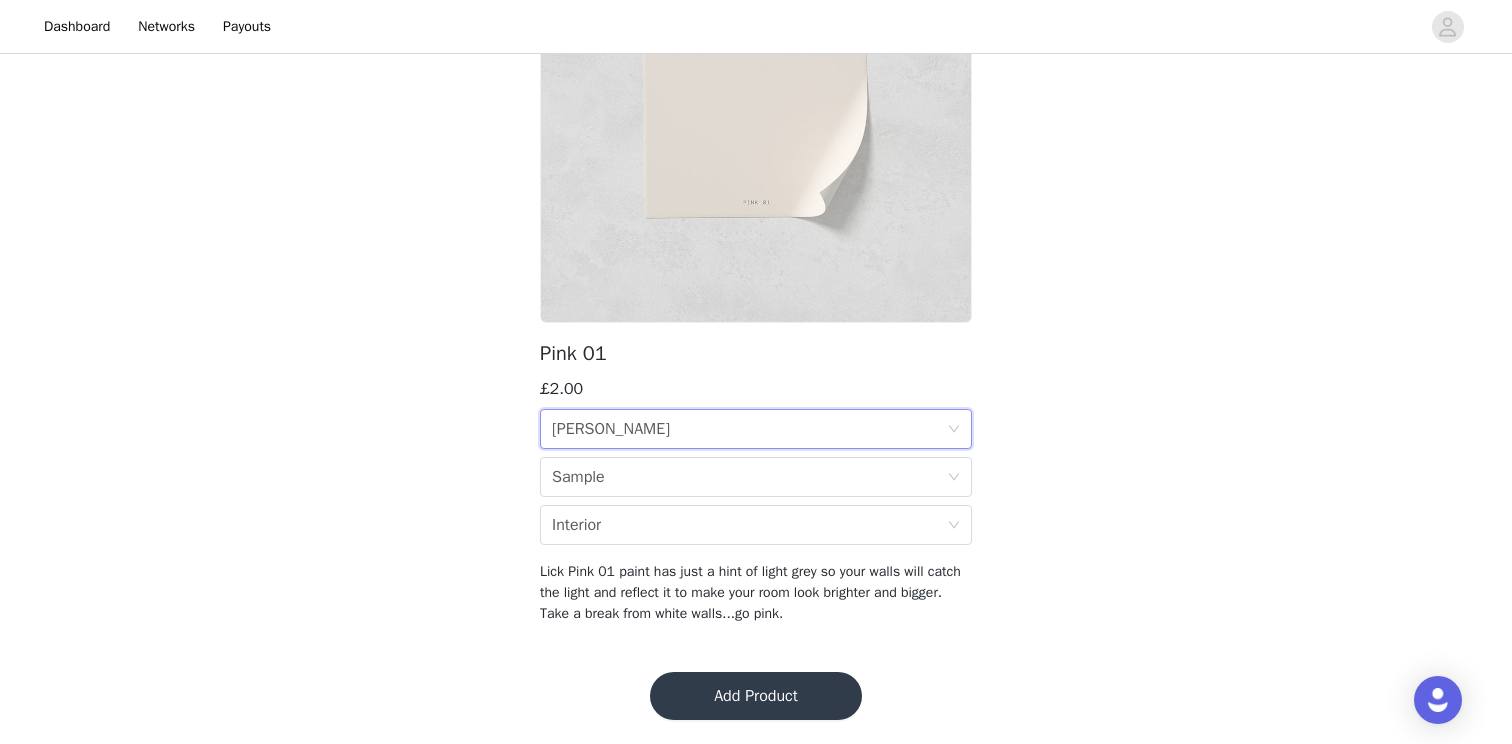 click on "Back
Pink 01
£2.00
Finish Matt Size Sample Location Interior     Lick Pink 01 paint has just a hint of light grey so your walls will catch the light and reflect it to make your room look brighter and bigger. Take a break from white walls...go pink." at bounding box center (756, 233) 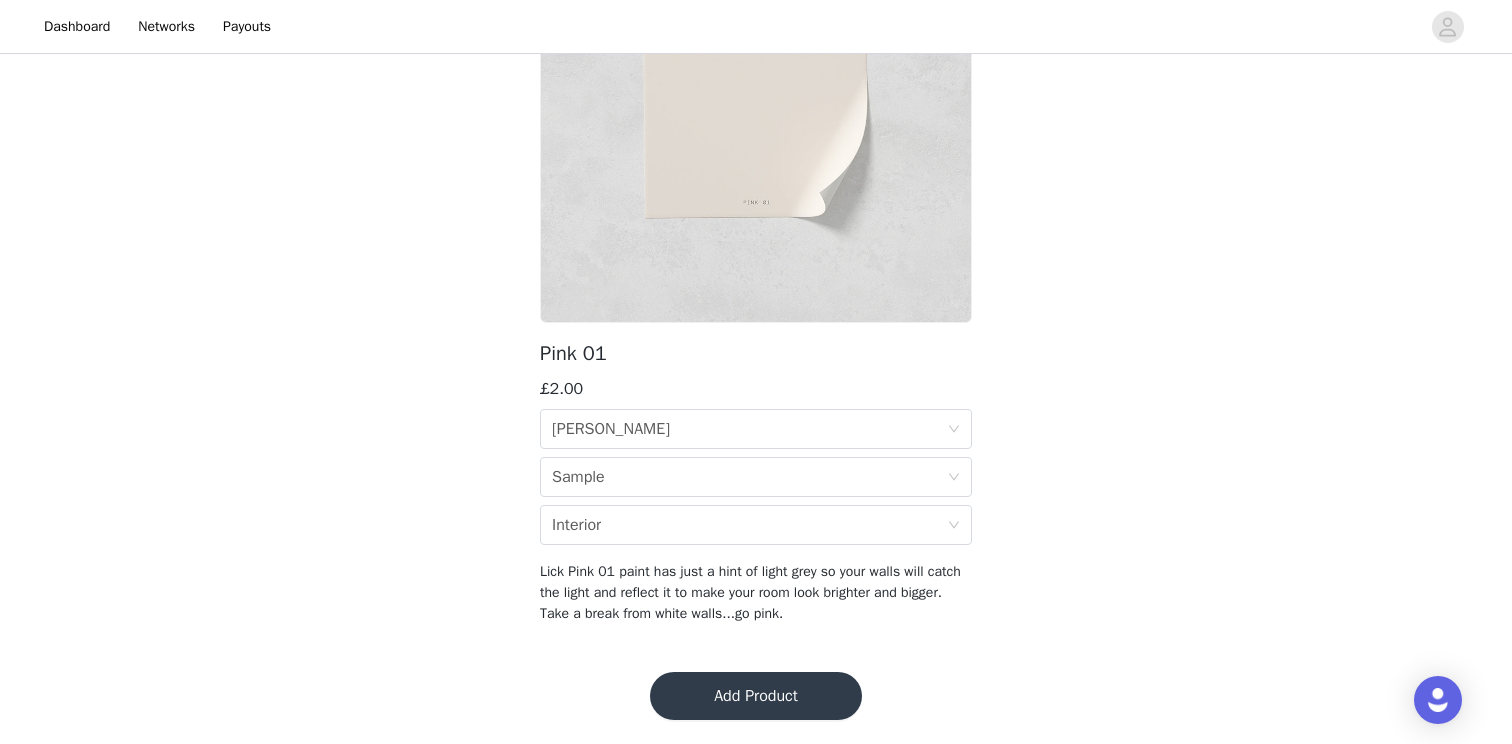click on "Add Product" at bounding box center (756, 696) 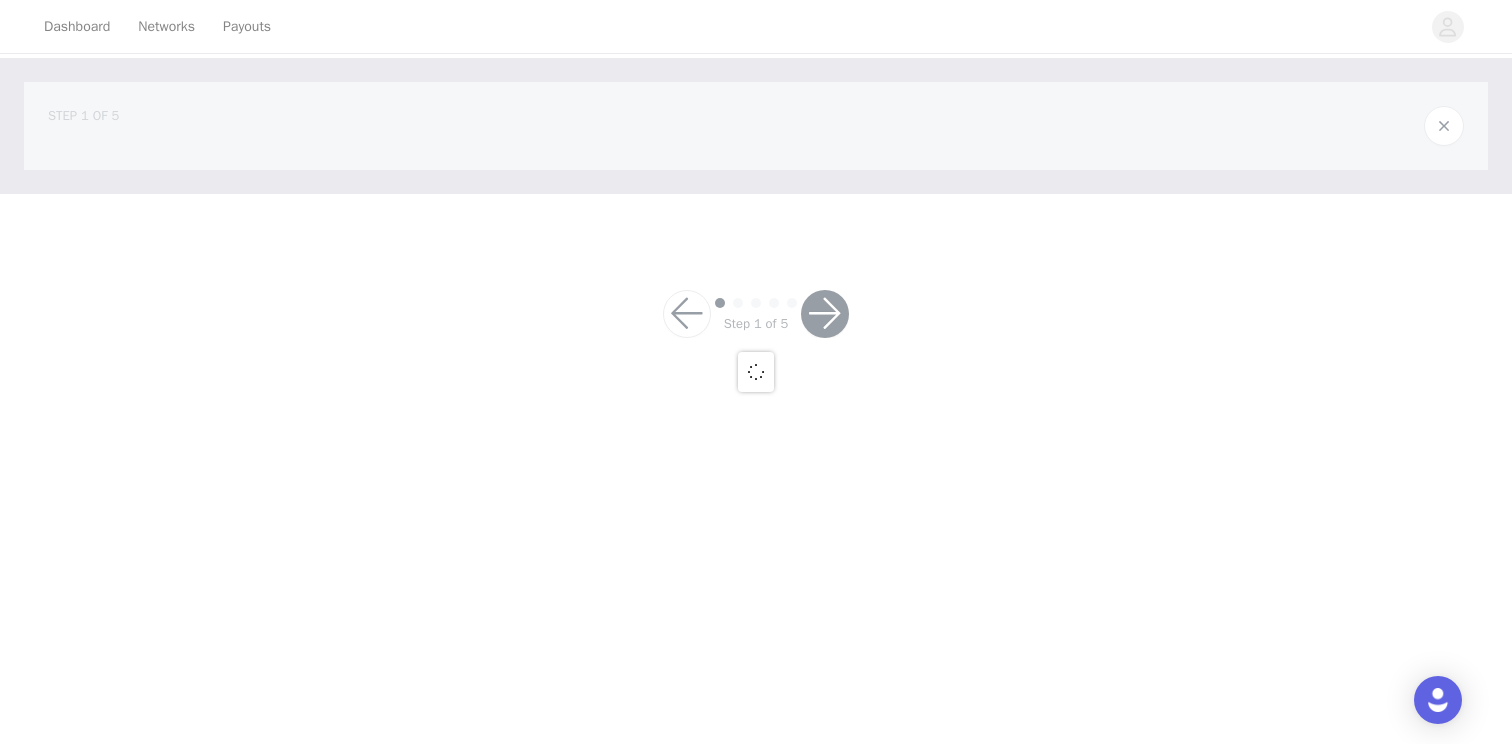 scroll, scrollTop: 0, scrollLeft: 0, axis: both 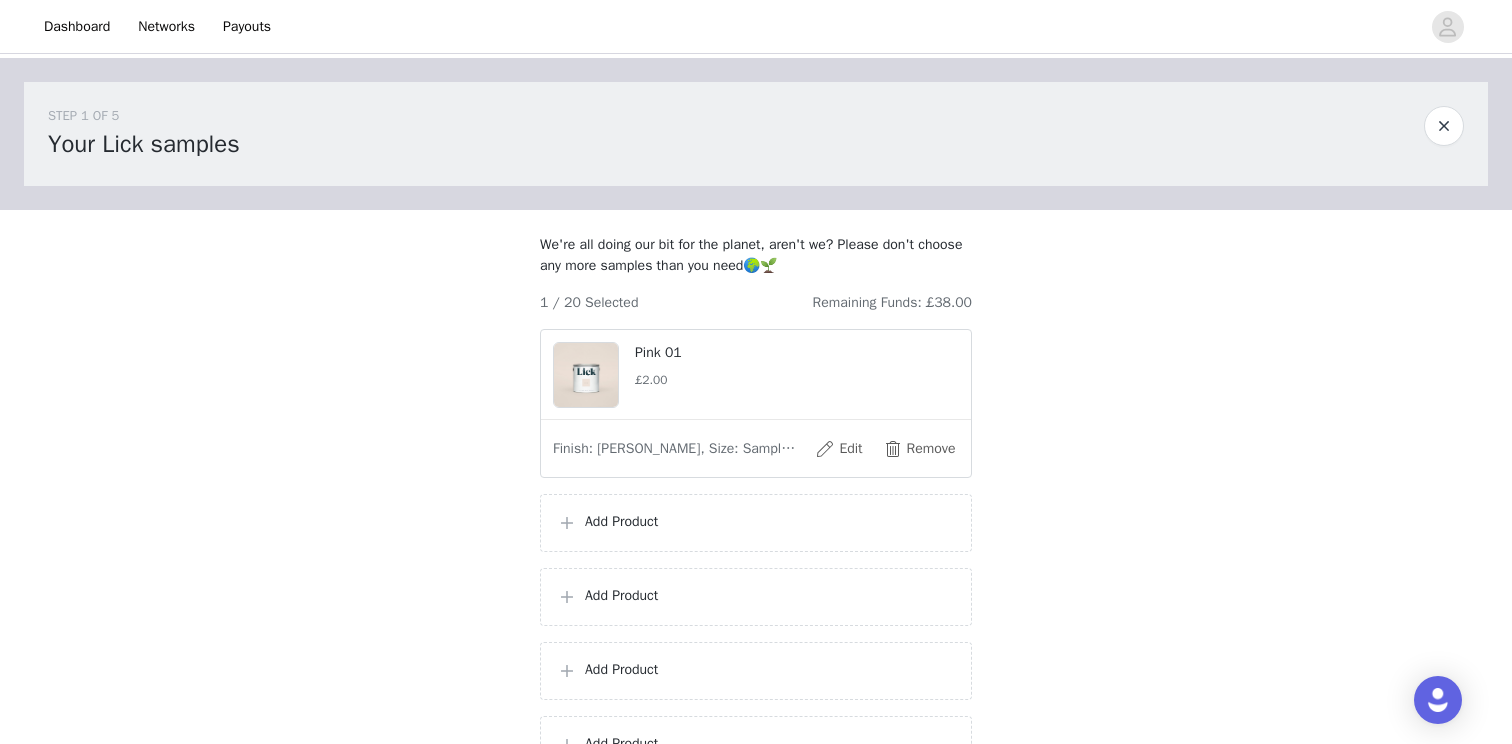 click on "Add Product" at bounding box center [756, 523] 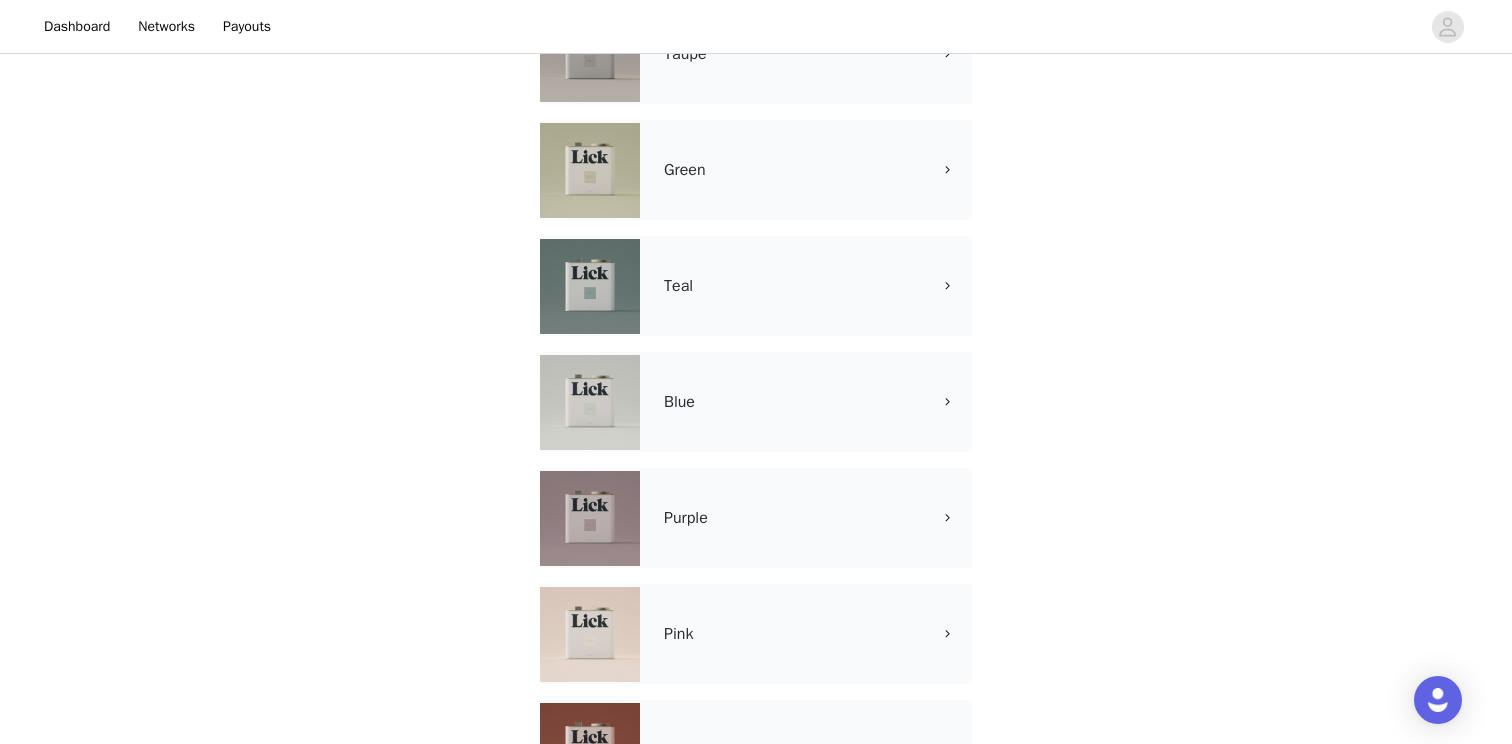 scroll, scrollTop: 658, scrollLeft: 0, axis: vertical 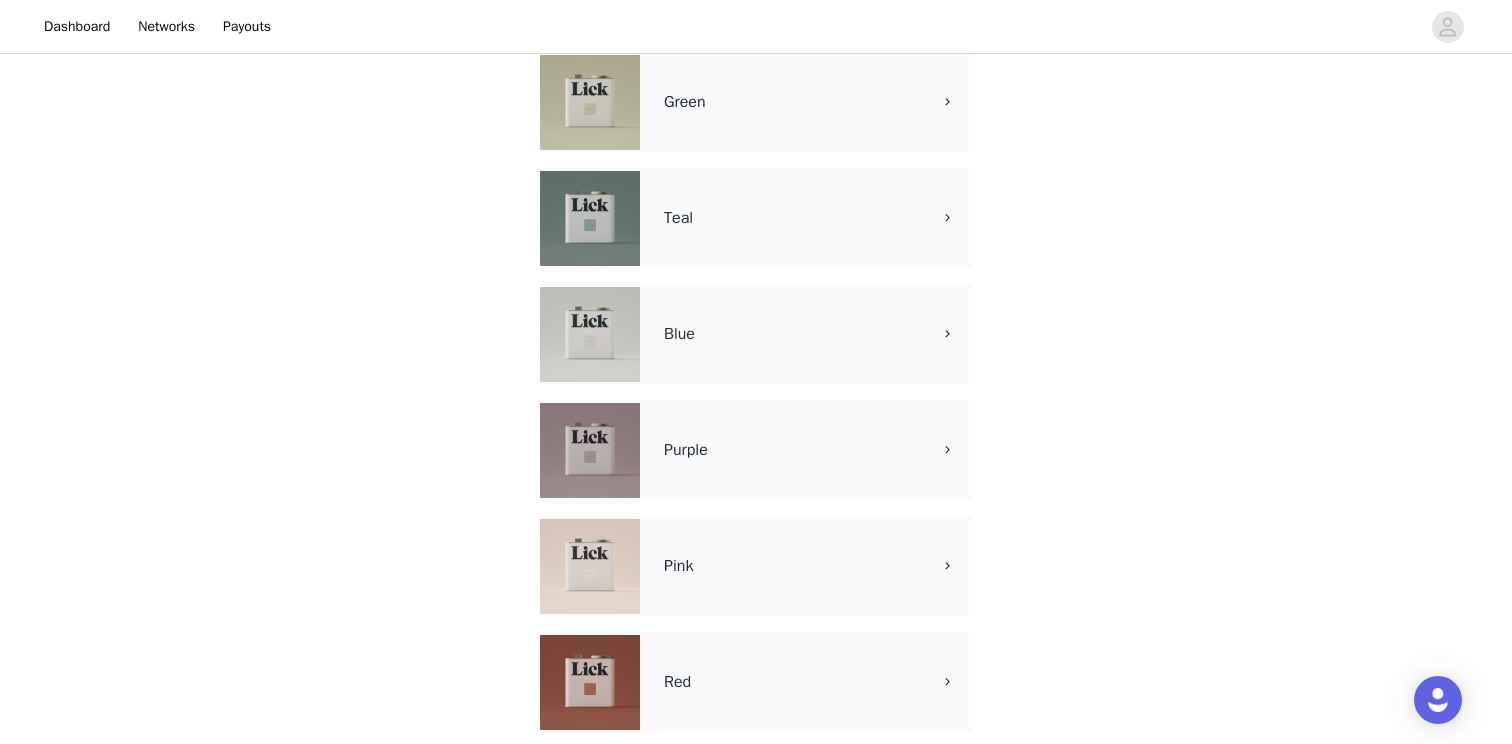 click at bounding box center [590, 566] 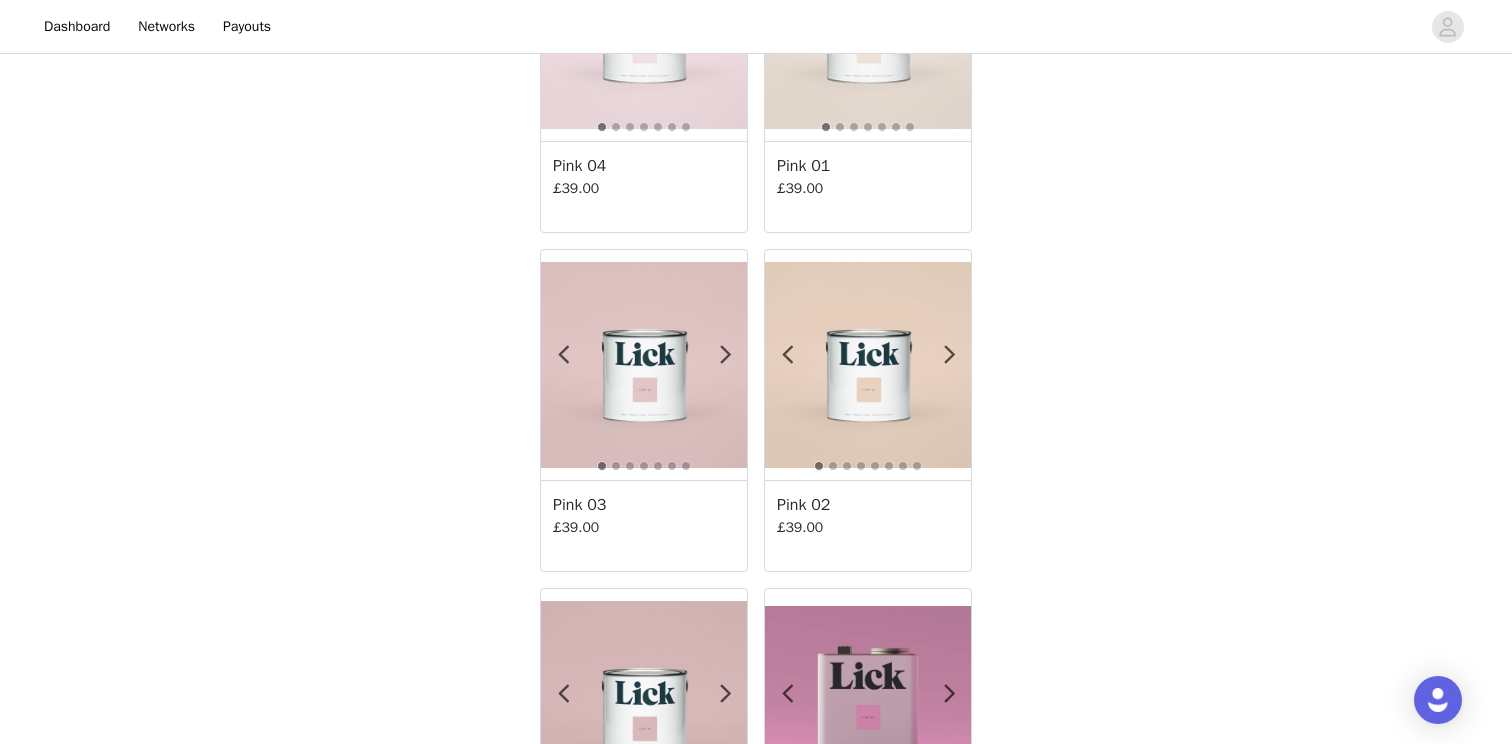 scroll, scrollTop: 230, scrollLeft: 0, axis: vertical 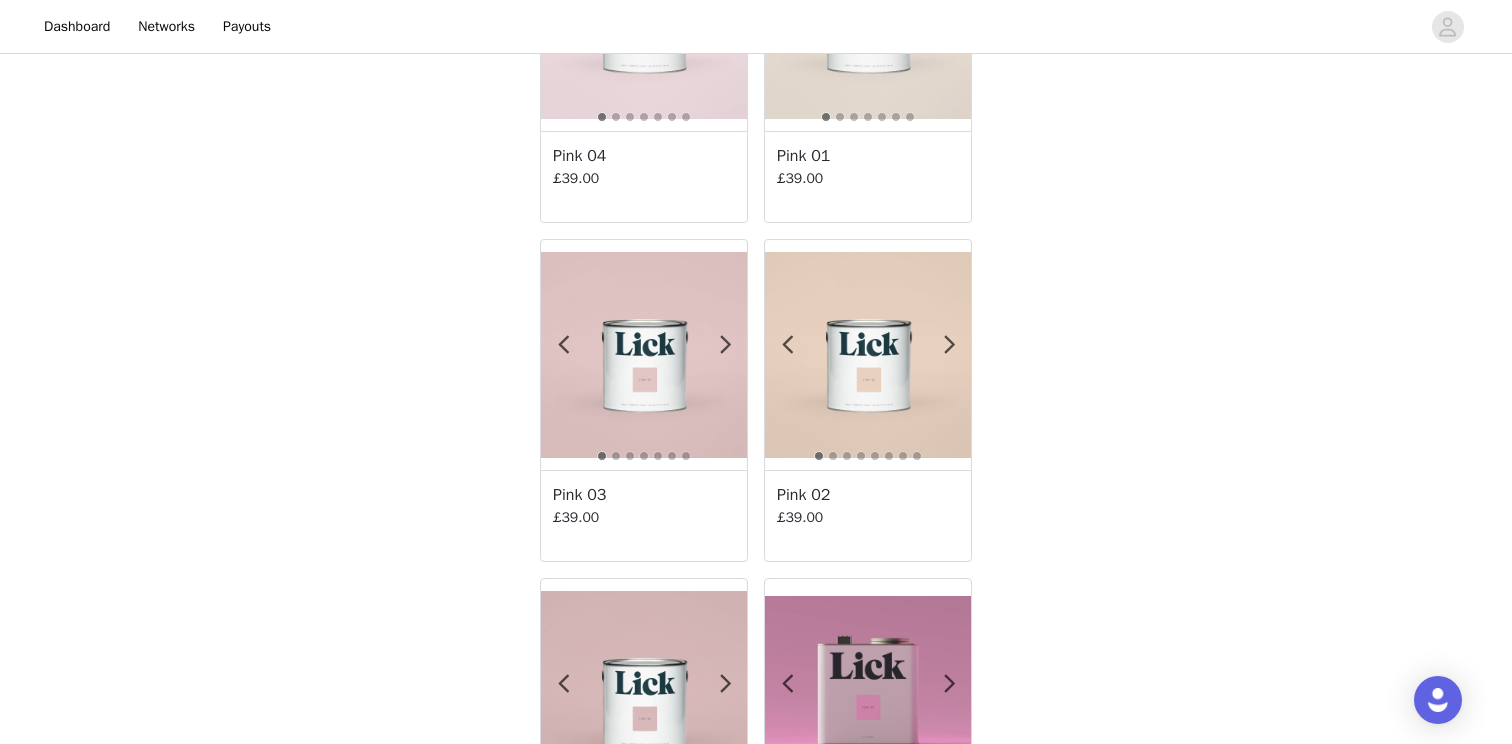 click at bounding box center (868, 355) 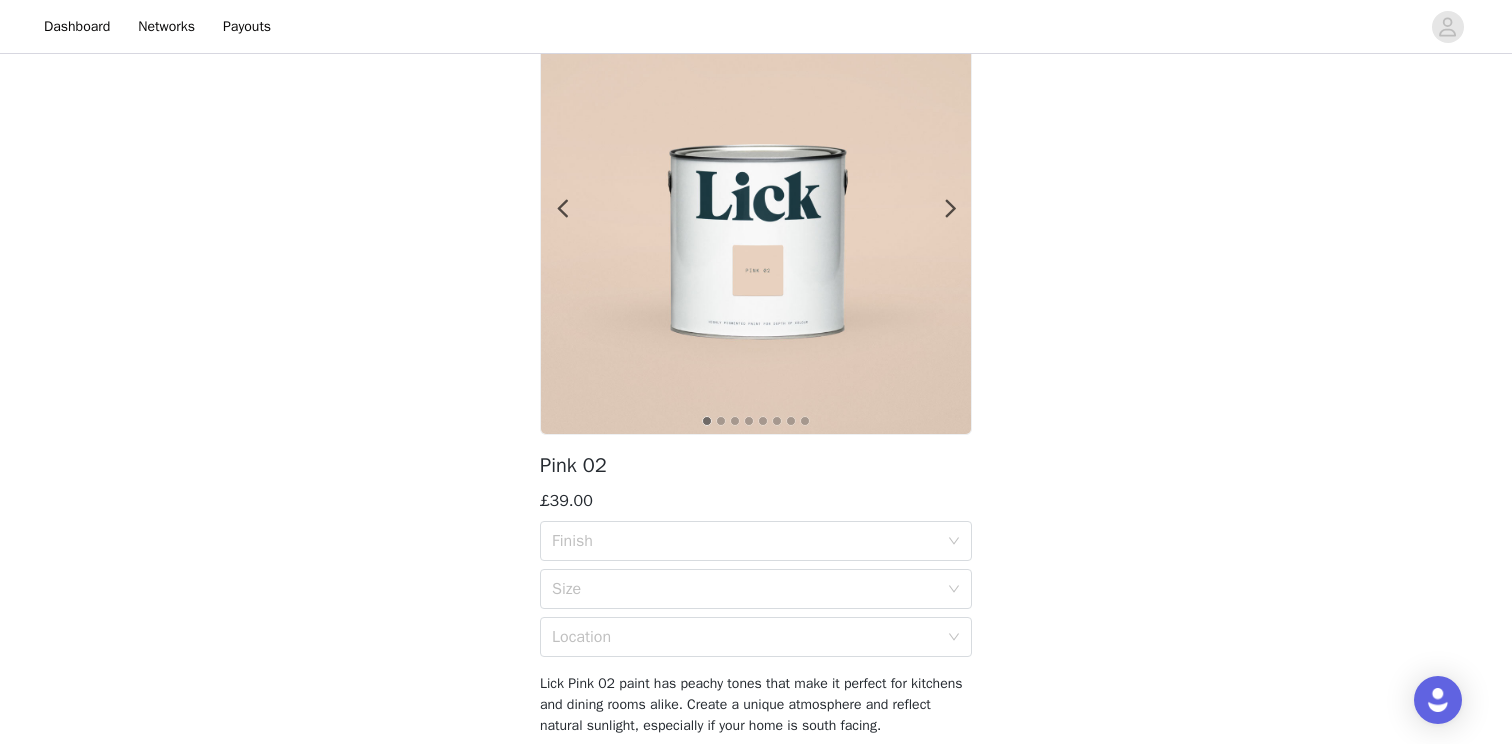 scroll, scrollTop: 239, scrollLeft: 0, axis: vertical 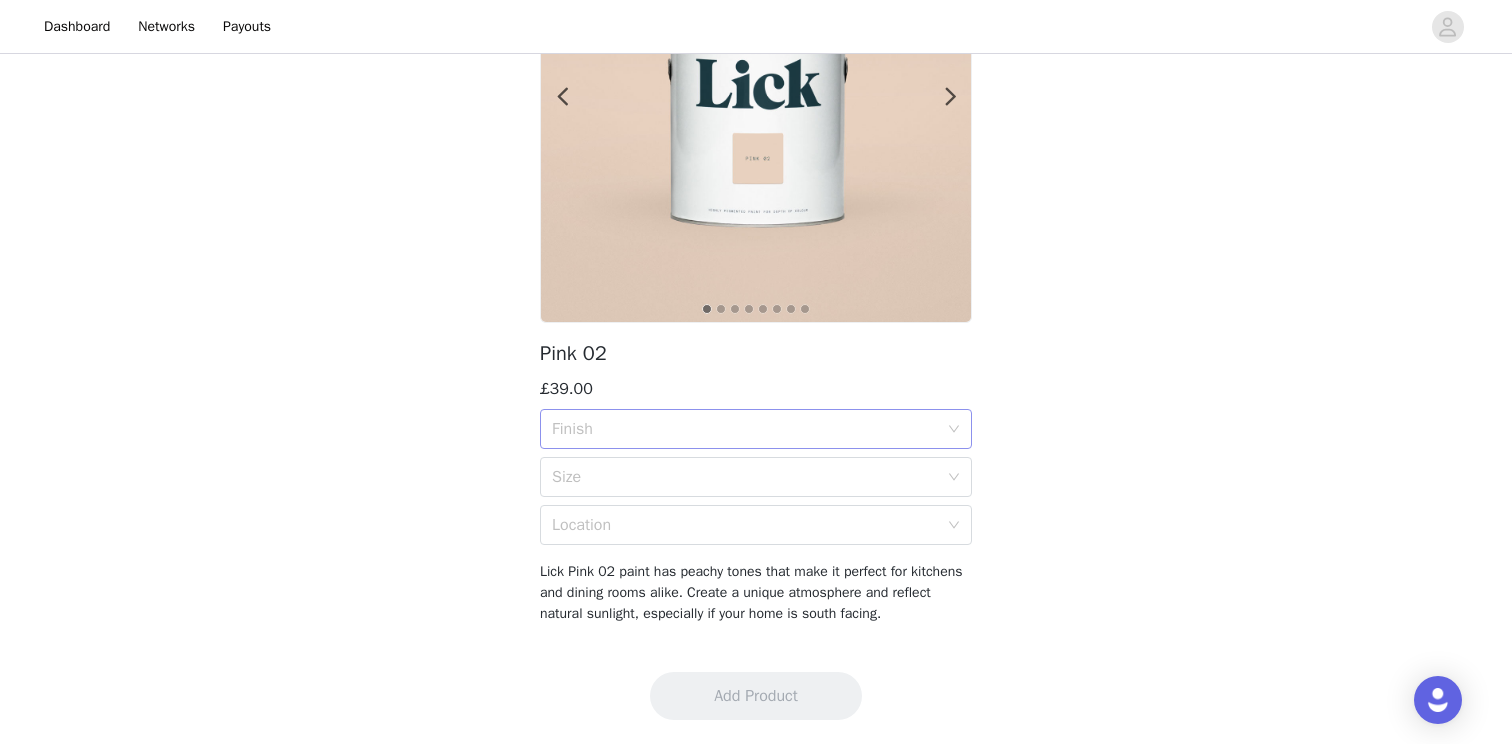 click on "Finish" at bounding box center [745, 429] 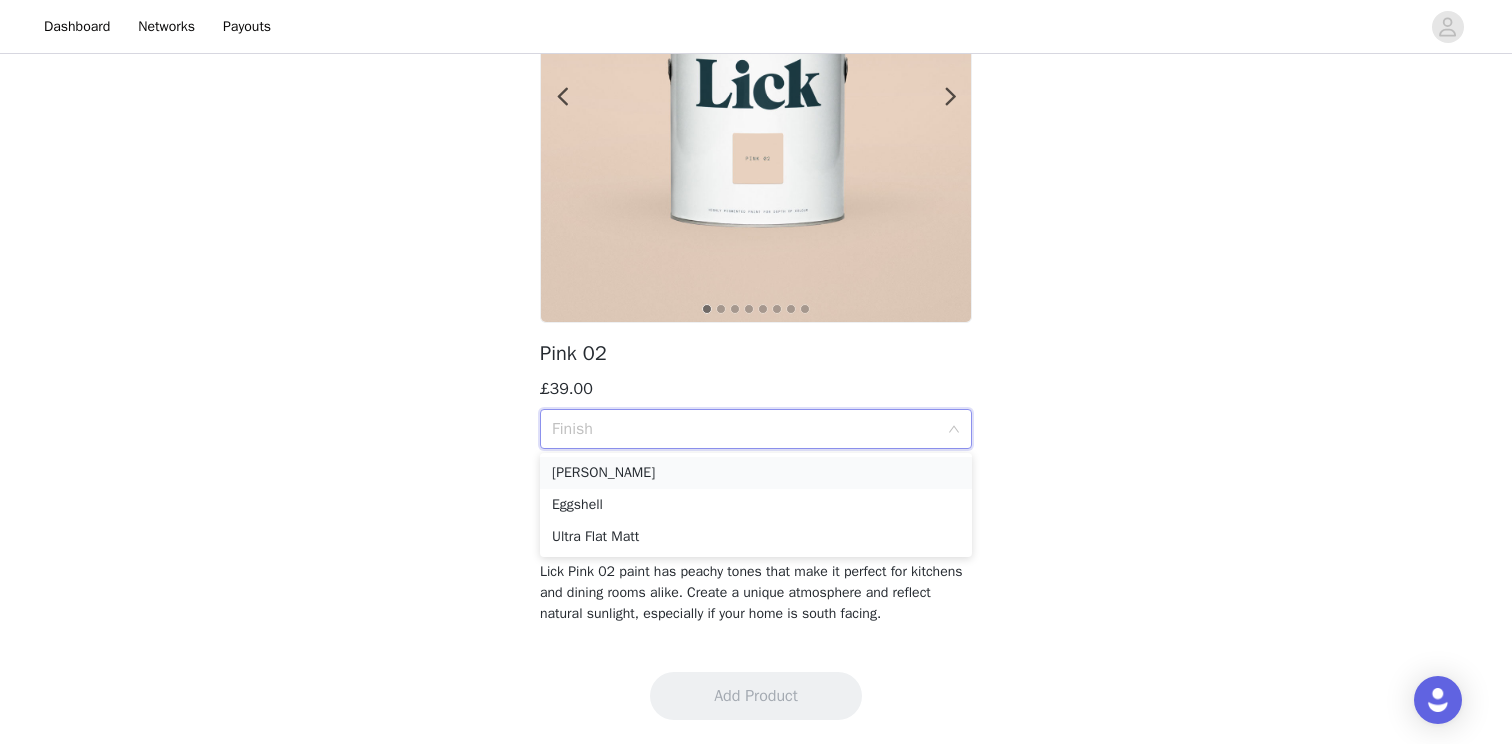 click on "Matt" at bounding box center [756, 473] 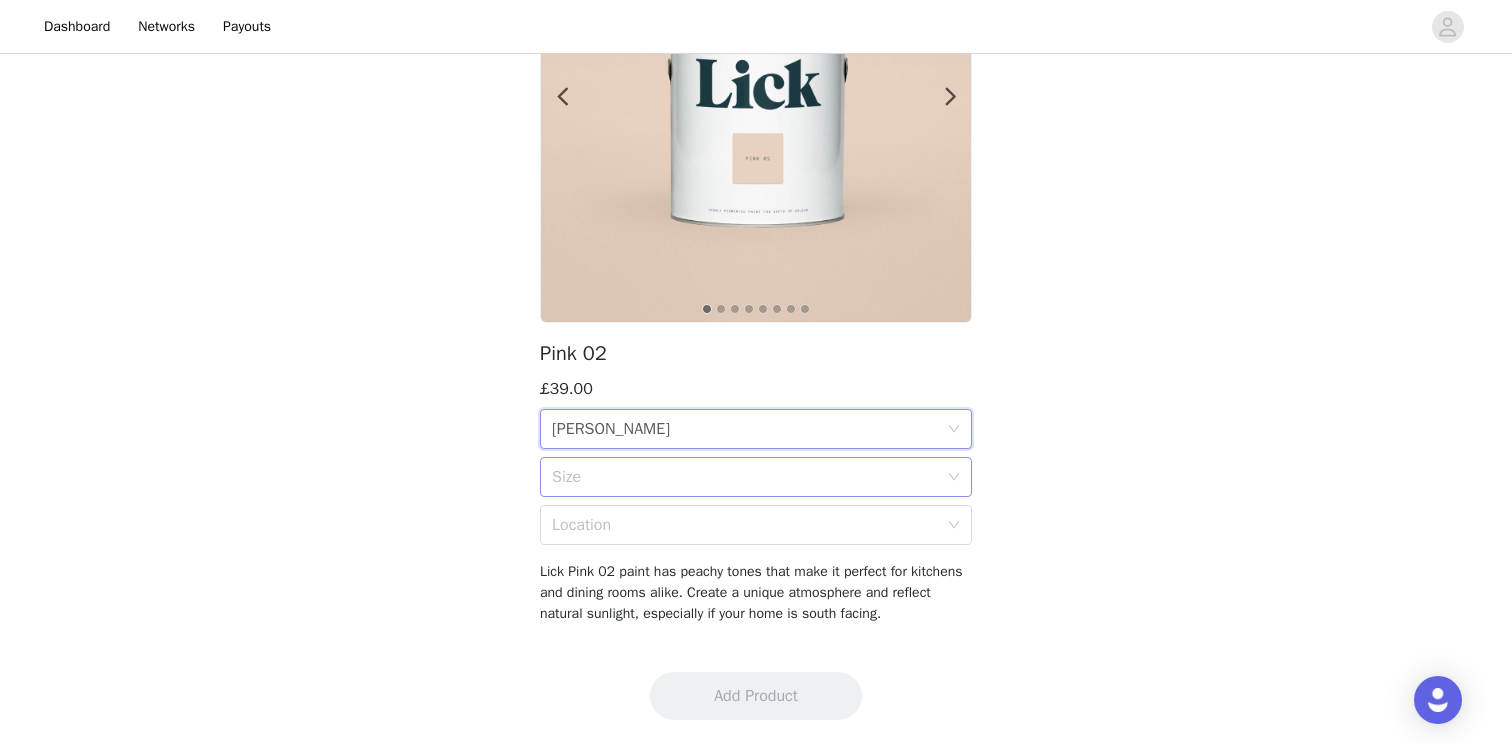 click on "Size" at bounding box center [745, 477] 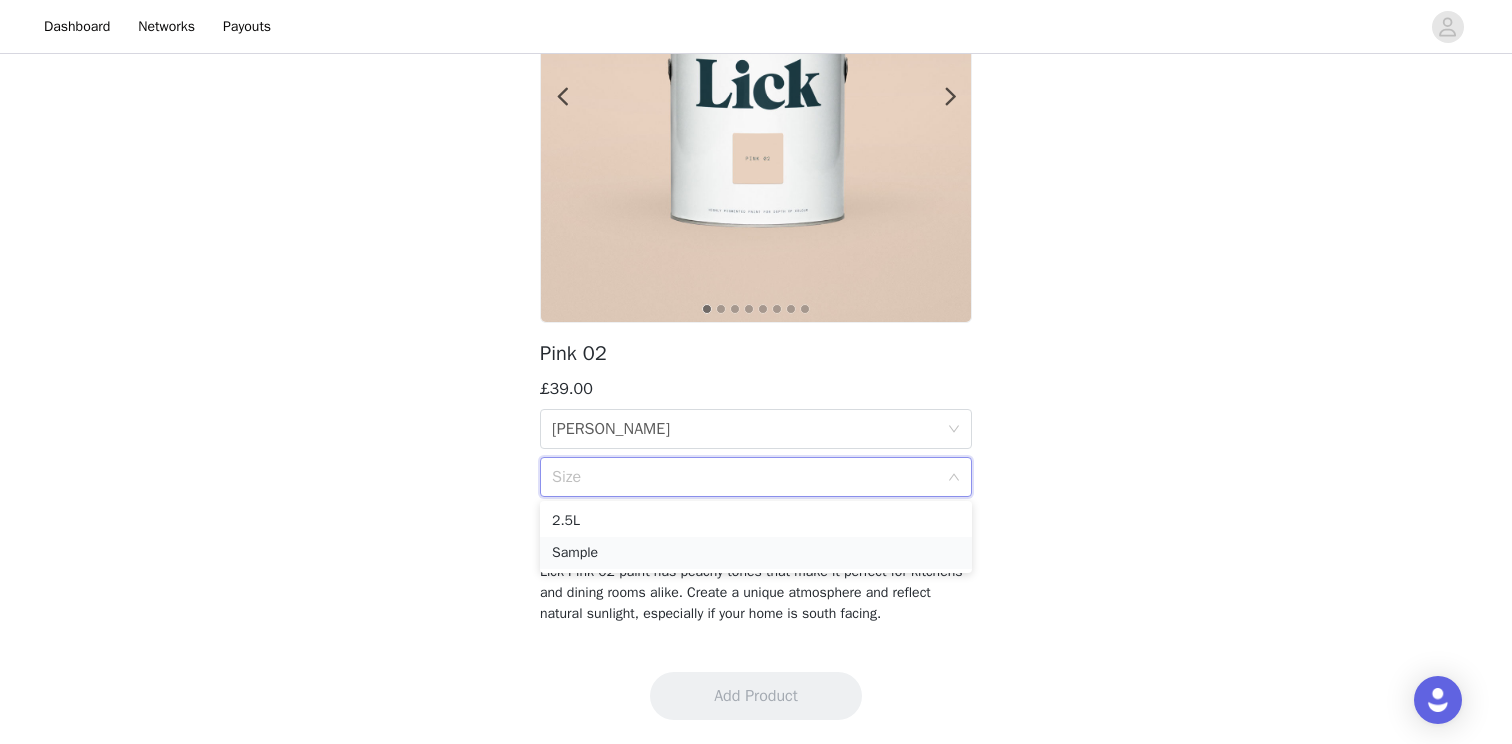 click on "Sample" at bounding box center (756, 553) 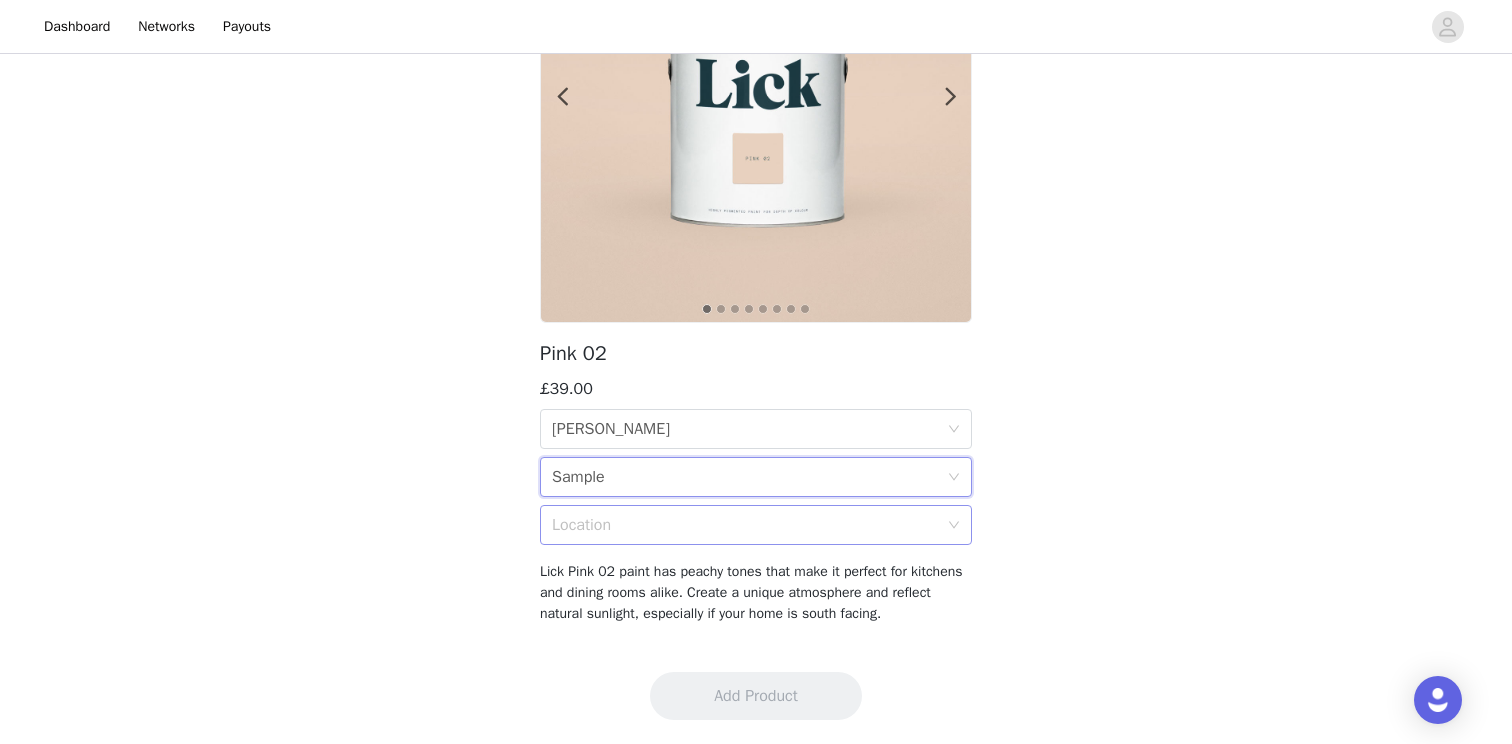 click on "Location" at bounding box center [745, 525] 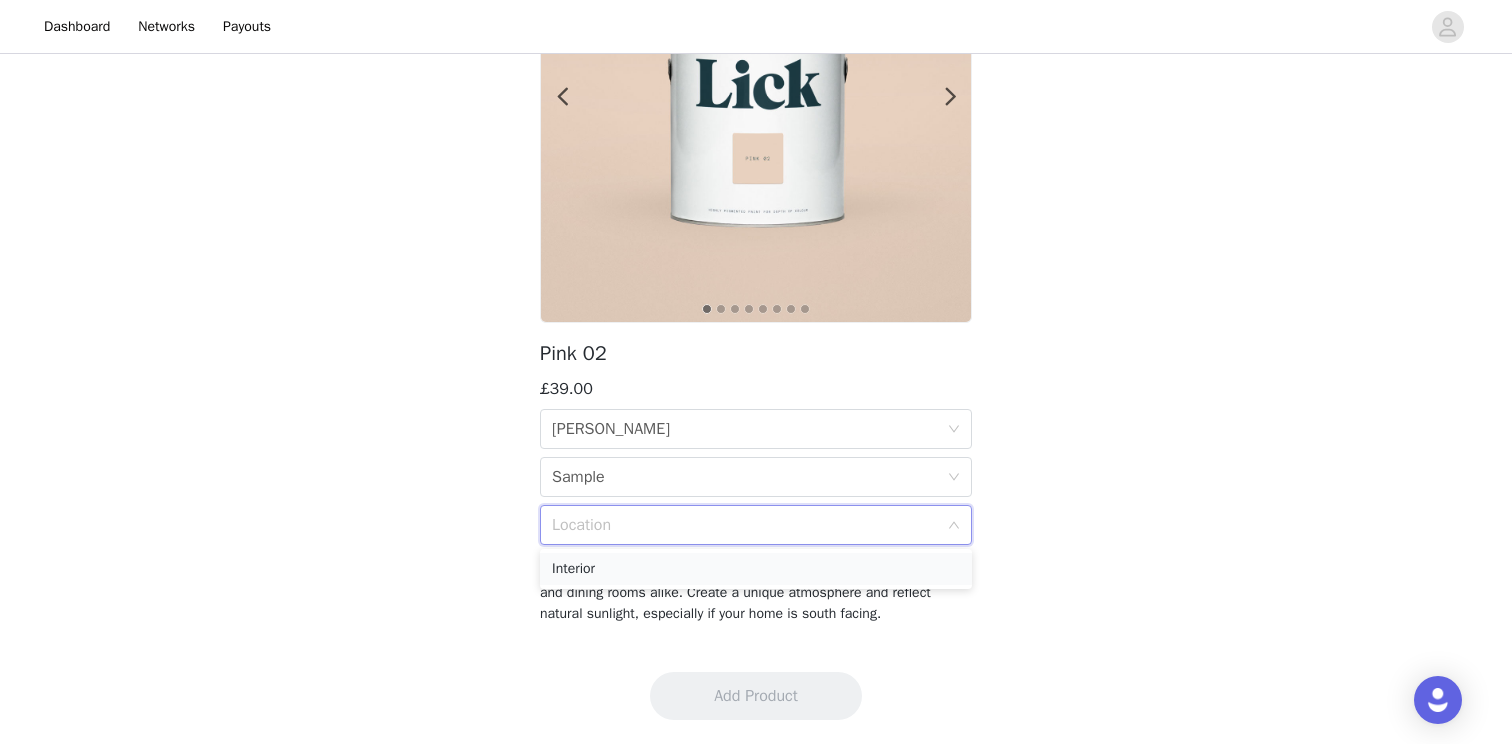 click on "Interior" at bounding box center [756, 569] 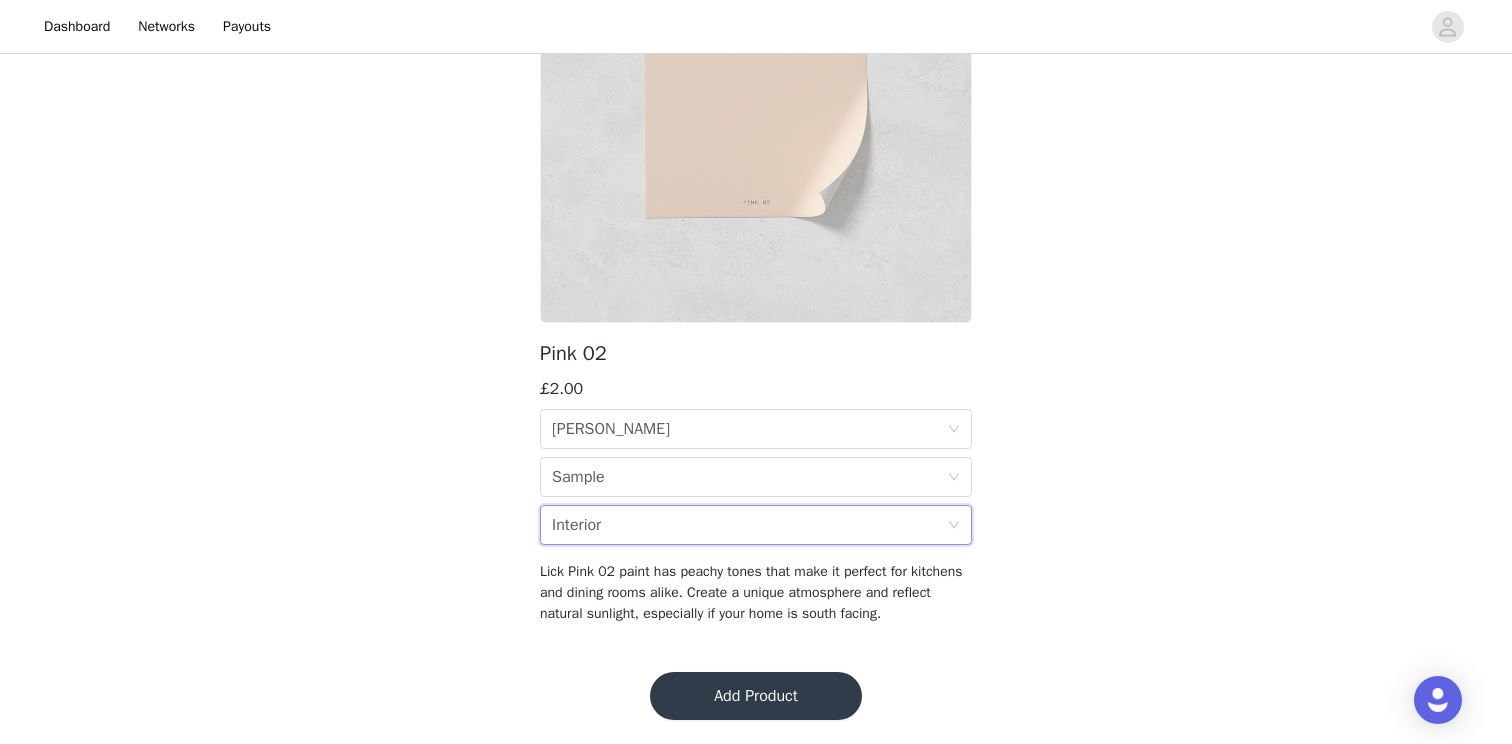 click on "Add Product" at bounding box center [756, 696] 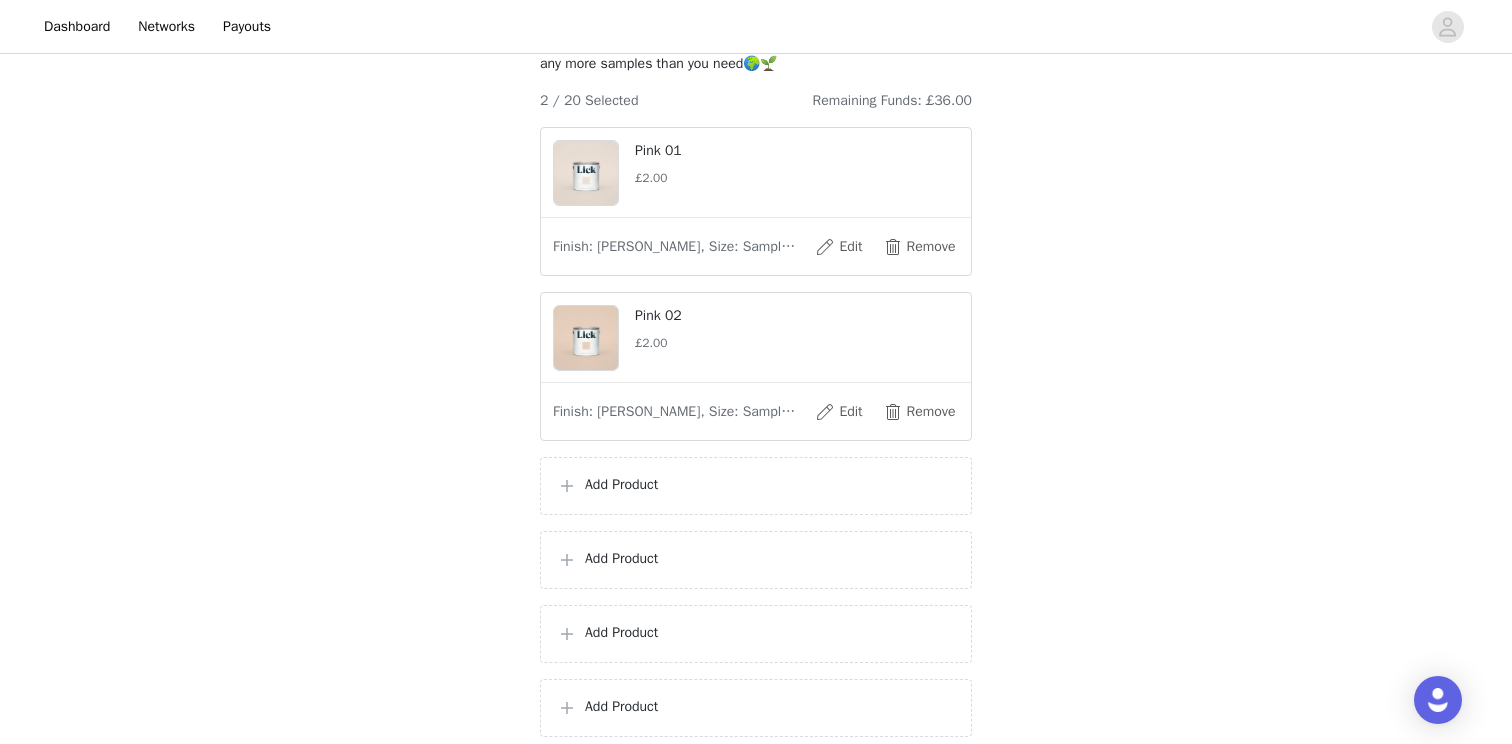 scroll, scrollTop: 185, scrollLeft: 0, axis: vertical 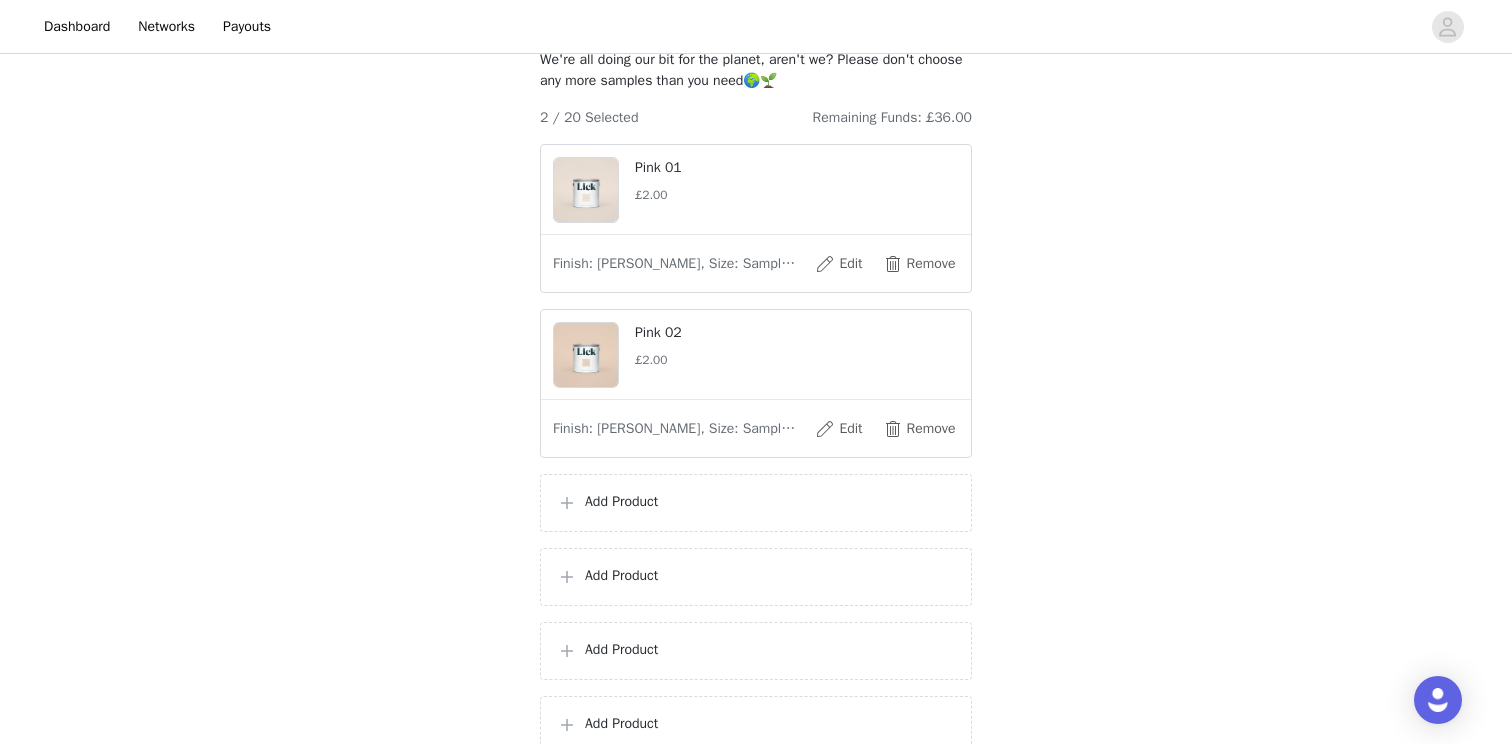 click on "Add Product" at bounding box center [770, 501] 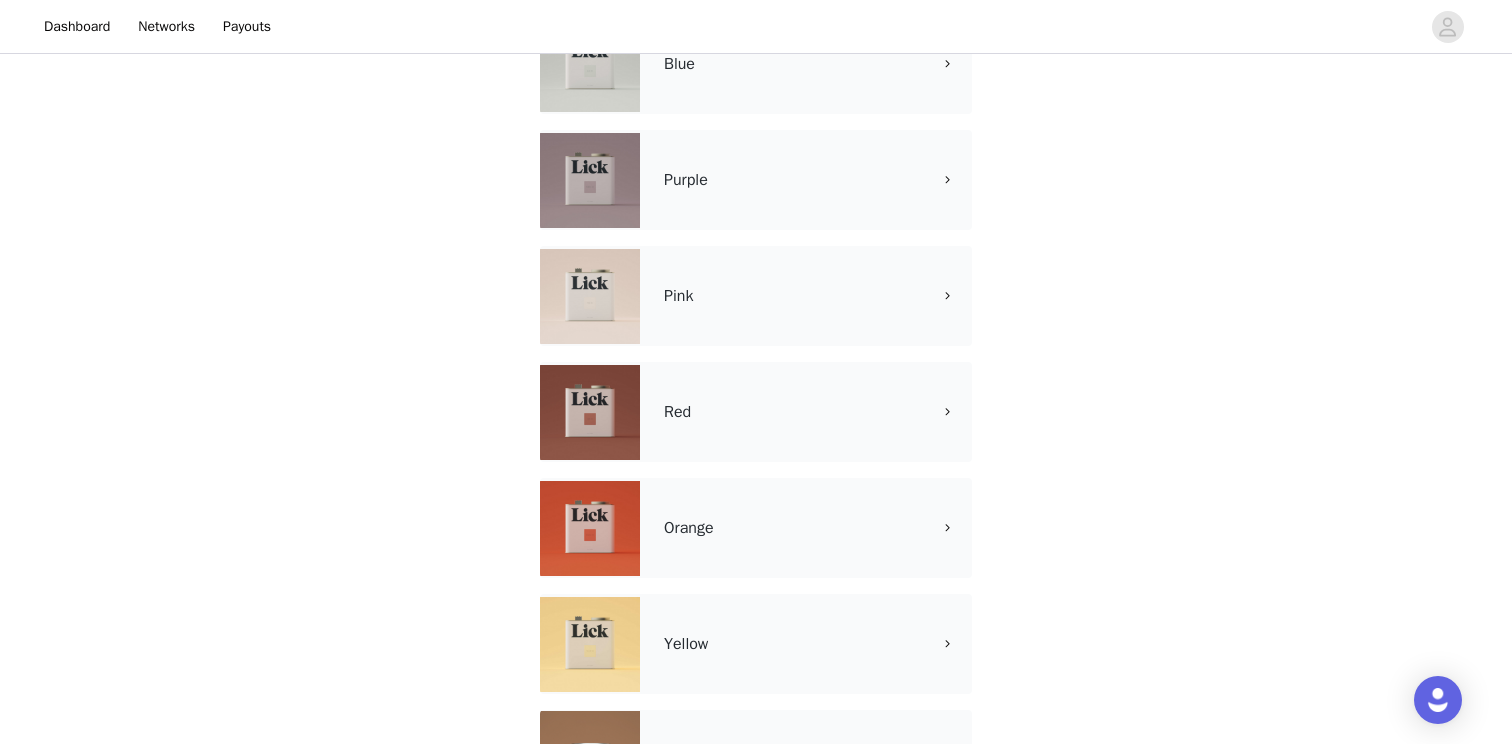 scroll, scrollTop: 1029, scrollLeft: 0, axis: vertical 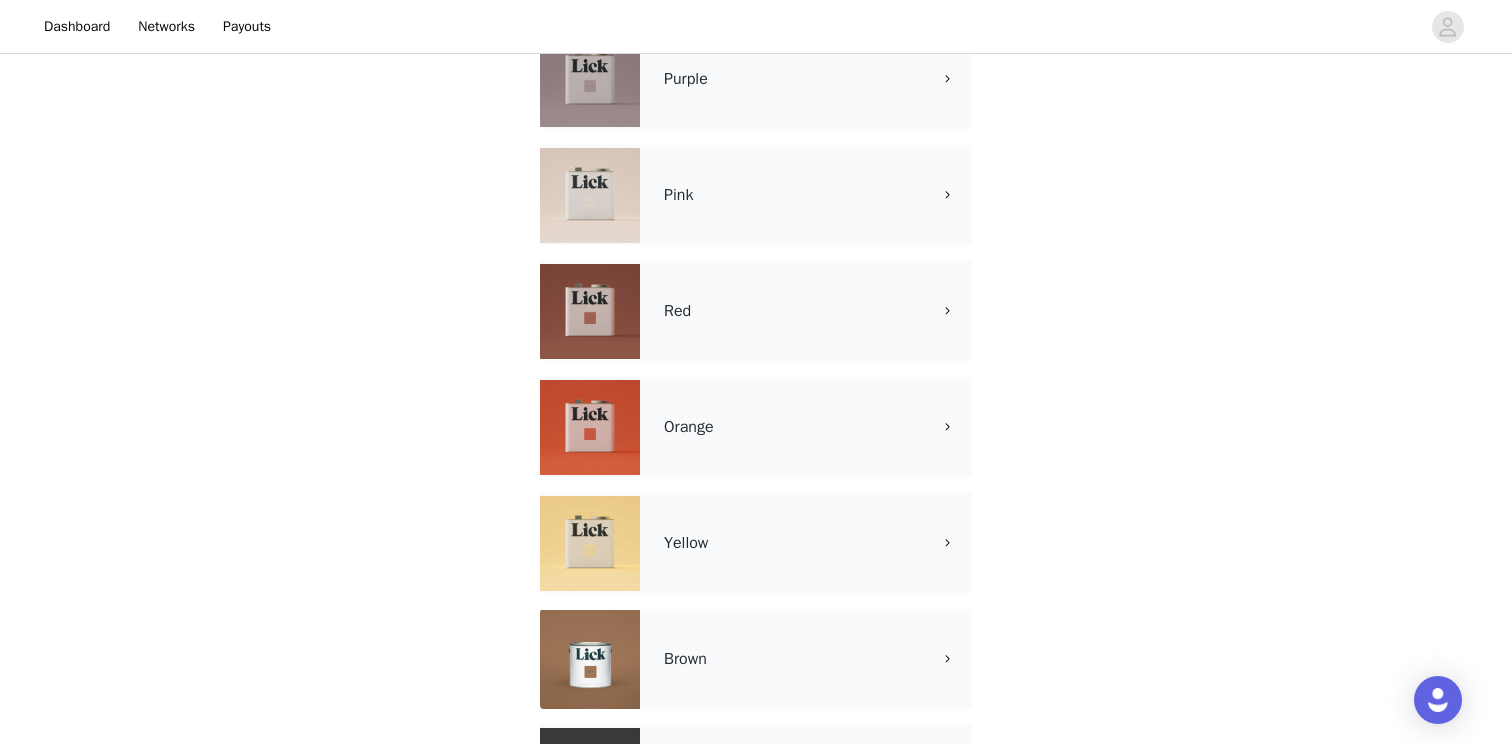 click on "Pink" at bounding box center (756, 195) 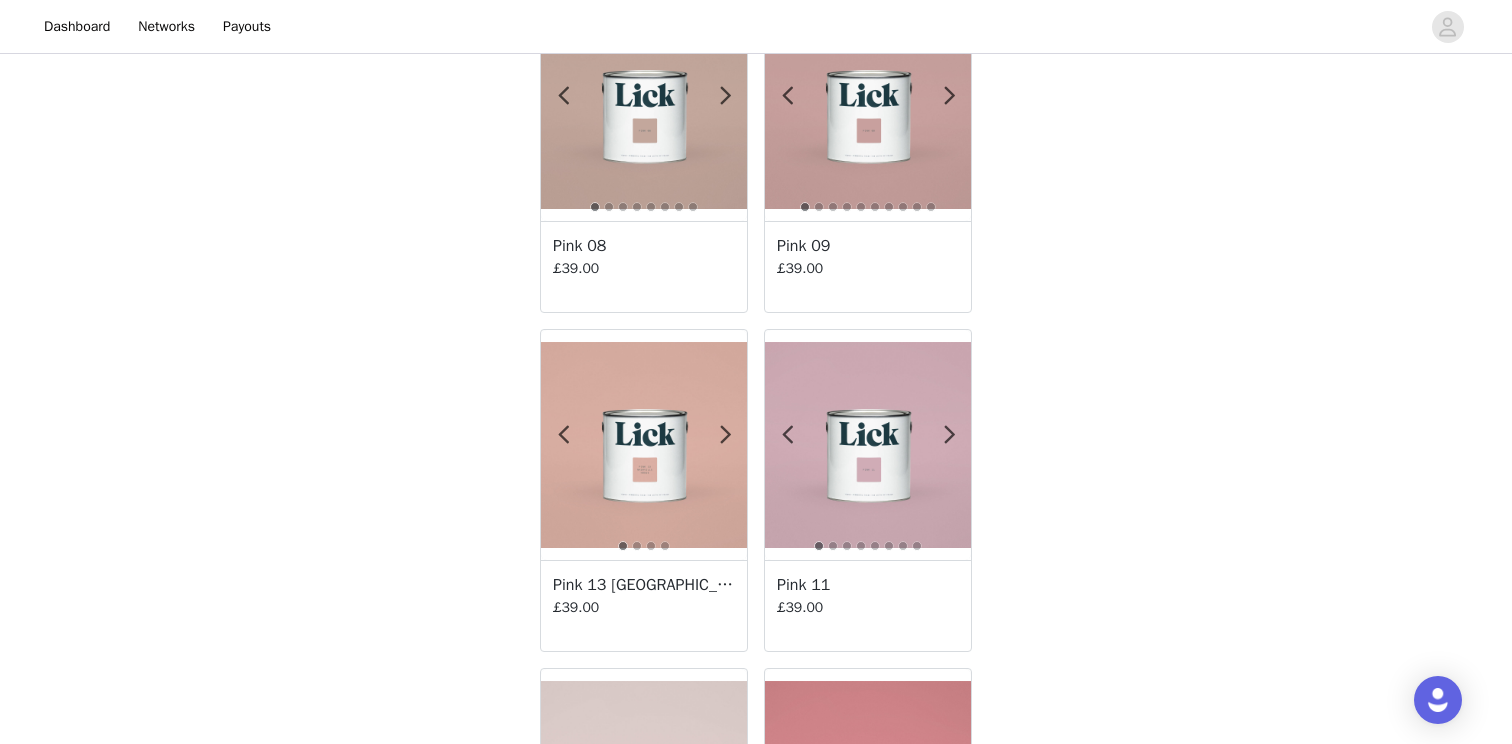 scroll, scrollTop: 1161, scrollLeft: 0, axis: vertical 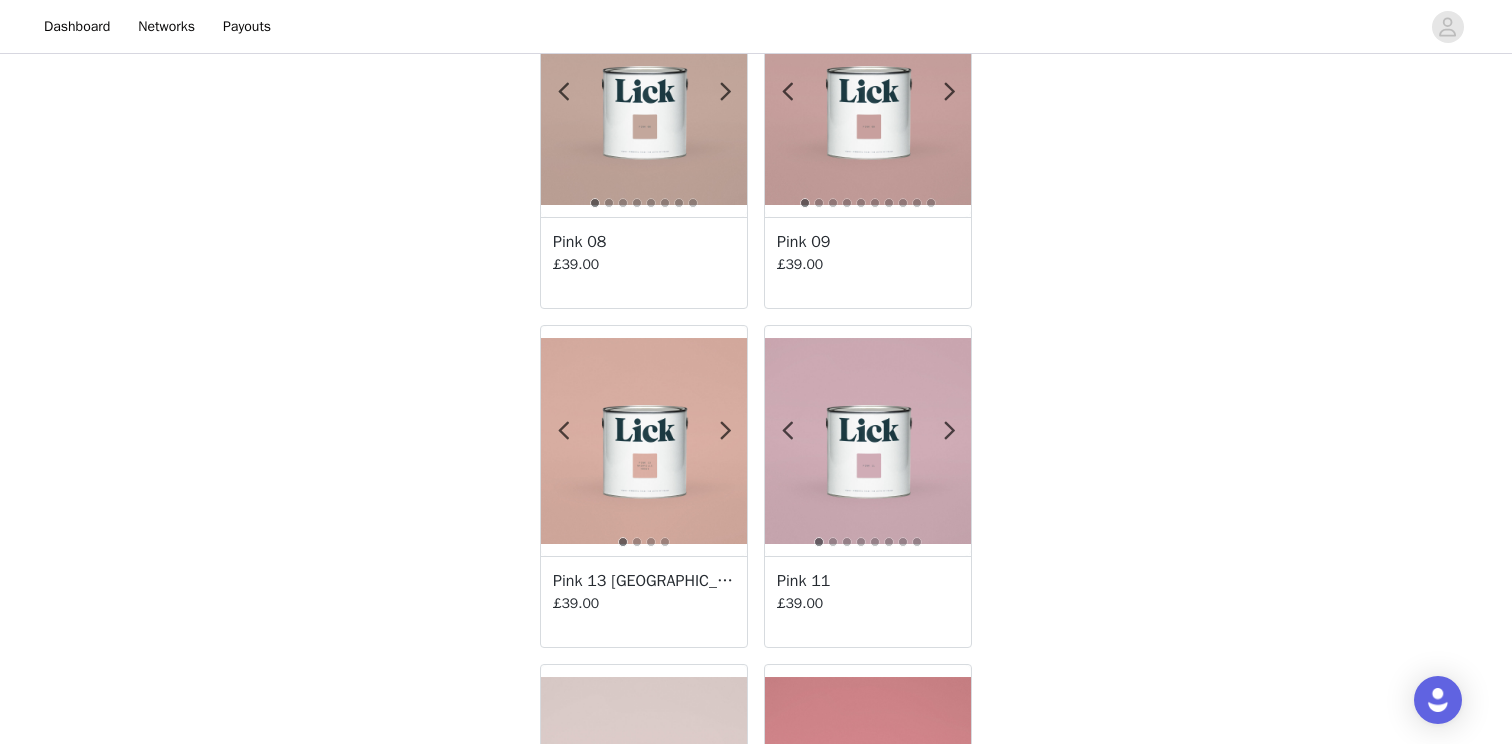 click on "Pink 08
£39.00" at bounding box center (644, 262) 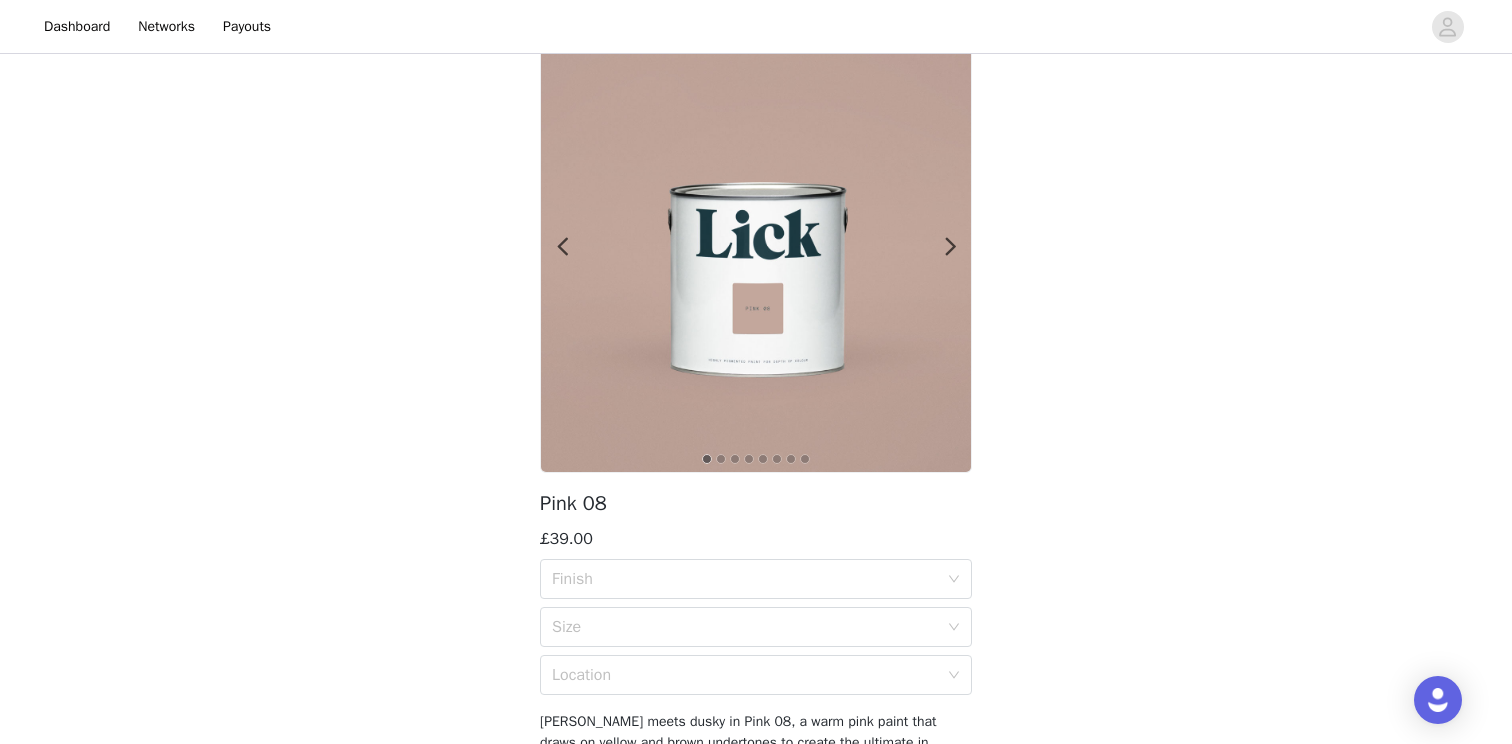 scroll, scrollTop: 239, scrollLeft: 0, axis: vertical 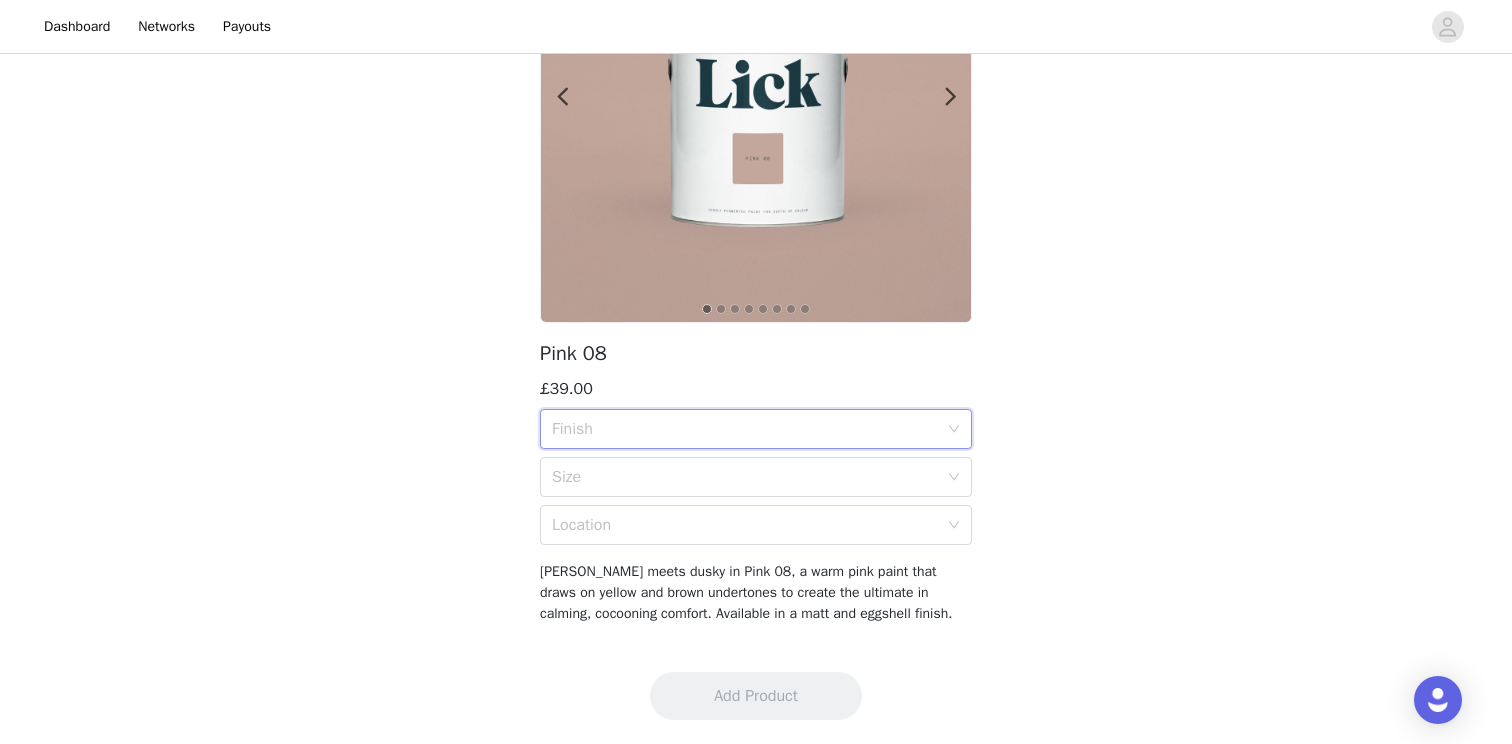 click on "Finish" at bounding box center [749, 429] 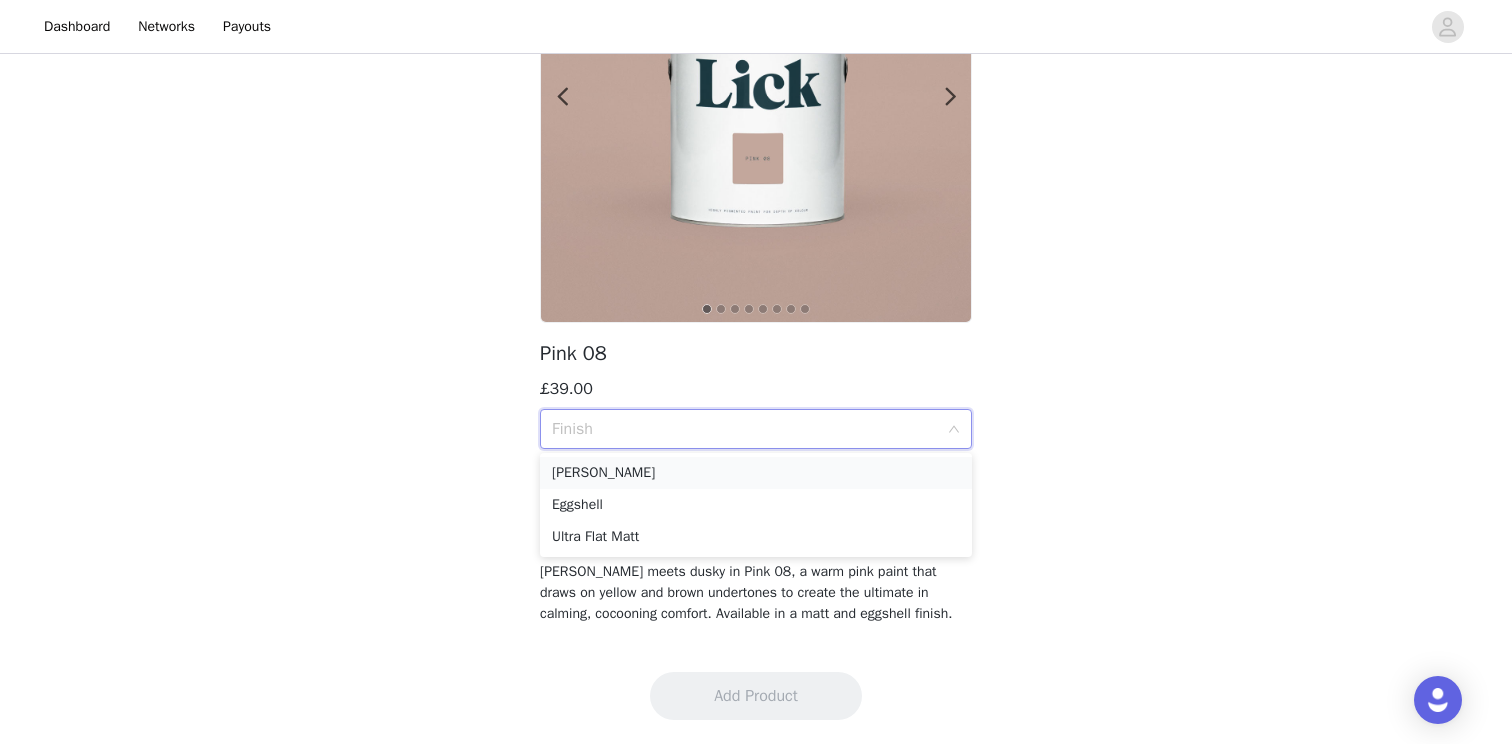 click on "Matt" at bounding box center [756, 473] 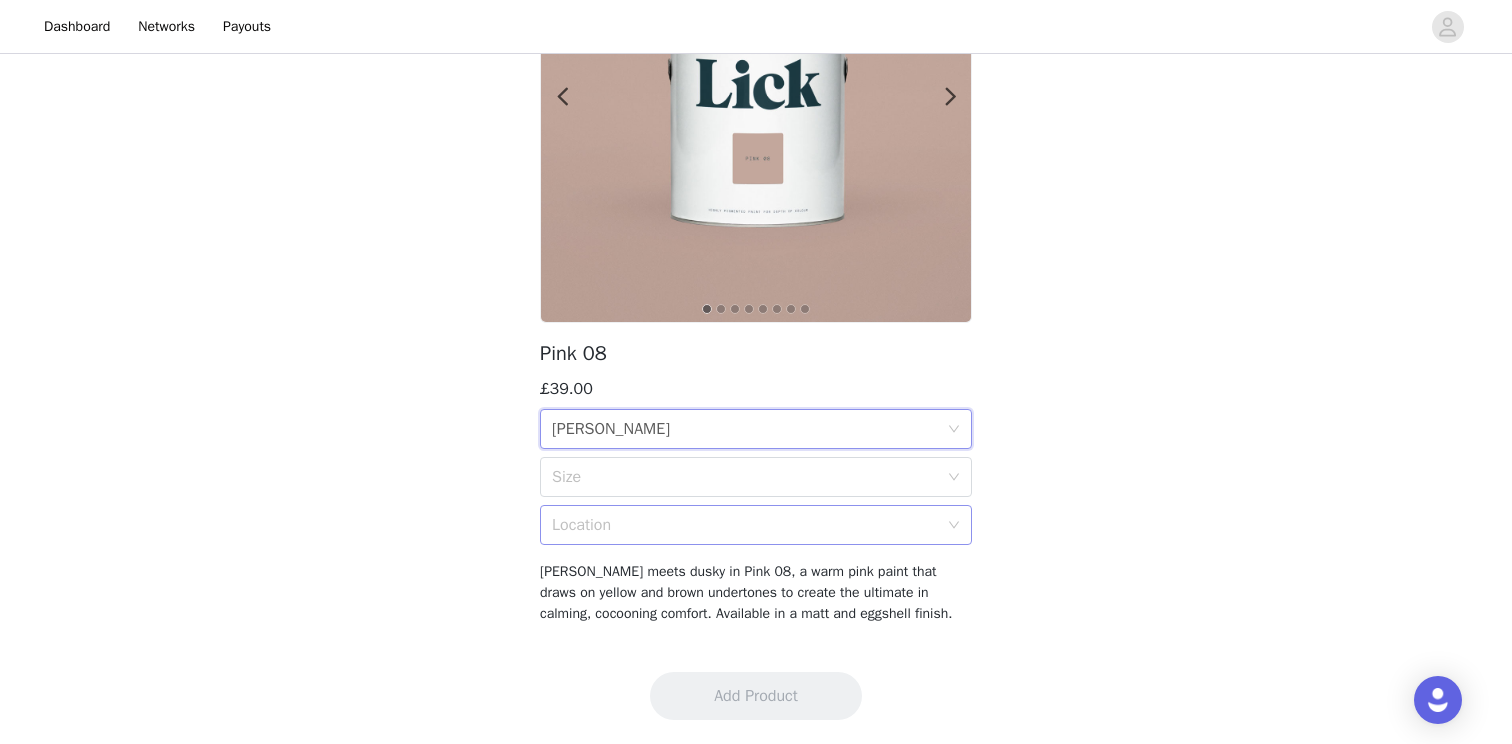 click on "Location" at bounding box center (749, 525) 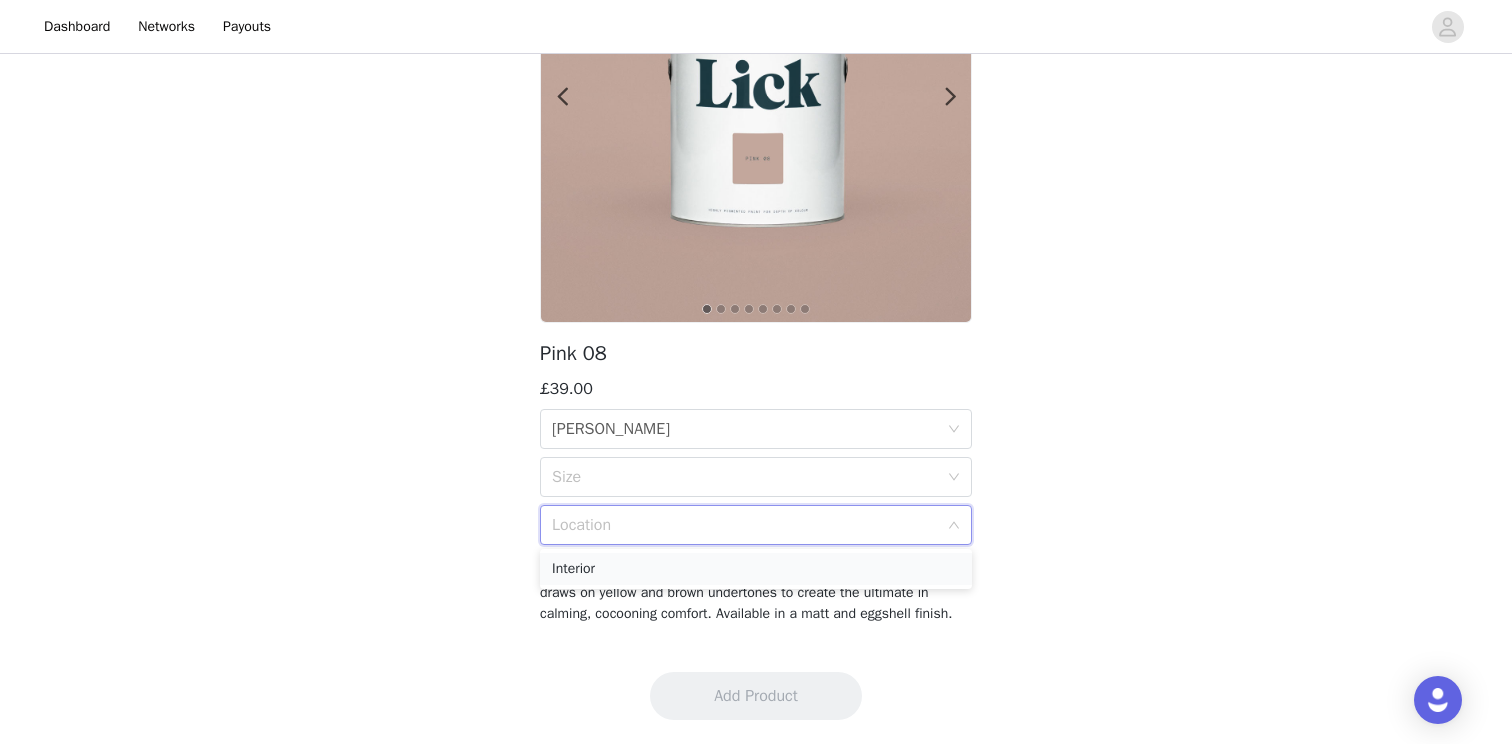 click on "Interior" at bounding box center (756, 569) 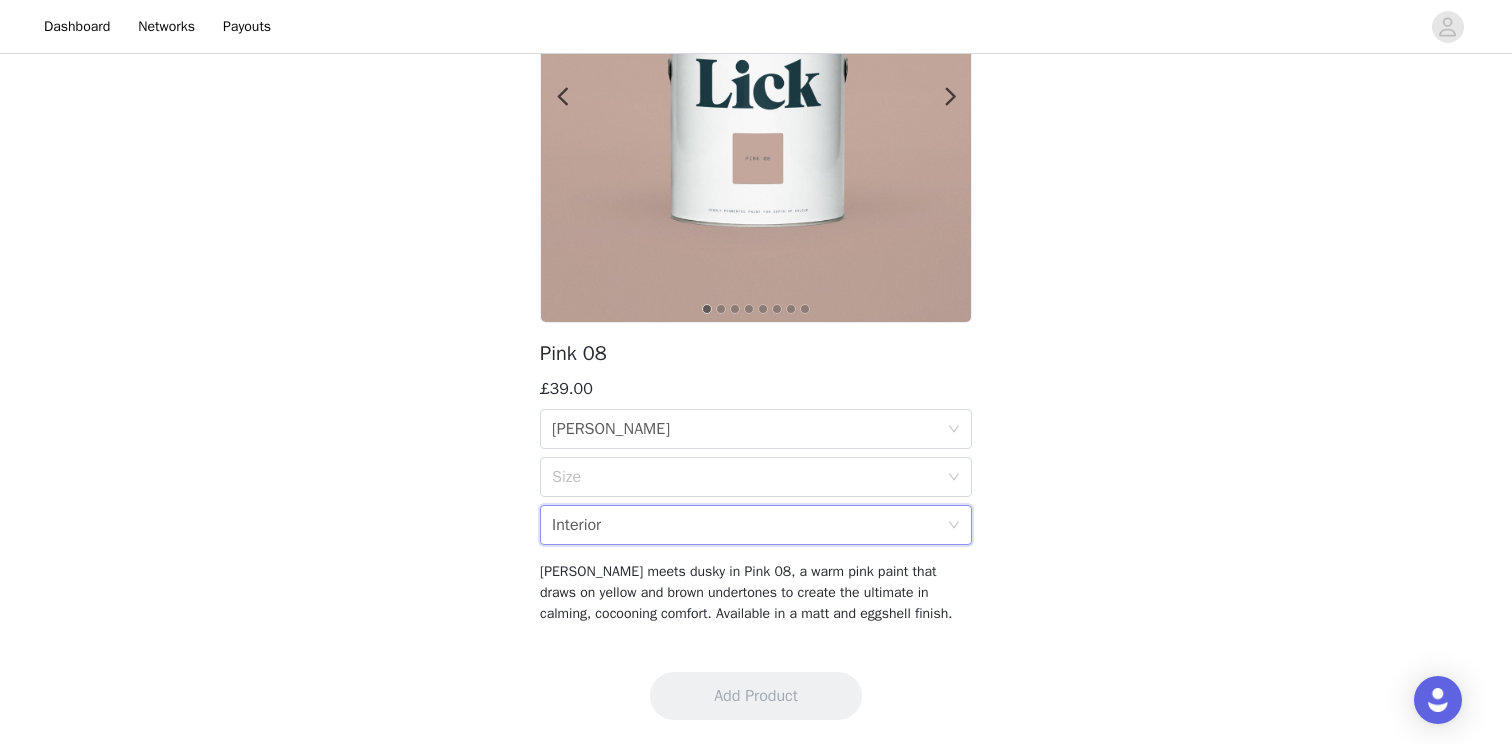 click on "Finish Matt Size Location Interior" at bounding box center [756, 477] 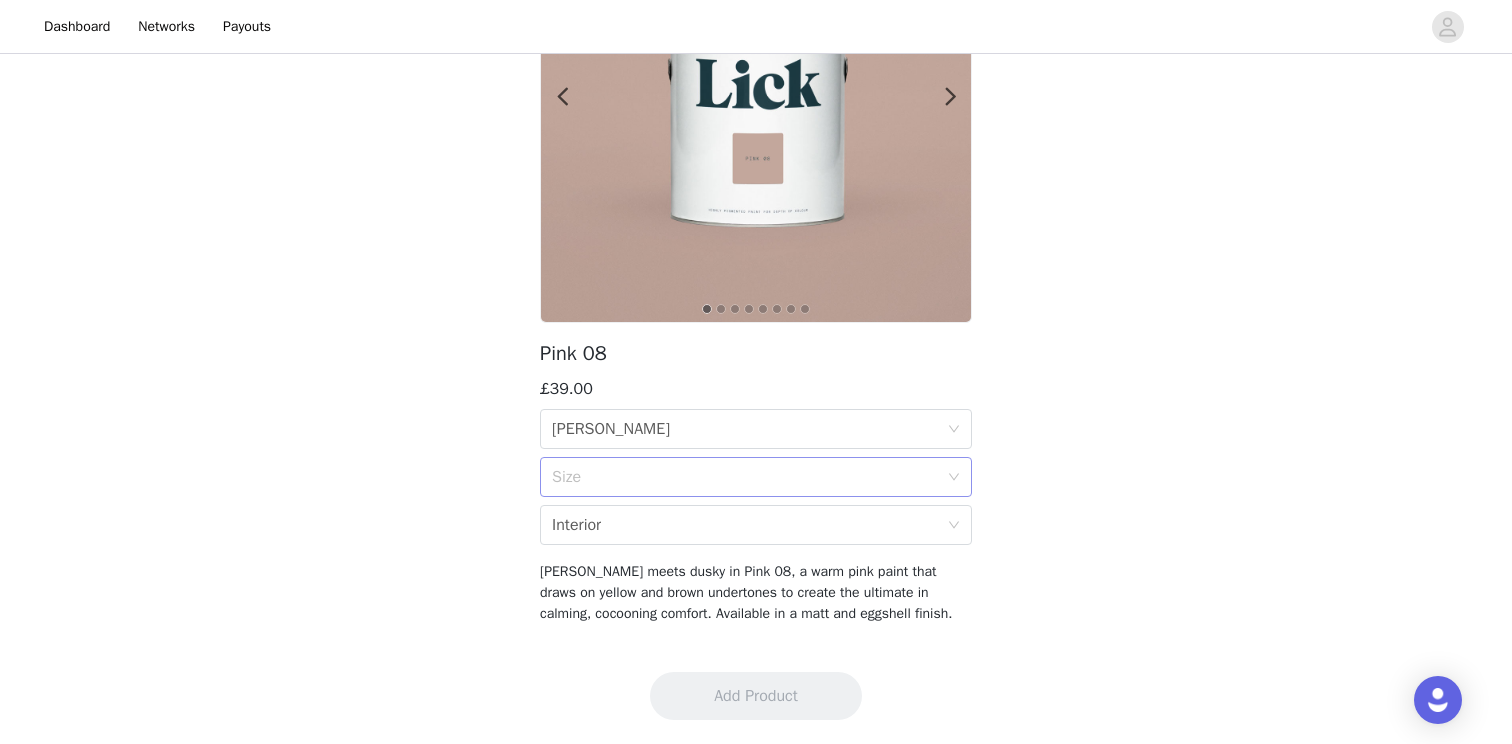 click on "Size" at bounding box center (745, 477) 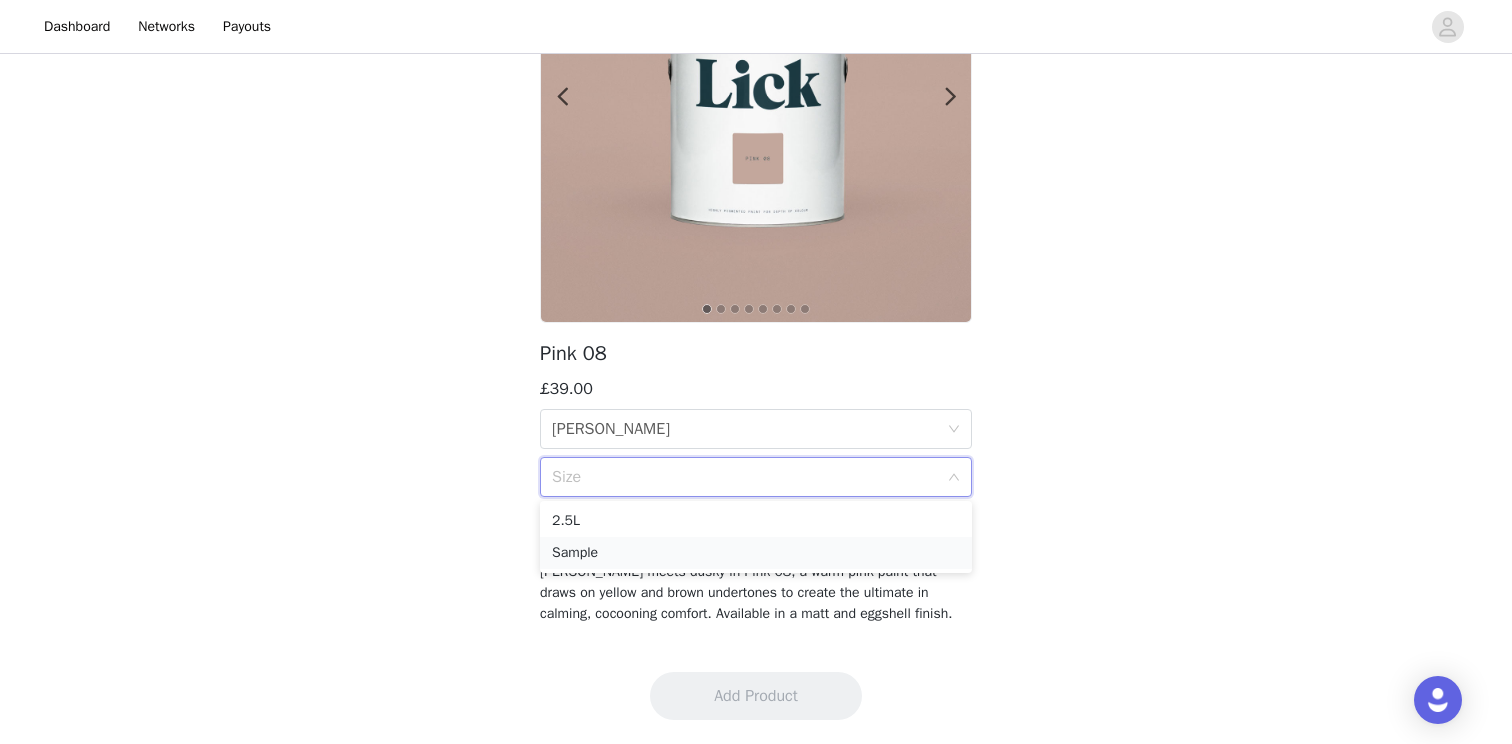 click on "Sample" at bounding box center (756, 553) 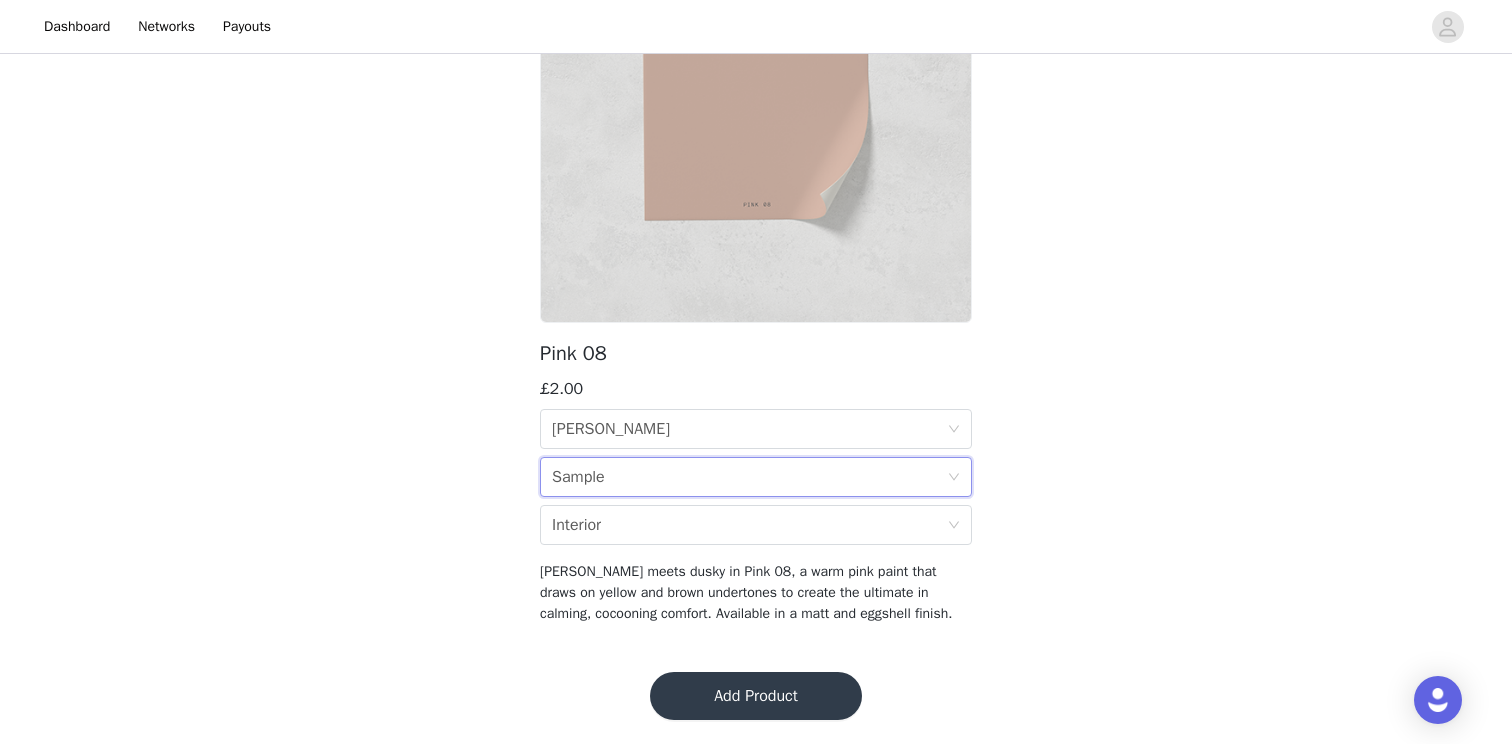 click on "Add Product" at bounding box center (756, 696) 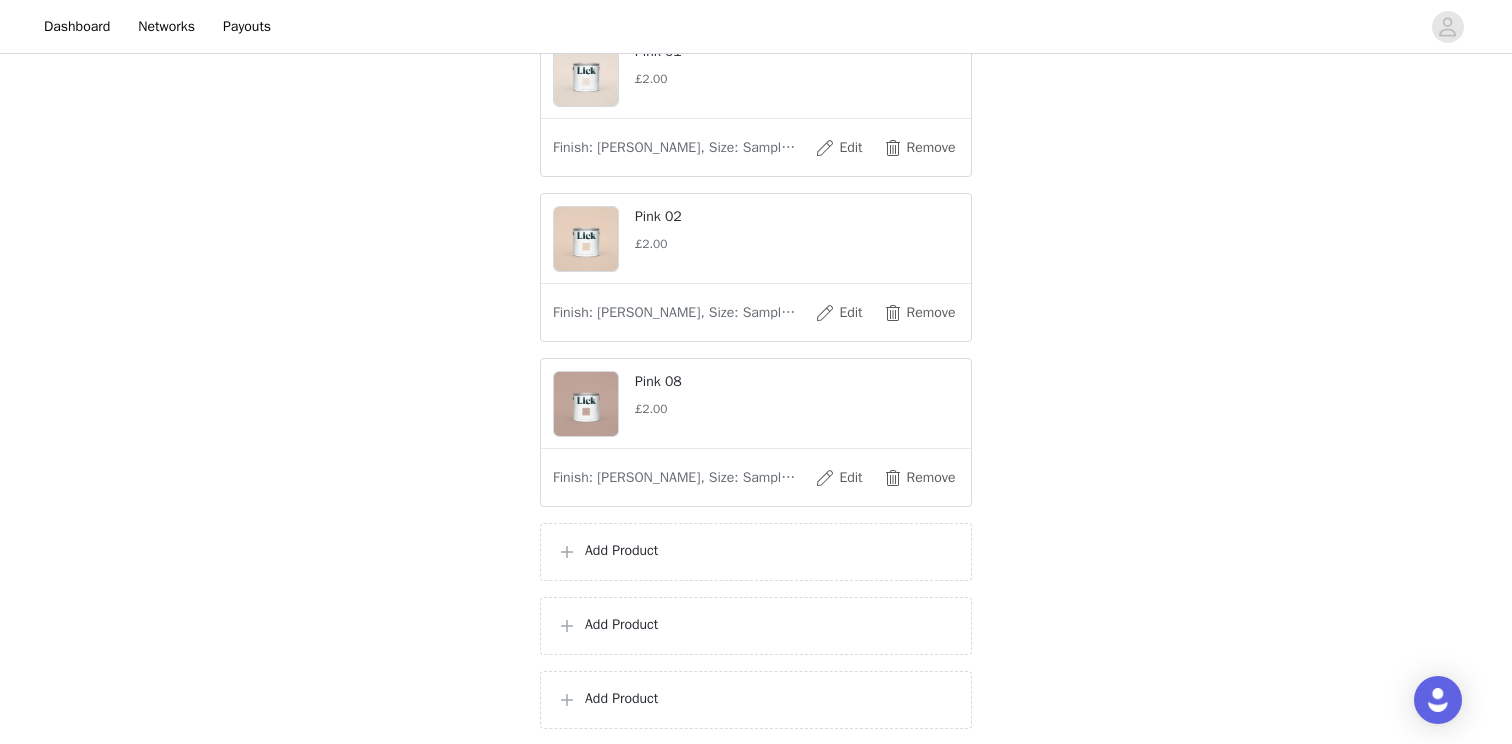 scroll, scrollTop: 302, scrollLeft: 0, axis: vertical 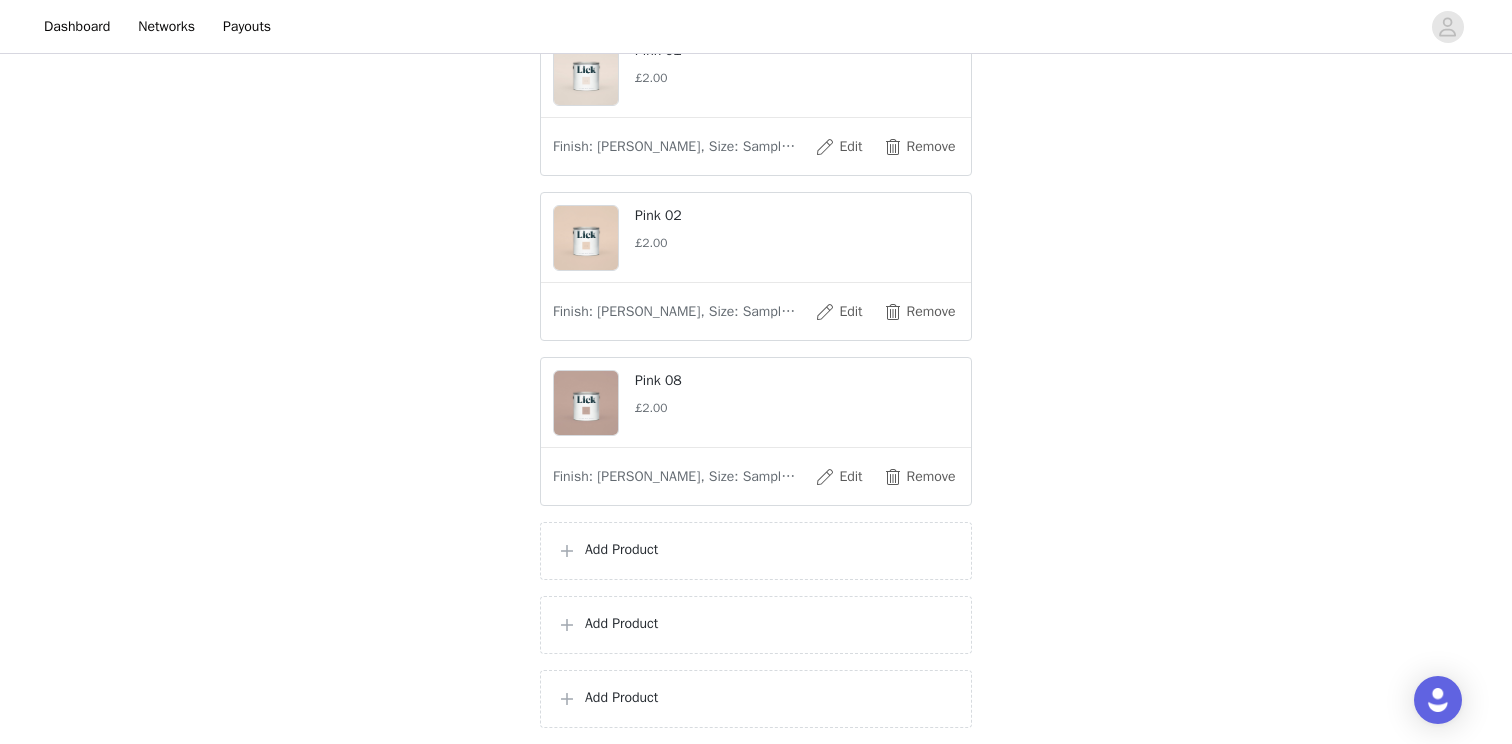 click on "Add Product" at bounding box center (756, 551) 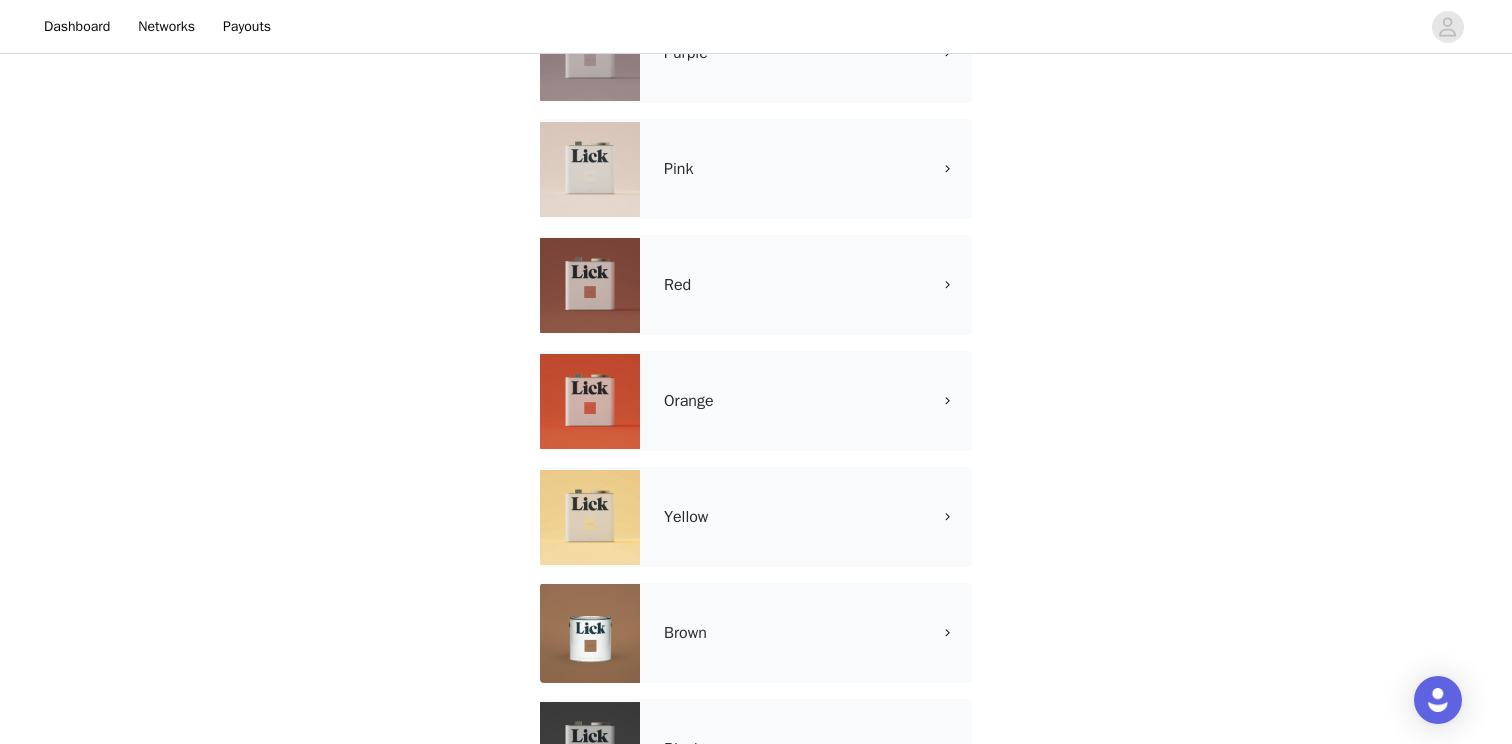 scroll, scrollTop: 1150, scrollLeft: 0, axis: vertical 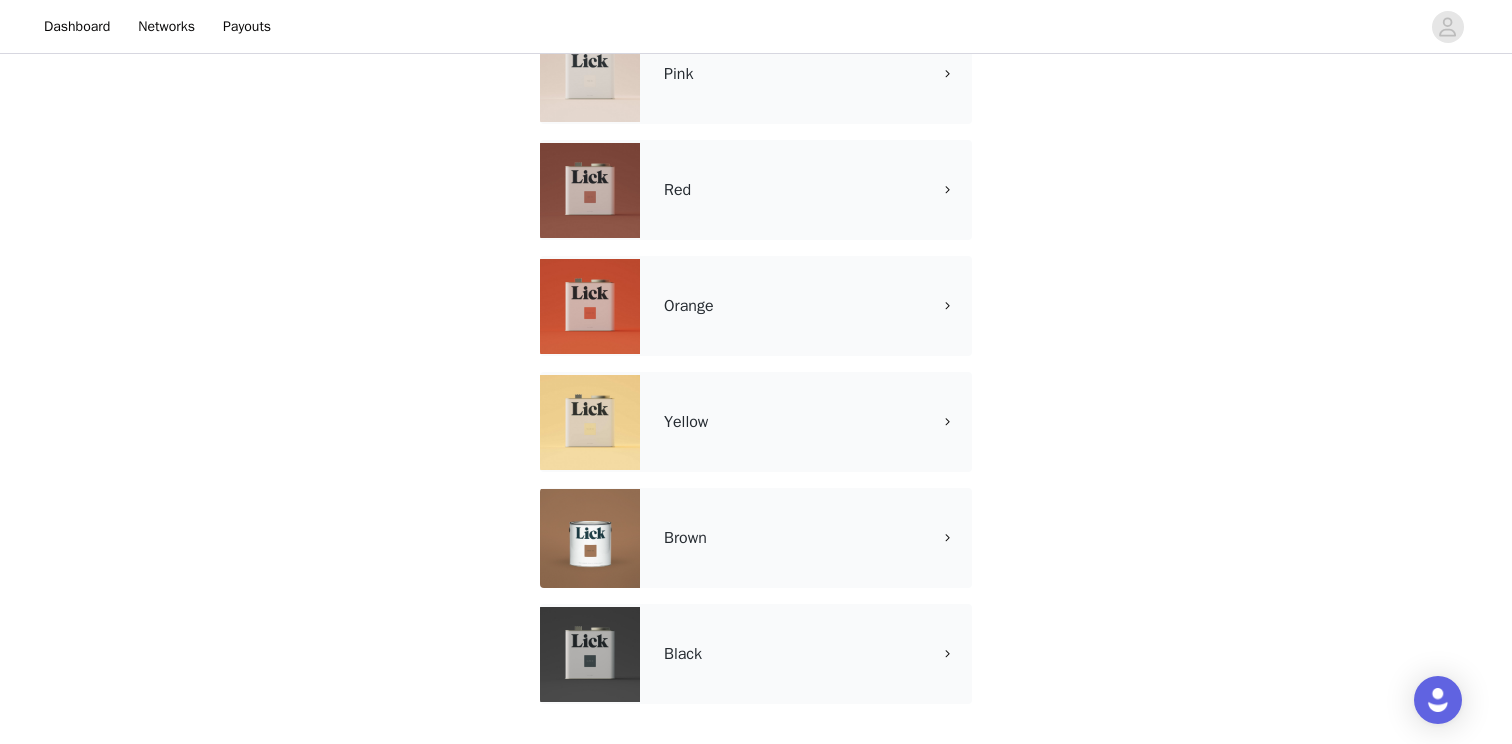 click on "Yellow" at bounding box center (756, 422) 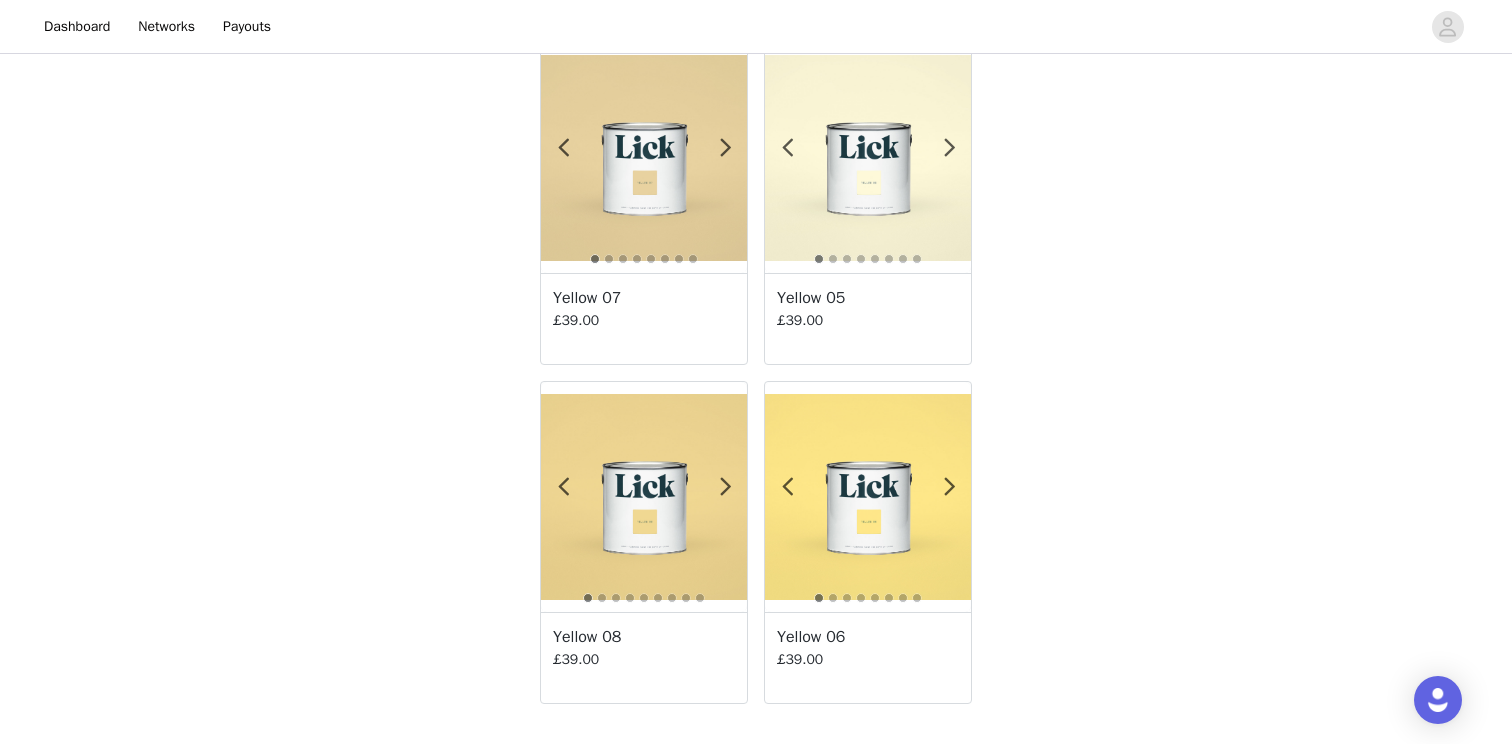 scroll, scrollTop: 766, scrollLeft: 0, axis: vertical 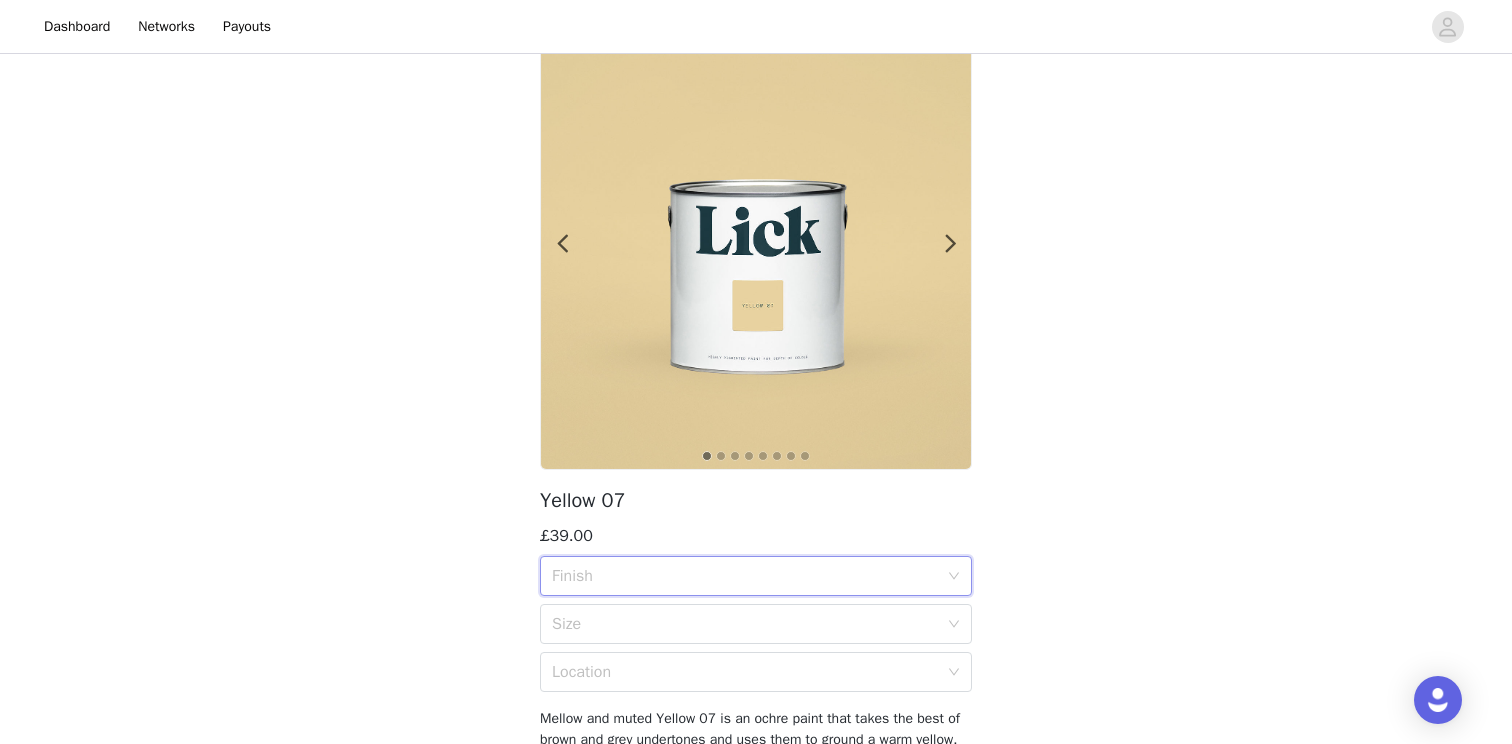 click on "Finish" at bounding box center [749, 576] 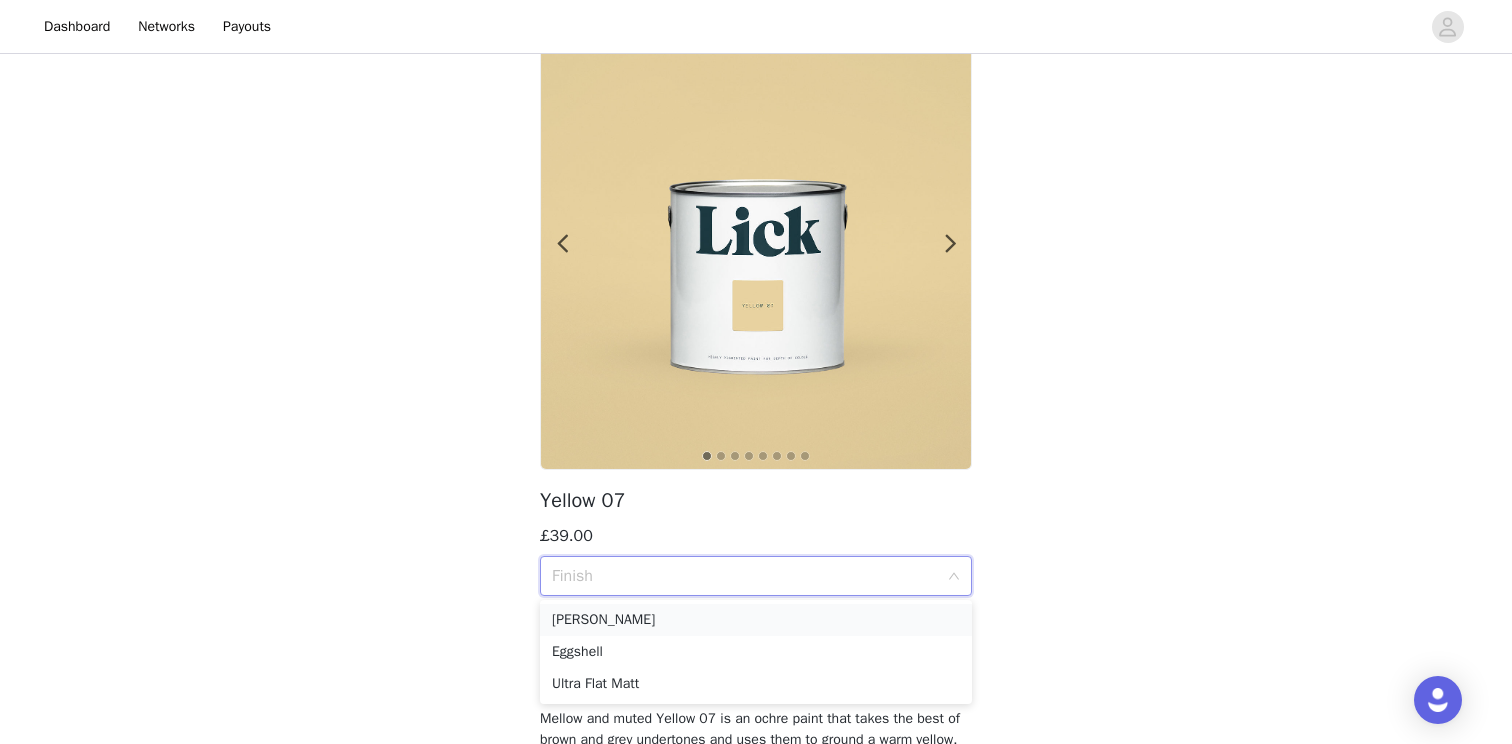 click on "Matt" at bounding box center (756, 620) 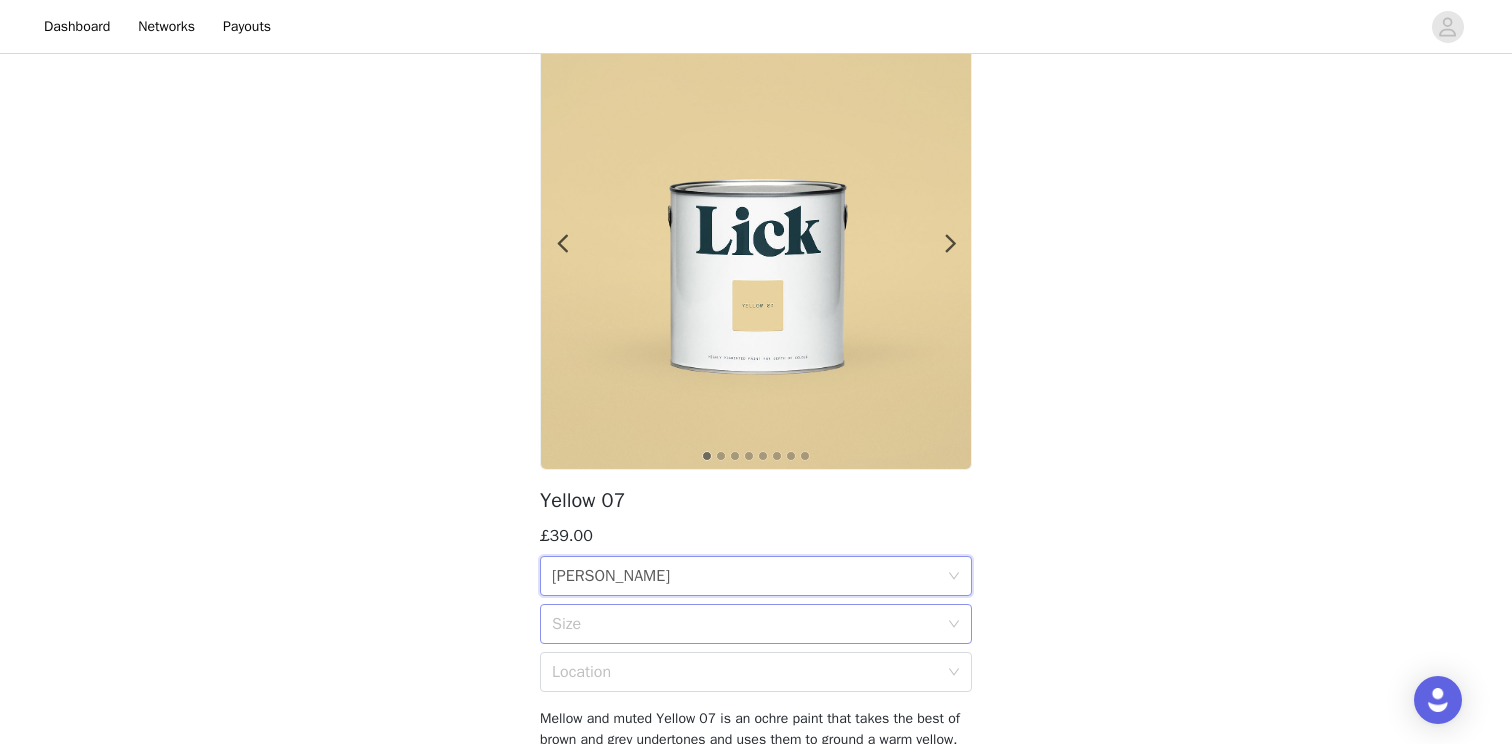 click on "Size" at bounding box center (745, 624) 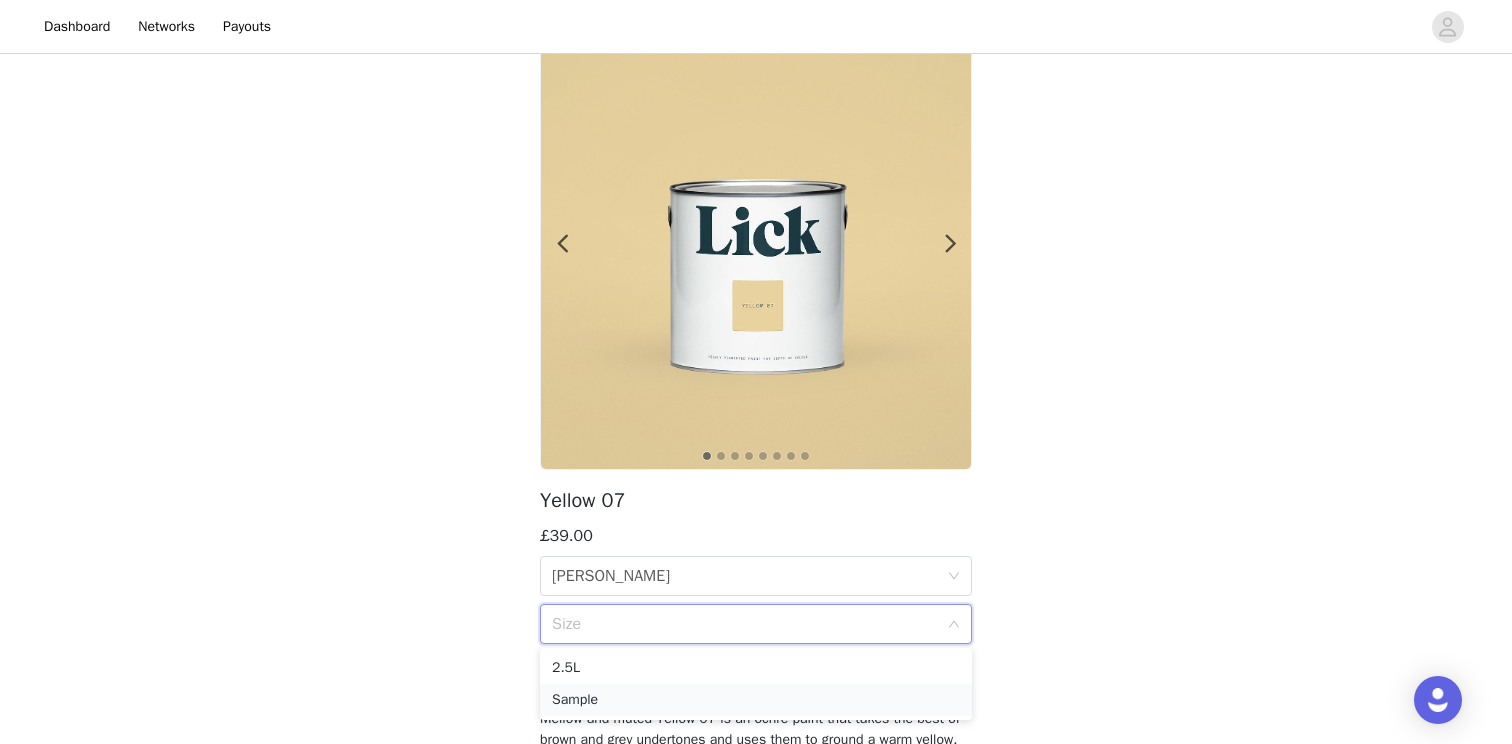 click on "Sample" at bounding box center (756, 700) 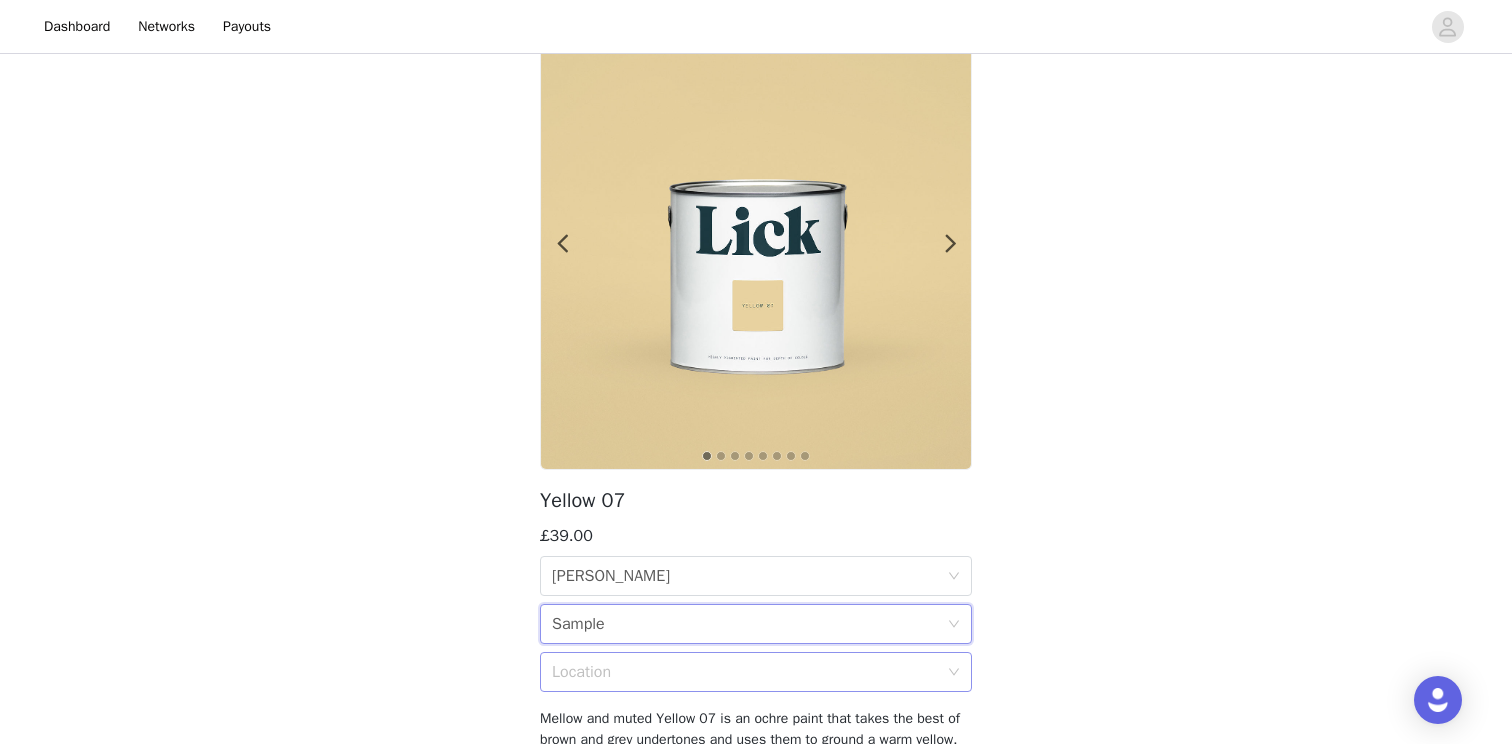 click on "Location" at bounding box center (745, 672) 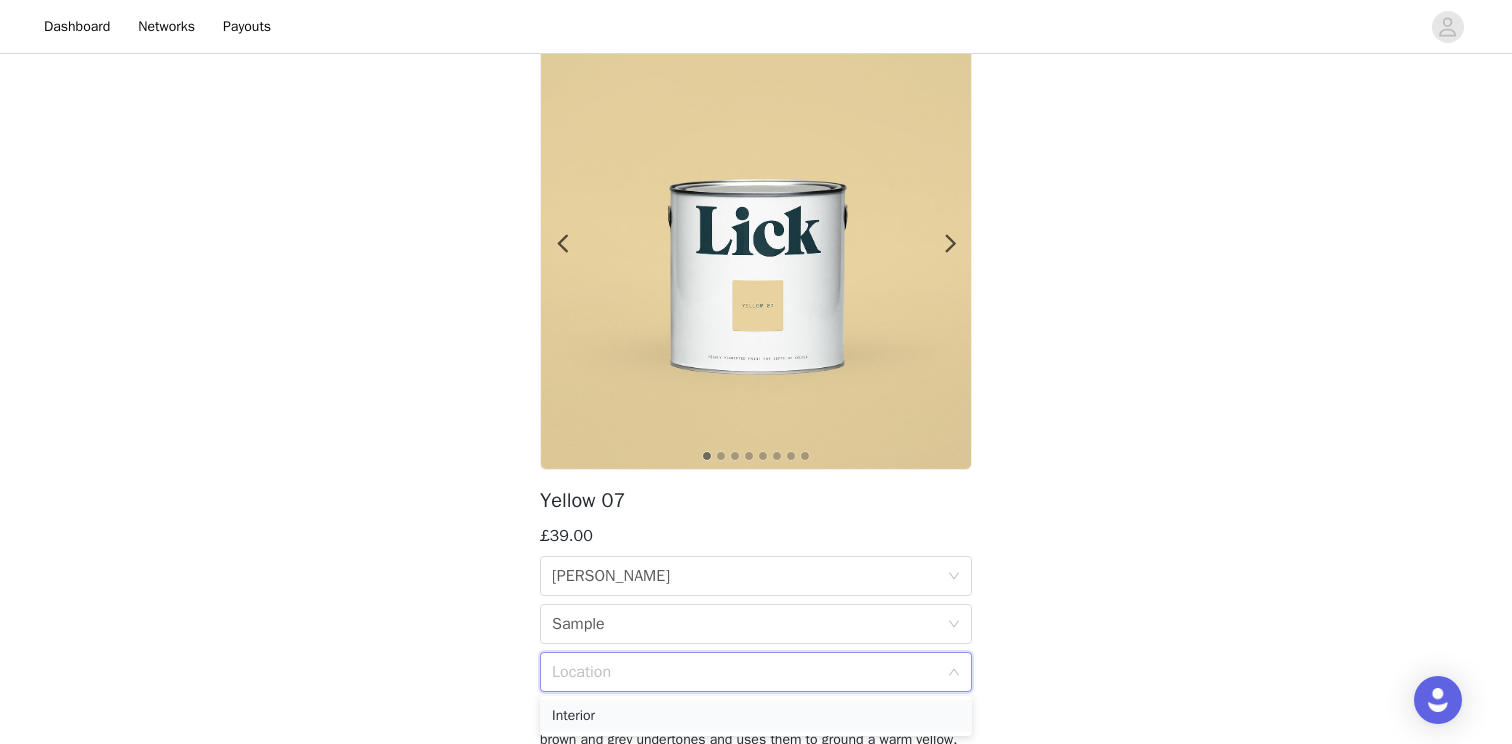 click on "Interior" at bounding box center [756, 716] 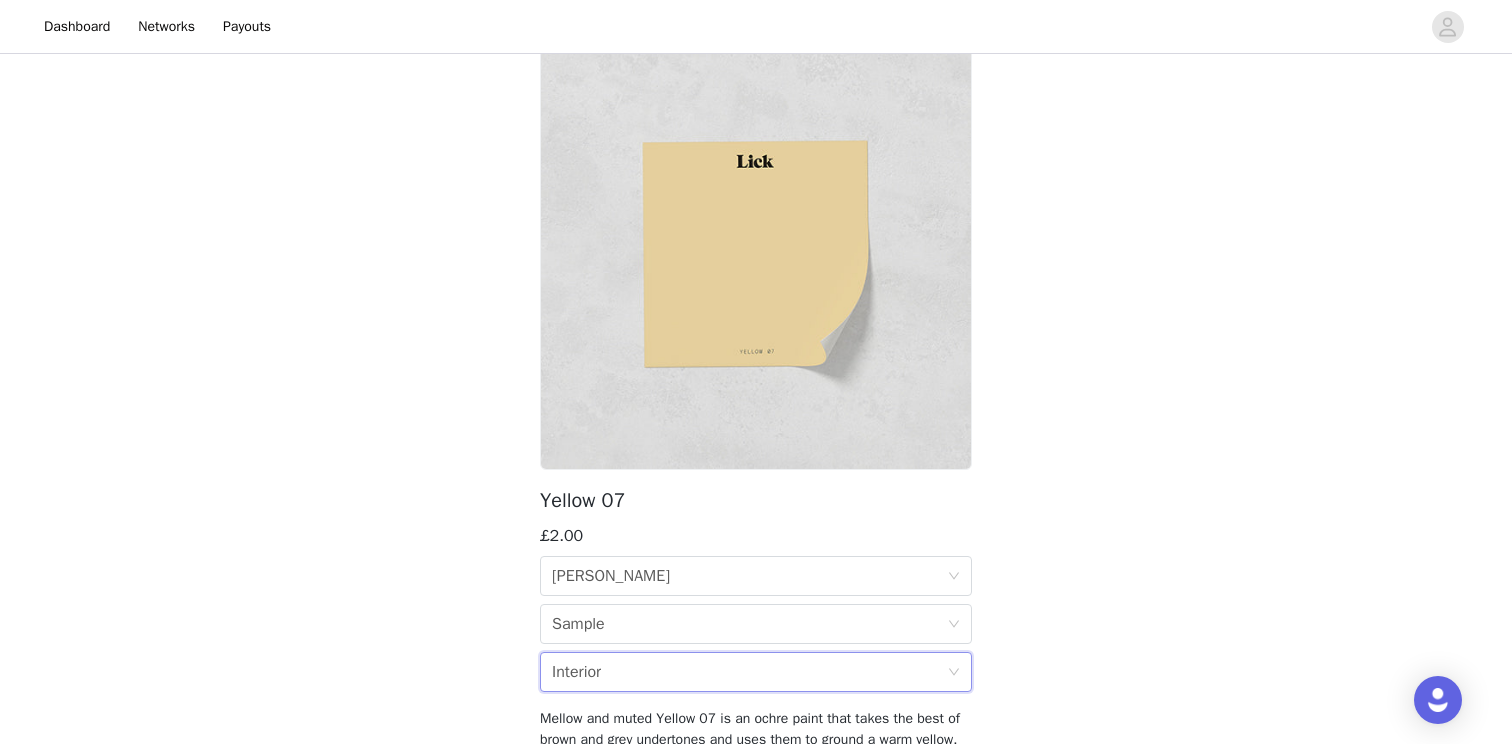 scroll, scrollTop: 260, scrollLeft: 0, axis: vertical 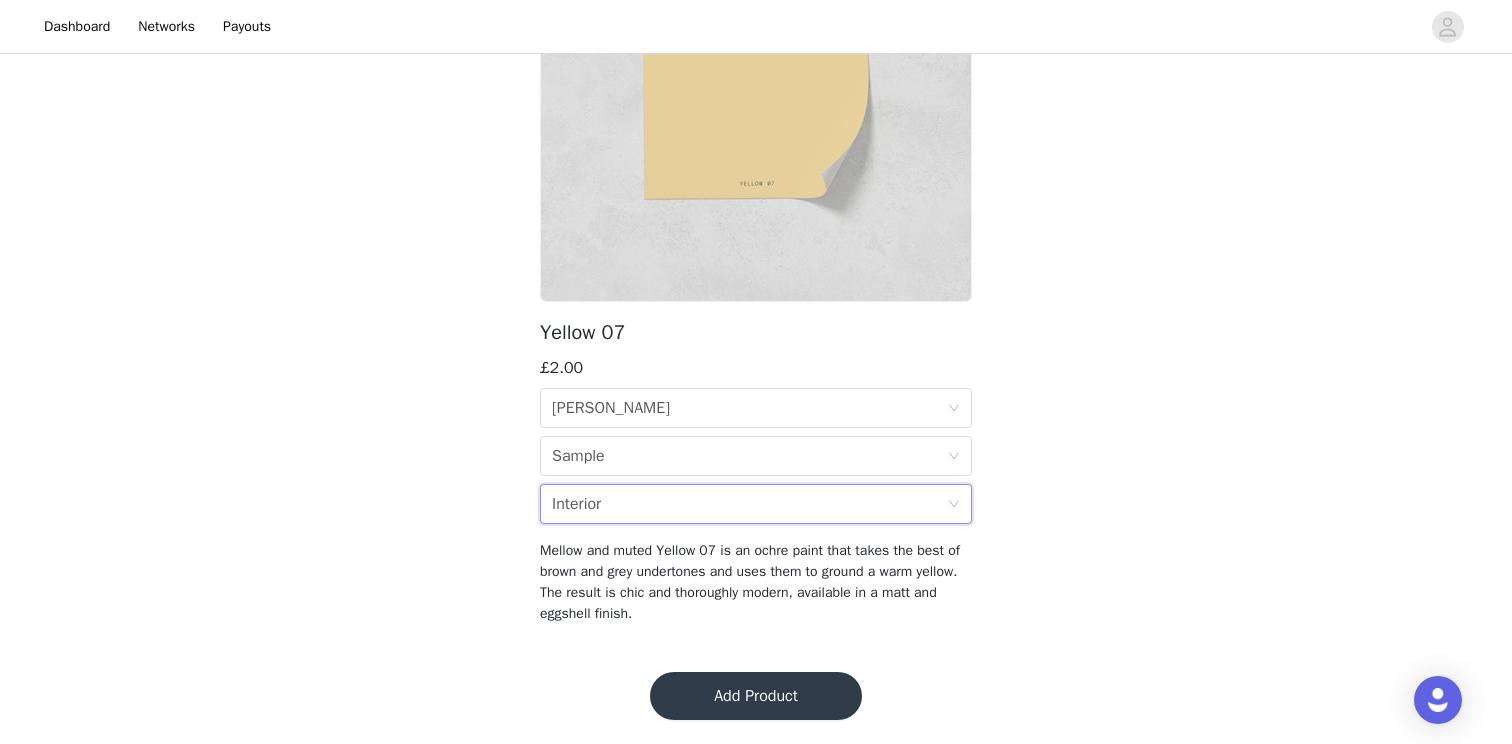 click on "Add Product" at bounding box center (756, 696) 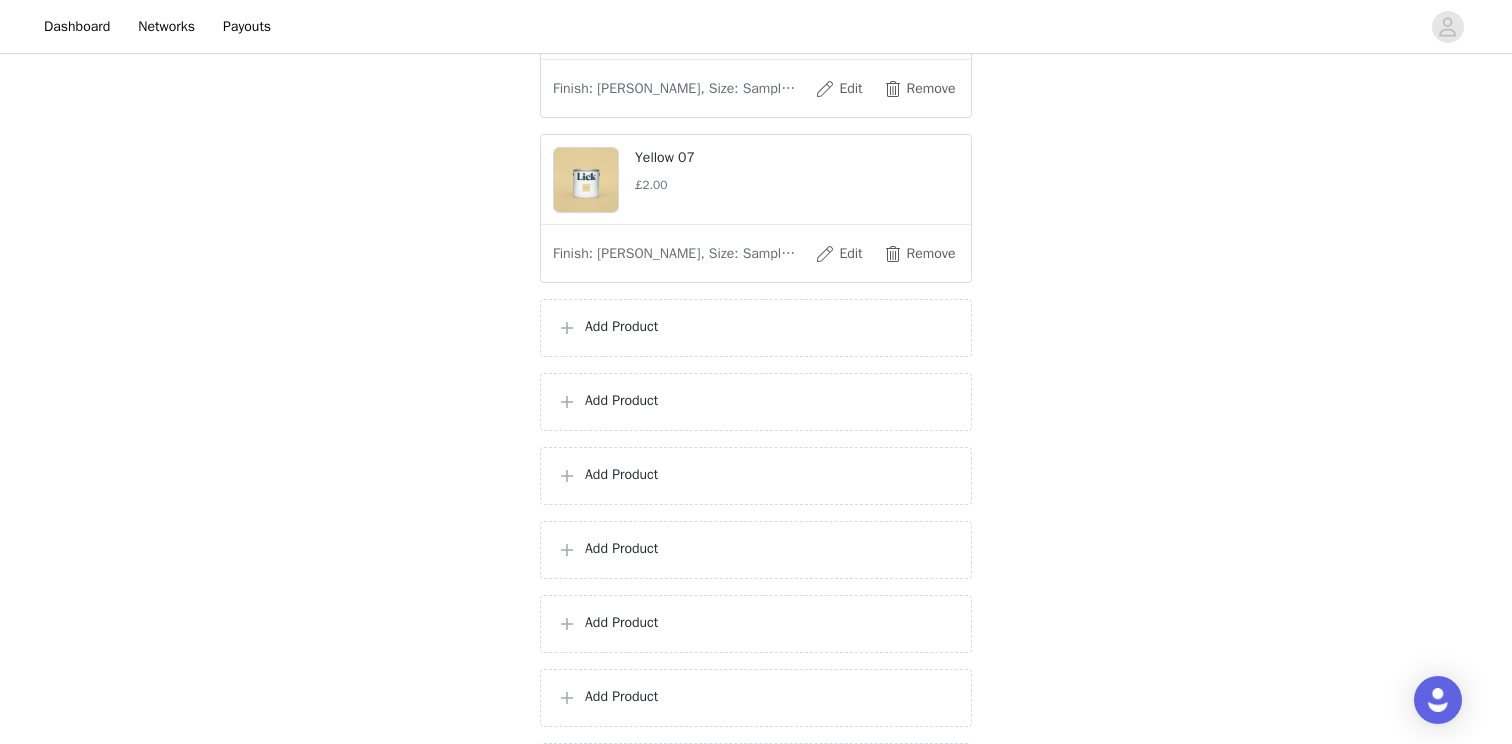 scroll, scrollTop: 753, scrollLeft: 0, axis: vertical 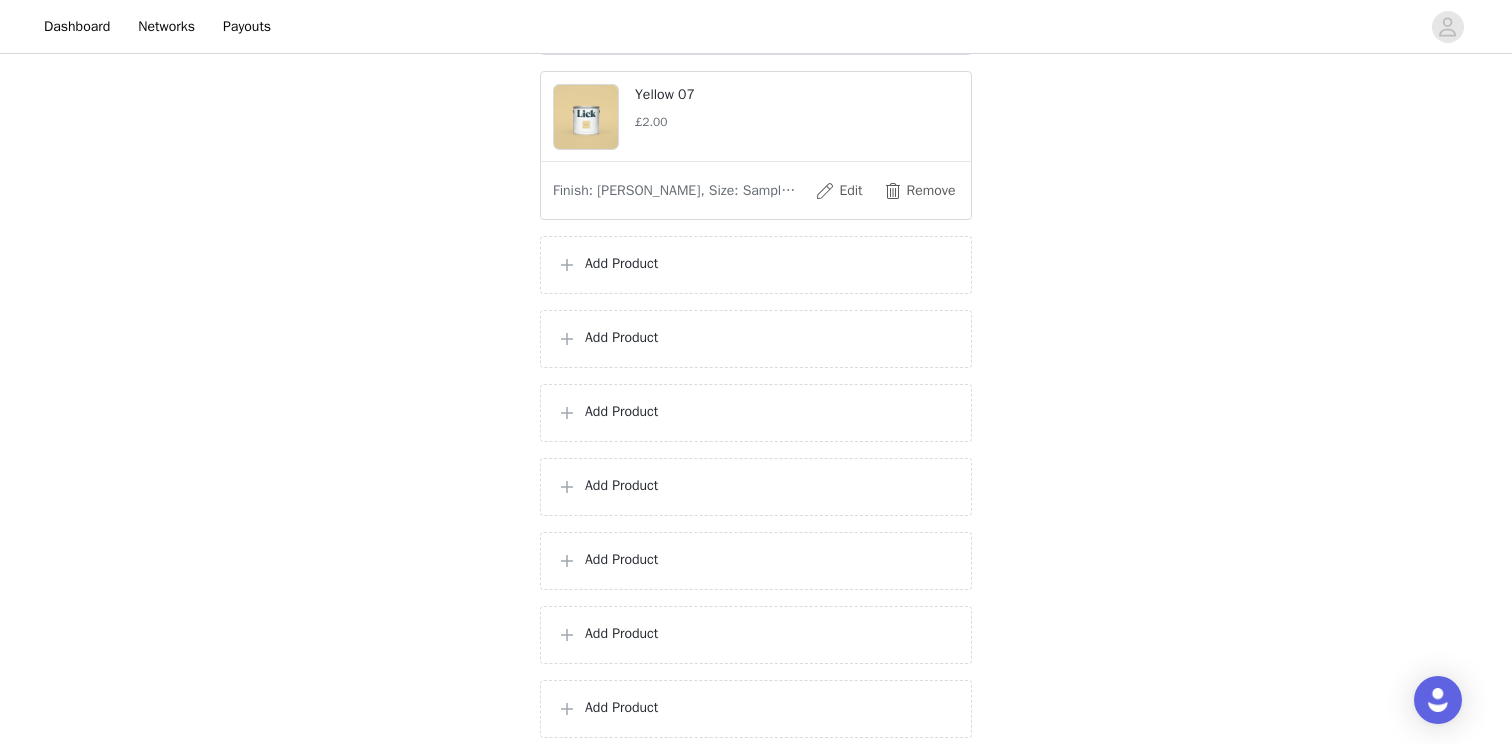 click on "Add Product" at bounding box center (756, 265) 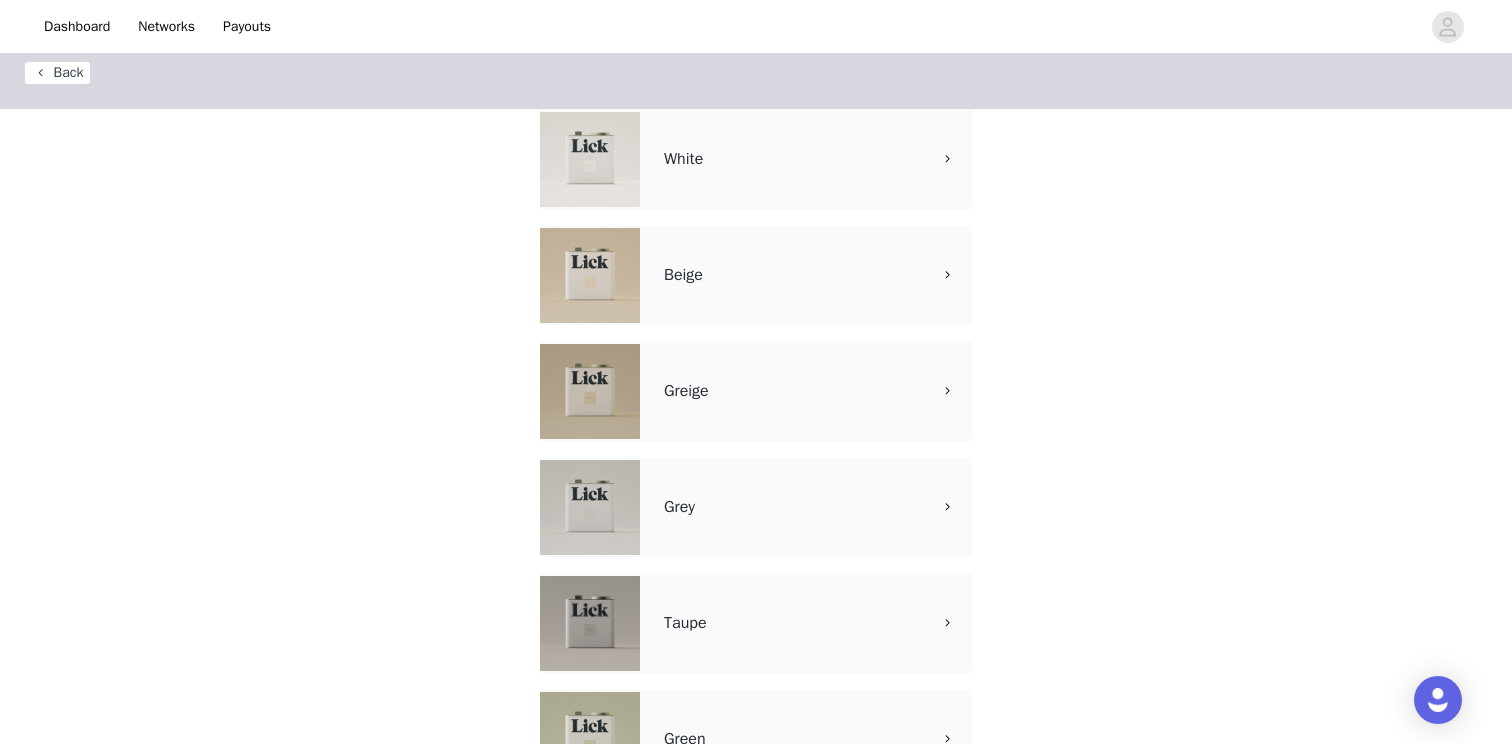 scroll, scrollTop: 0, scrollLeft: 0, axis: both 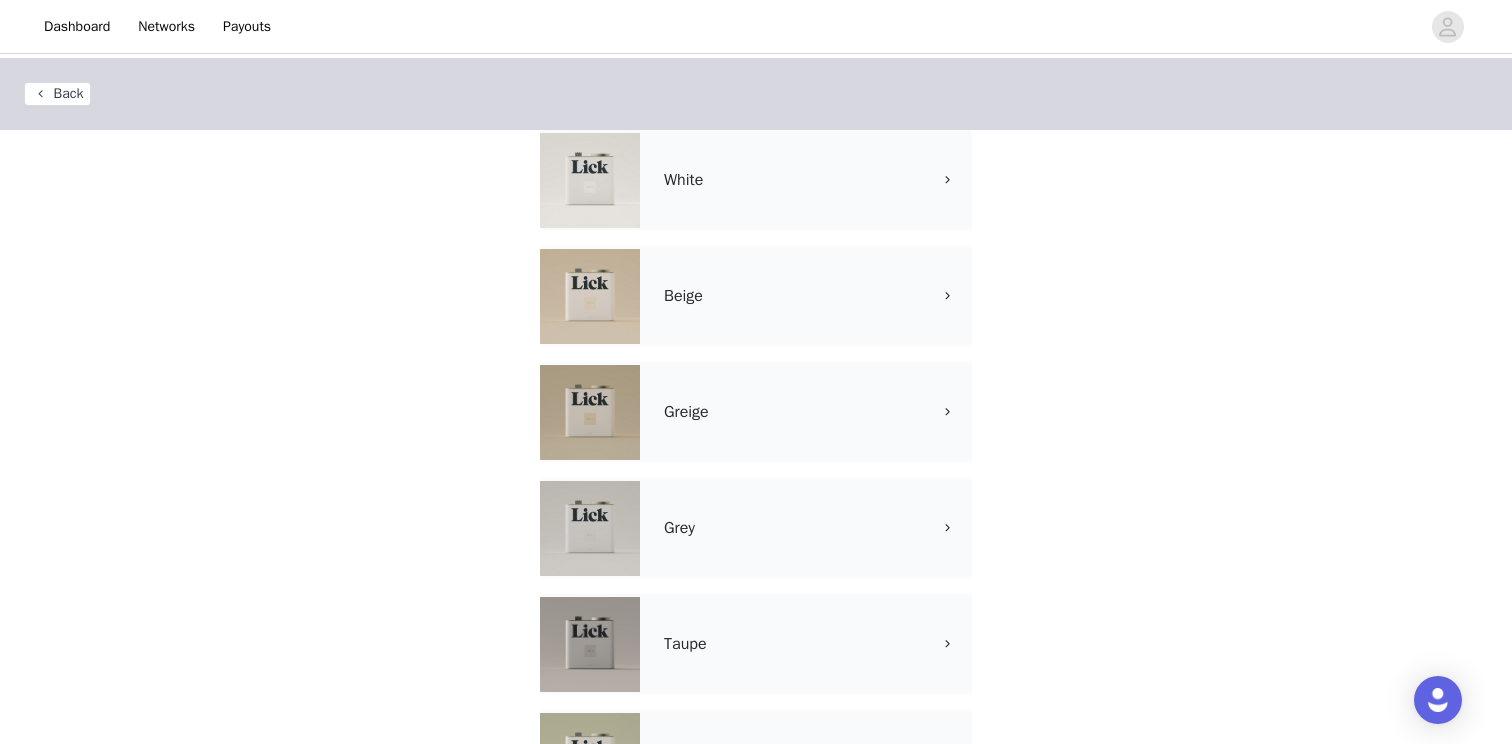 click on "Beige" at bounding box center (756, 296) 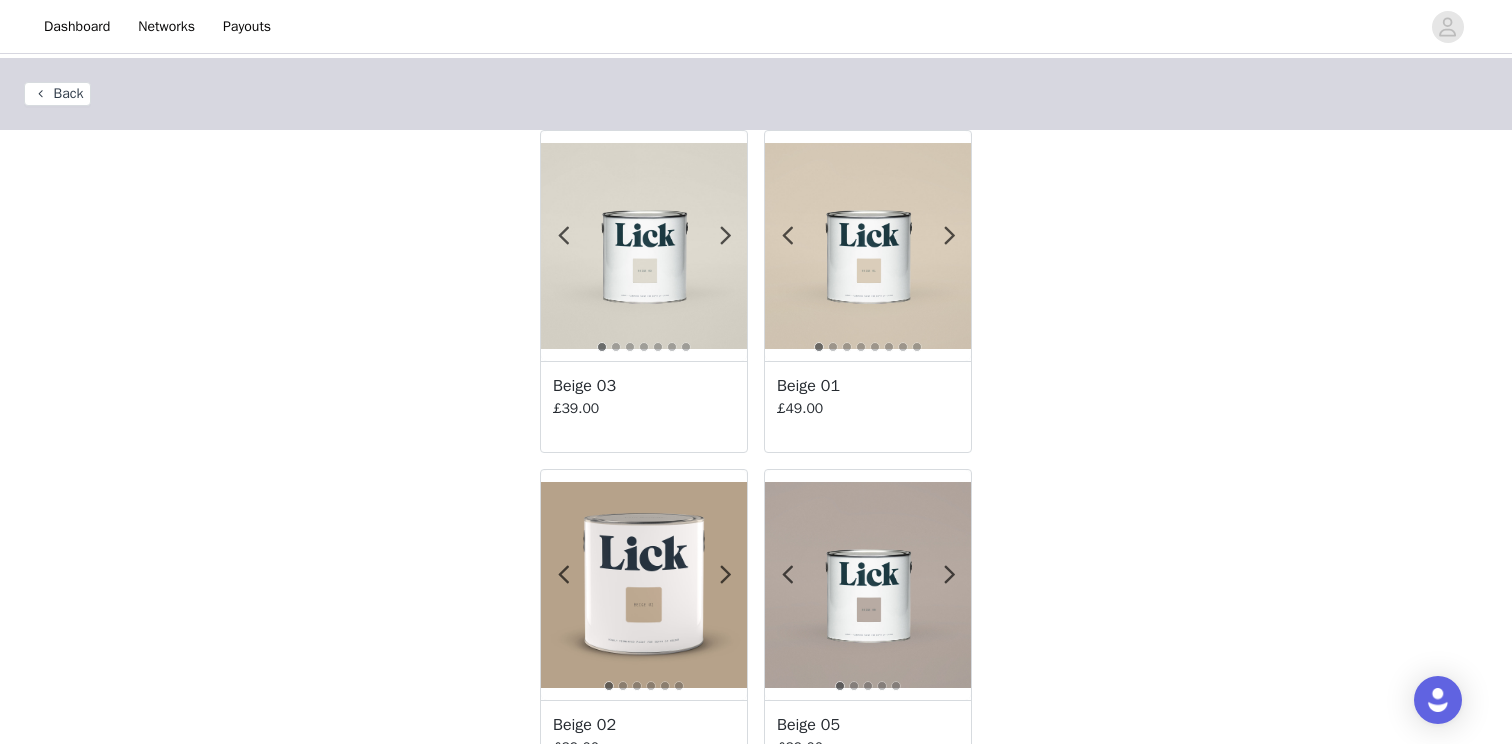 click on "Back" at bounding box center (57, 94) 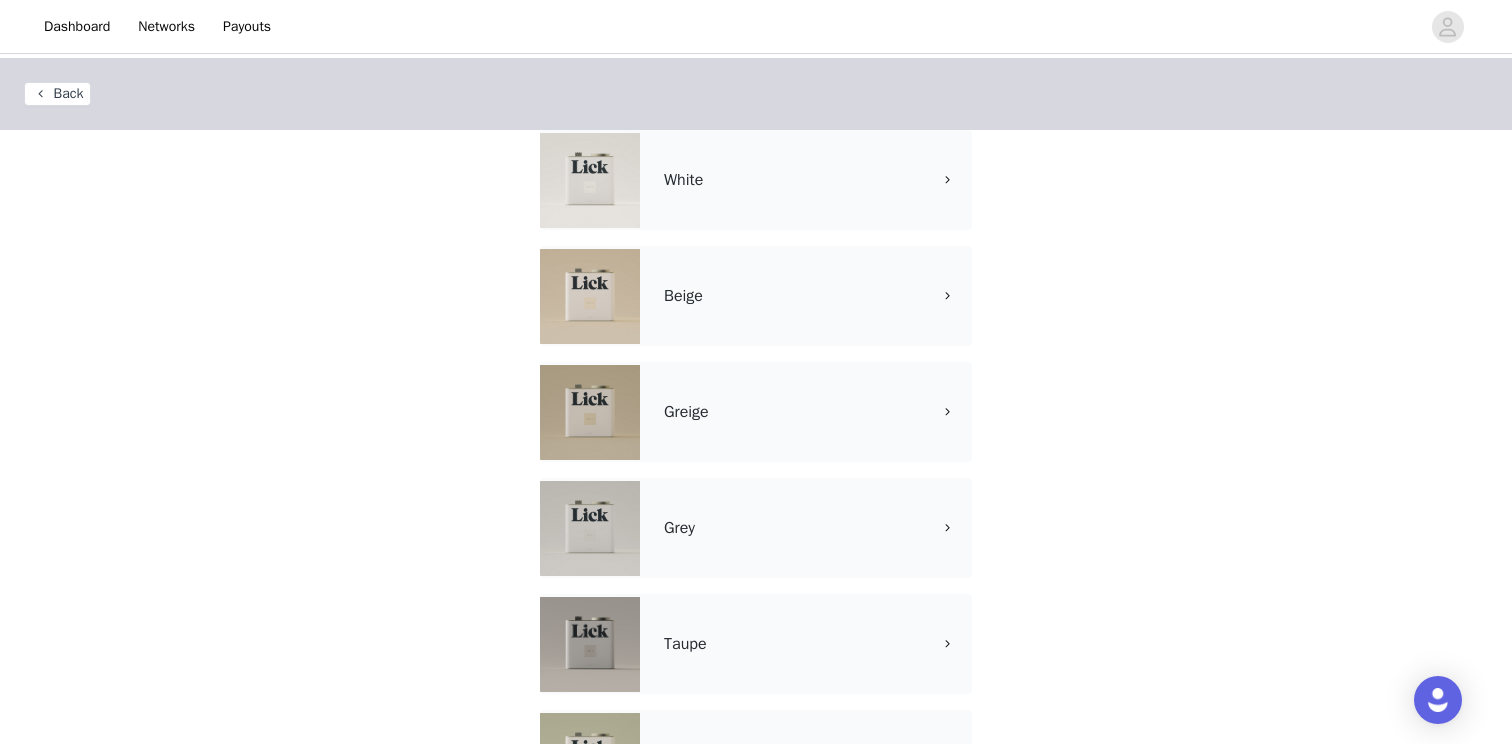 click on "Taupe" at bounding box center (756, 644) 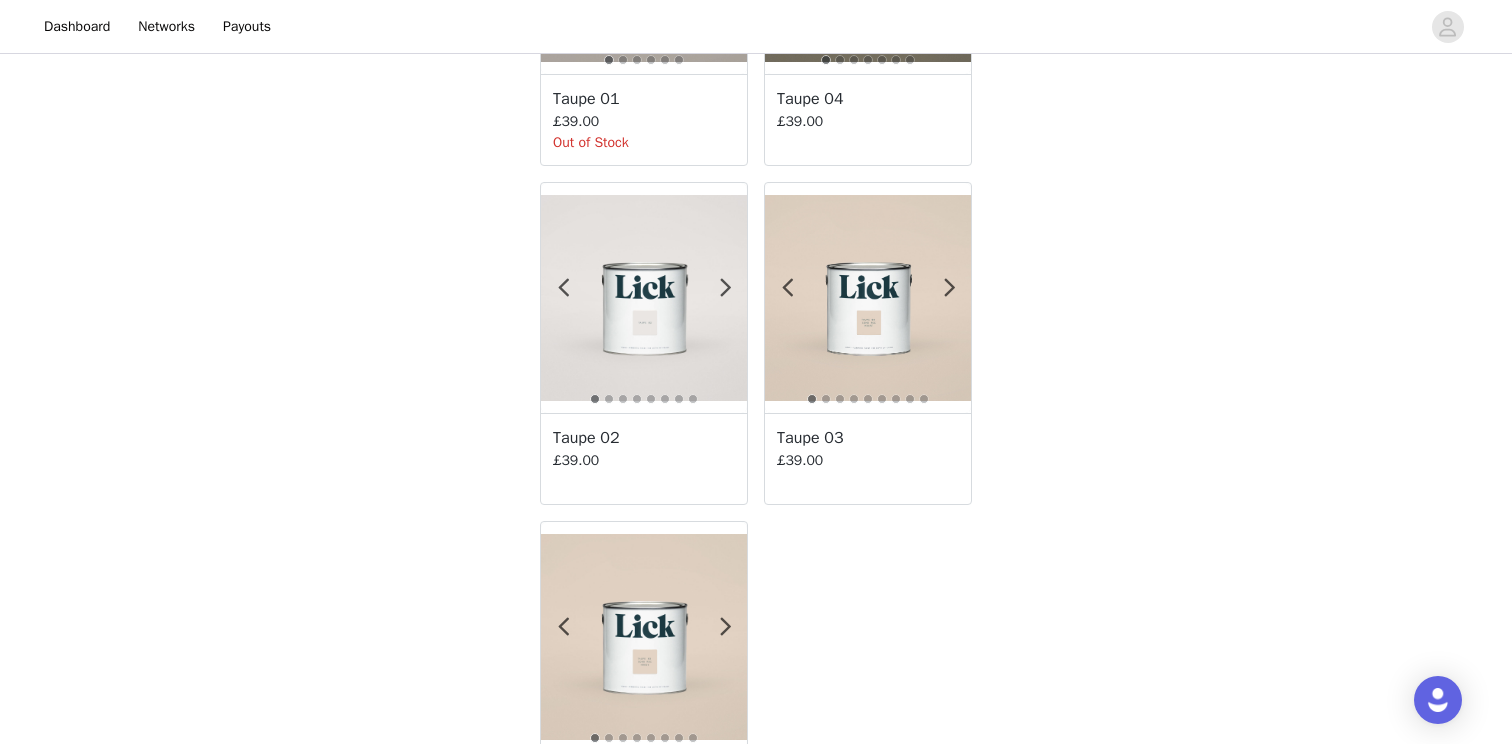 scroll, scrollTop: 427, scrollLeft: 0, axis: vertical 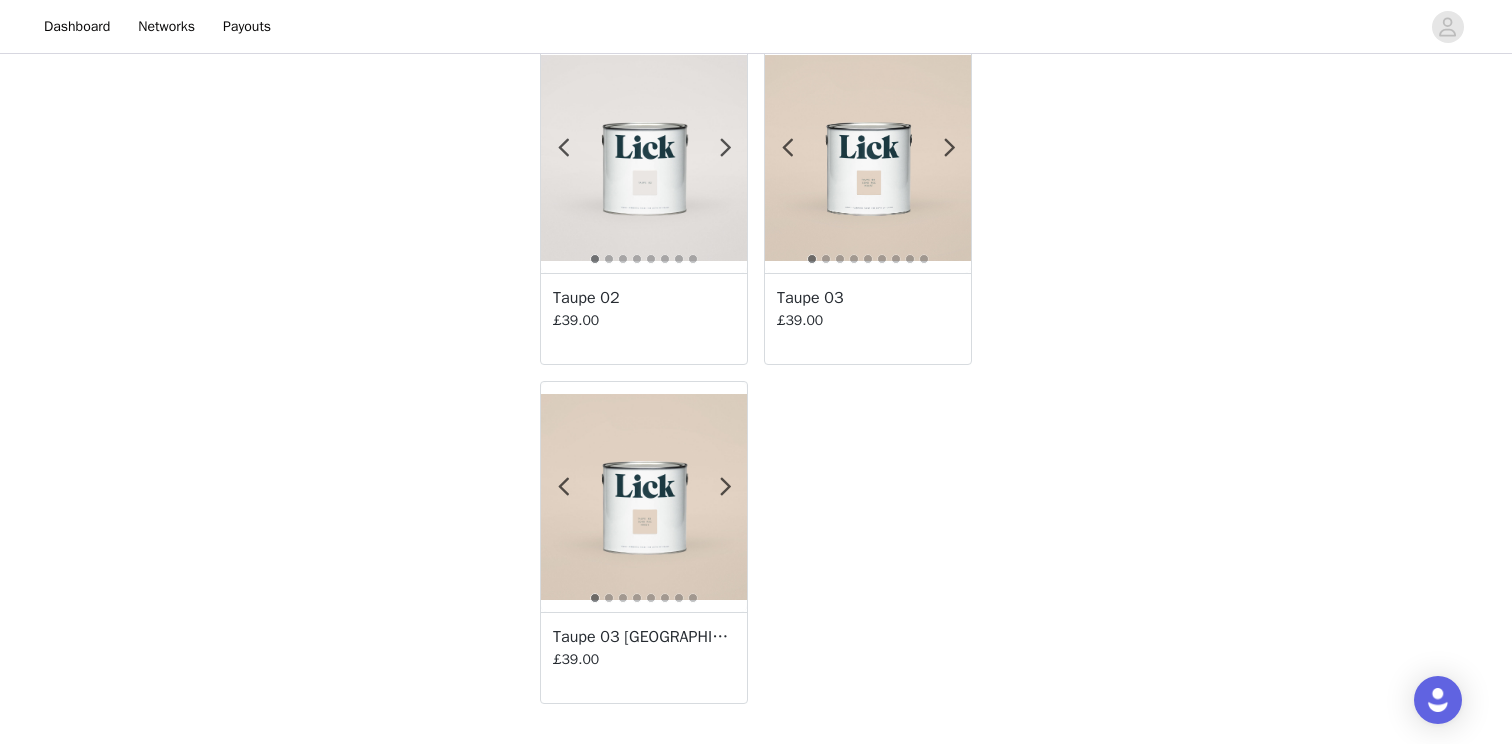 click at bounding box center [644, 497] 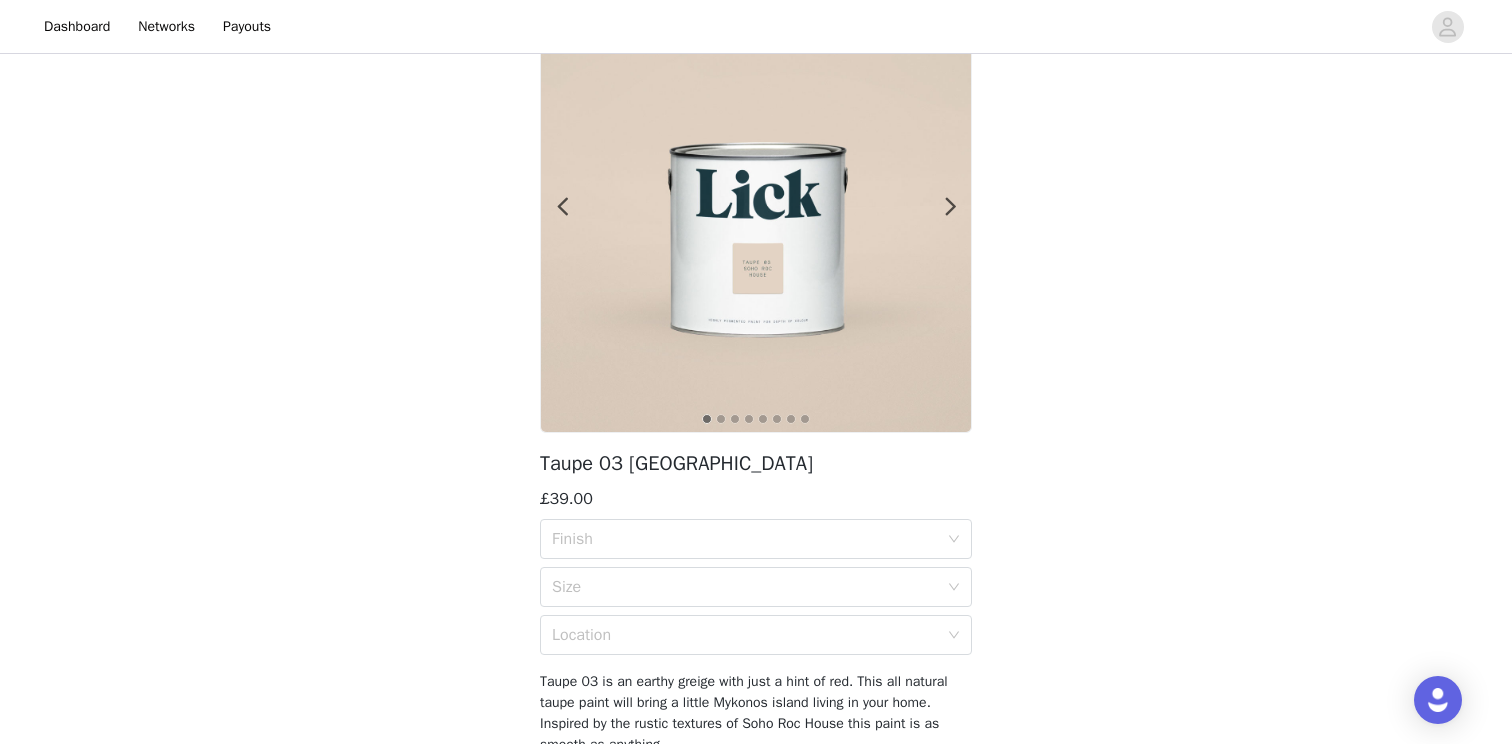 scroll, scrollTop: 171, scrollLeft: 0, axis: vertical 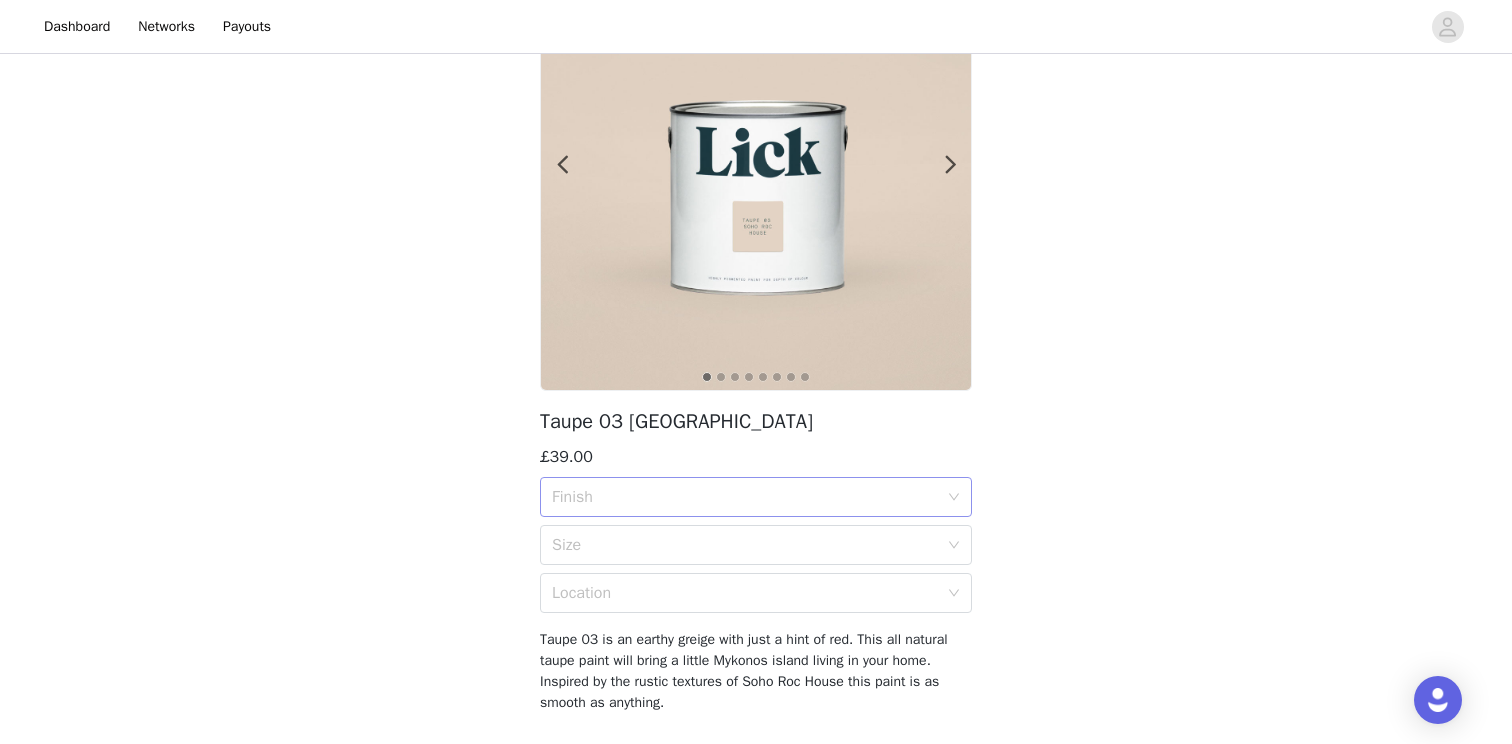 click on "Finish" at bounding box center [749, 497] 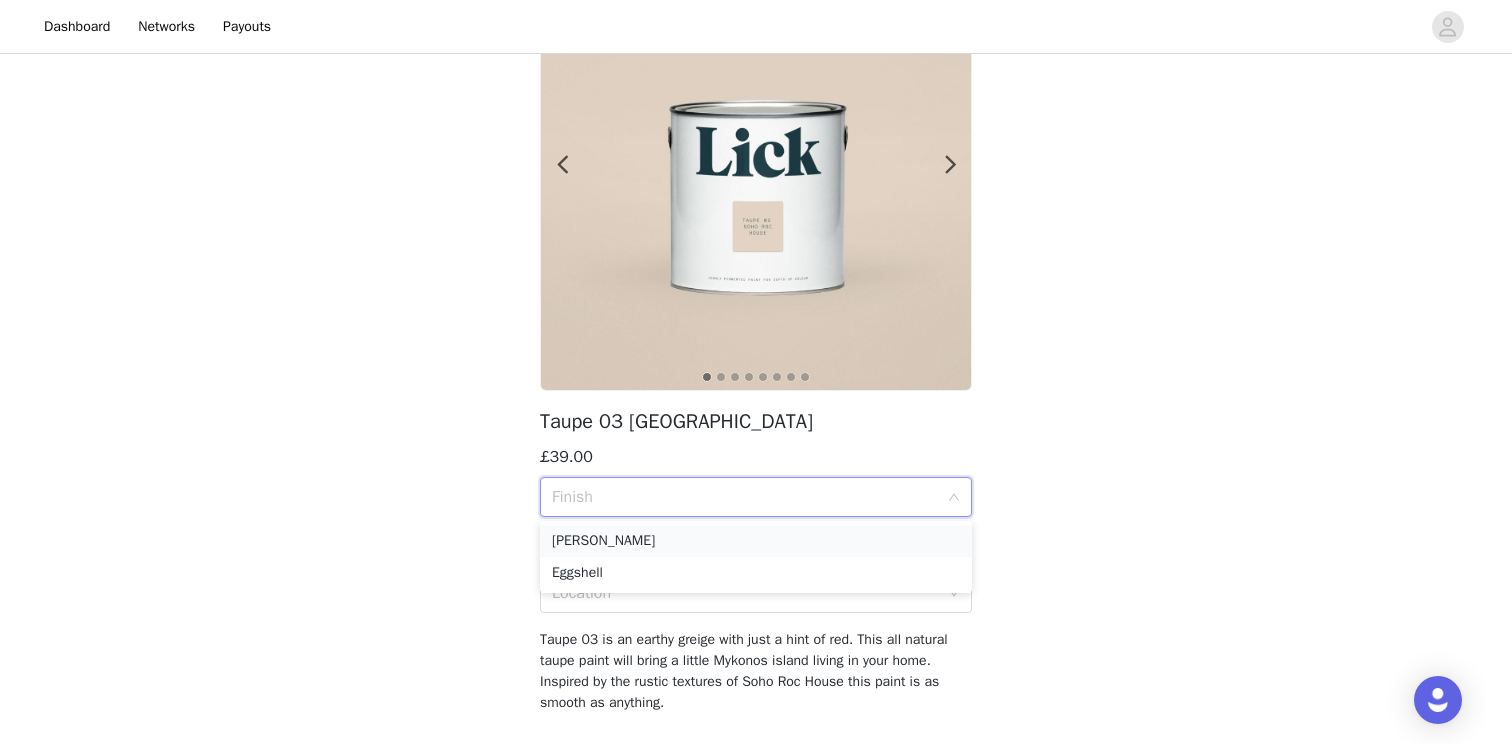 click on "Matt" at bounding box center (756, 541) 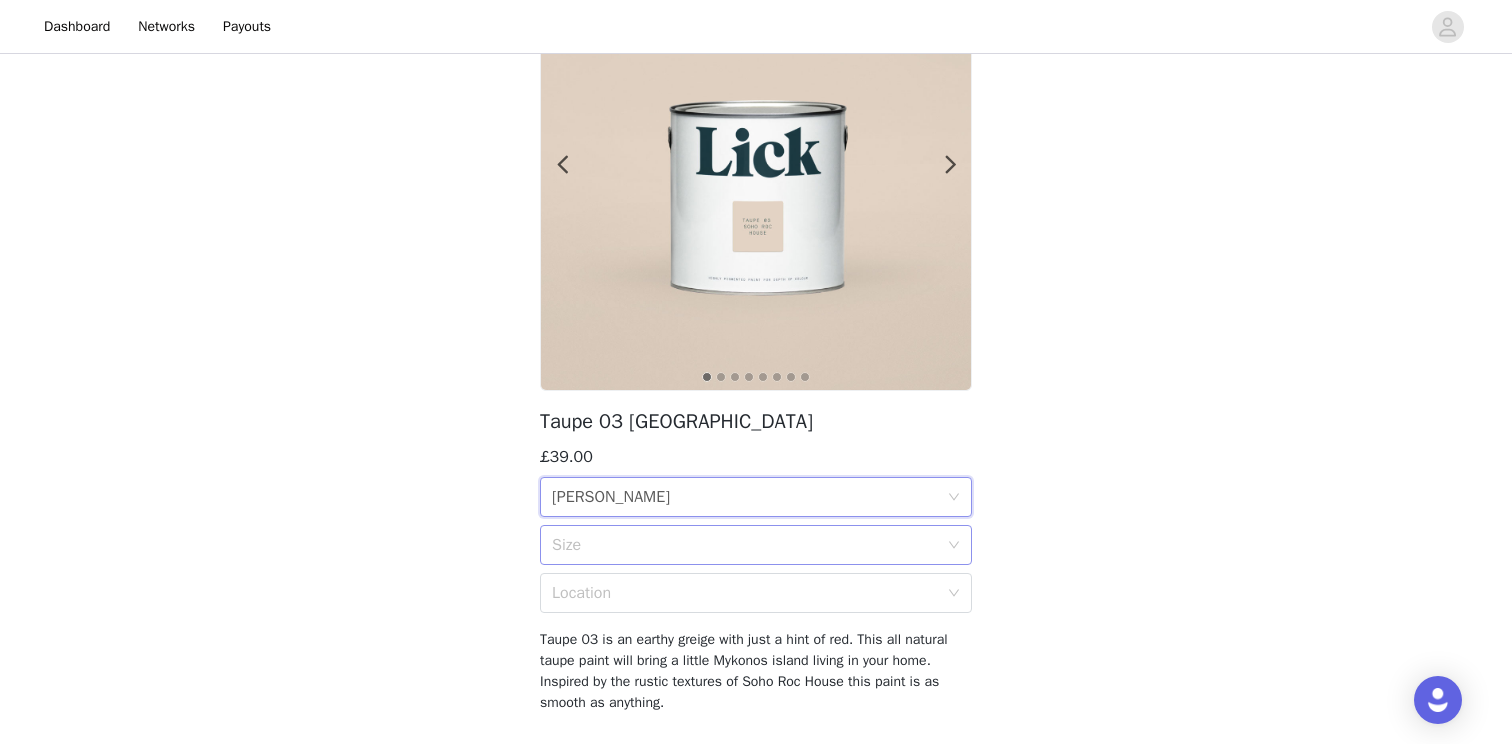 click on "Size" at bounding box center (745, 545) 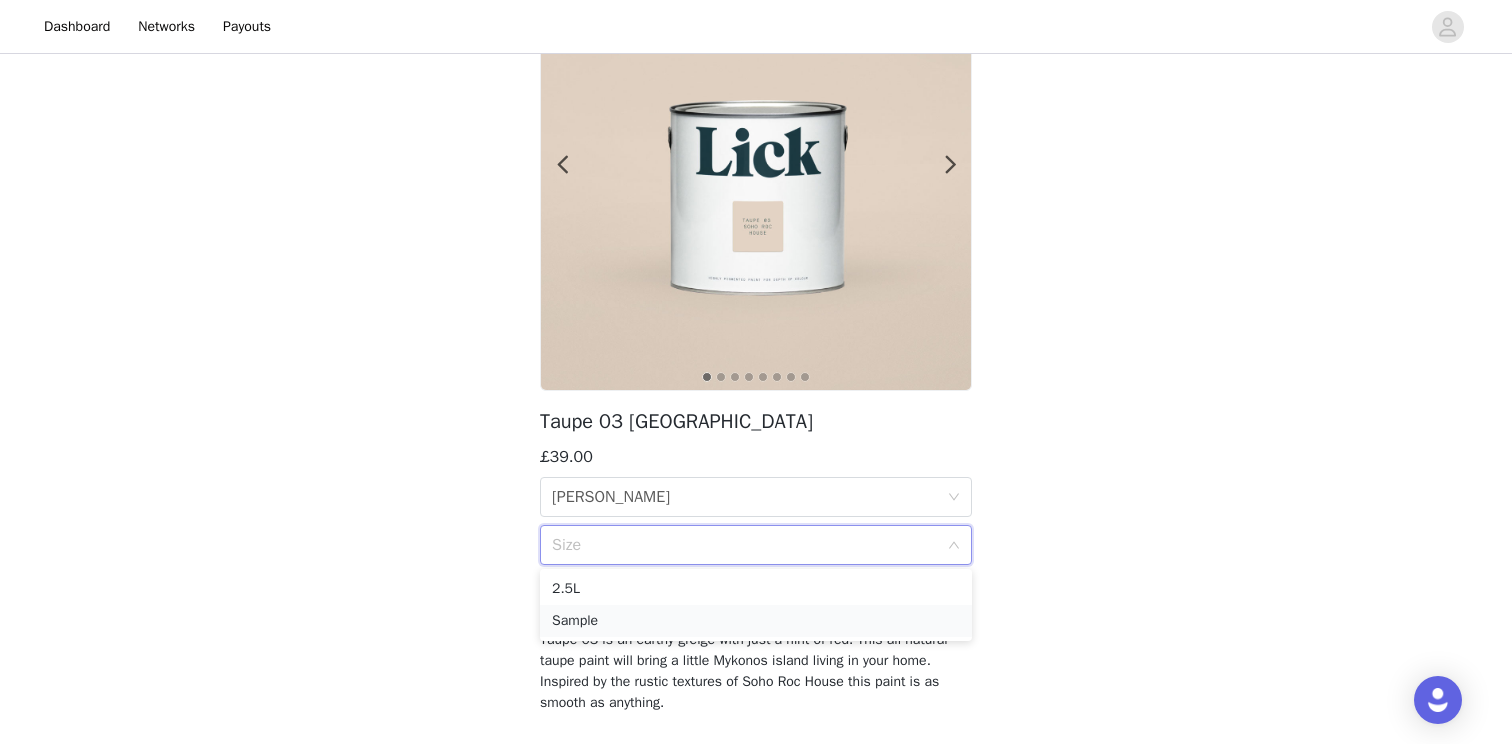 drag, startPoint x: 581, startPoint y: 593, endPoint x: 600, endPoint y: 621, distance: 33.83785 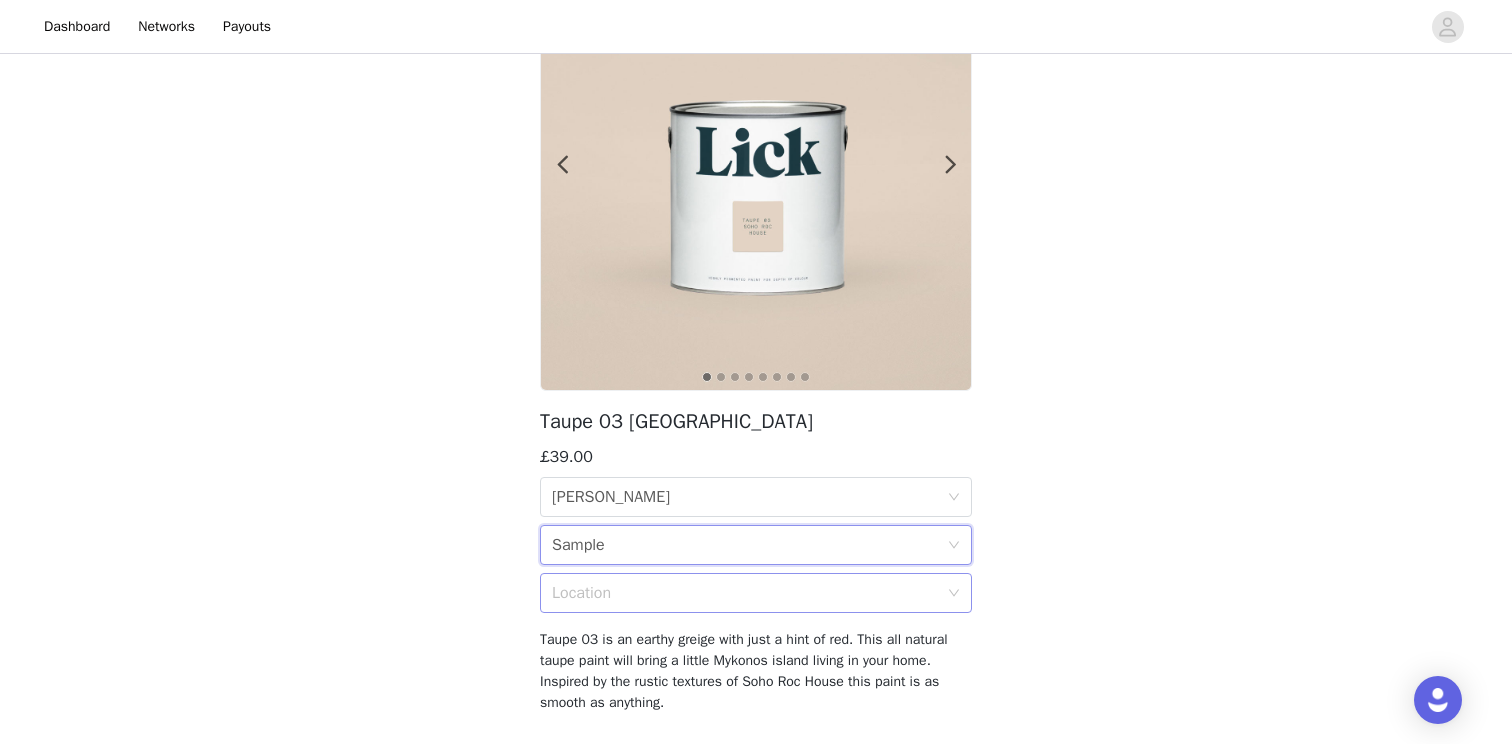 click on "Location" at bounding box center (745, 593) 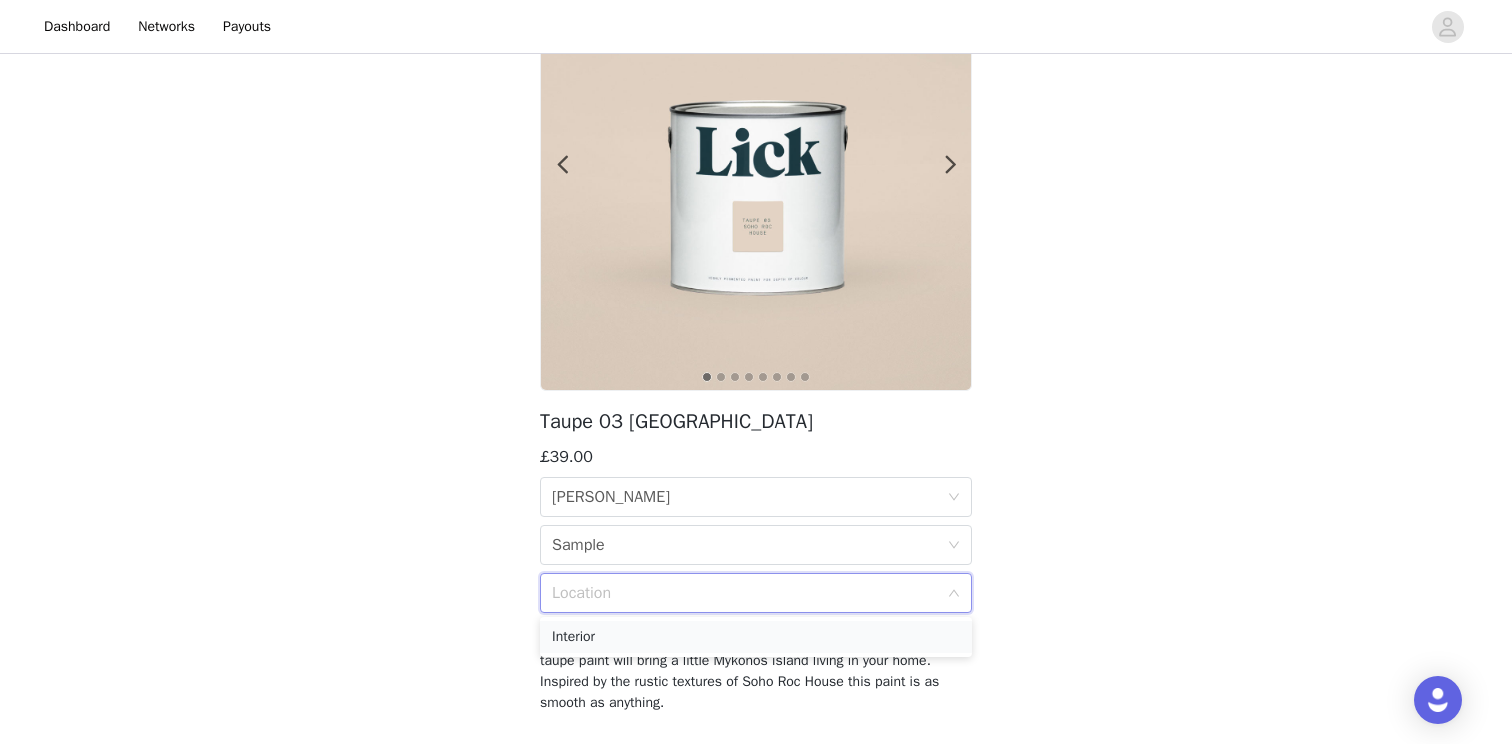 click on "Interior" at bounding box center [756, 637] 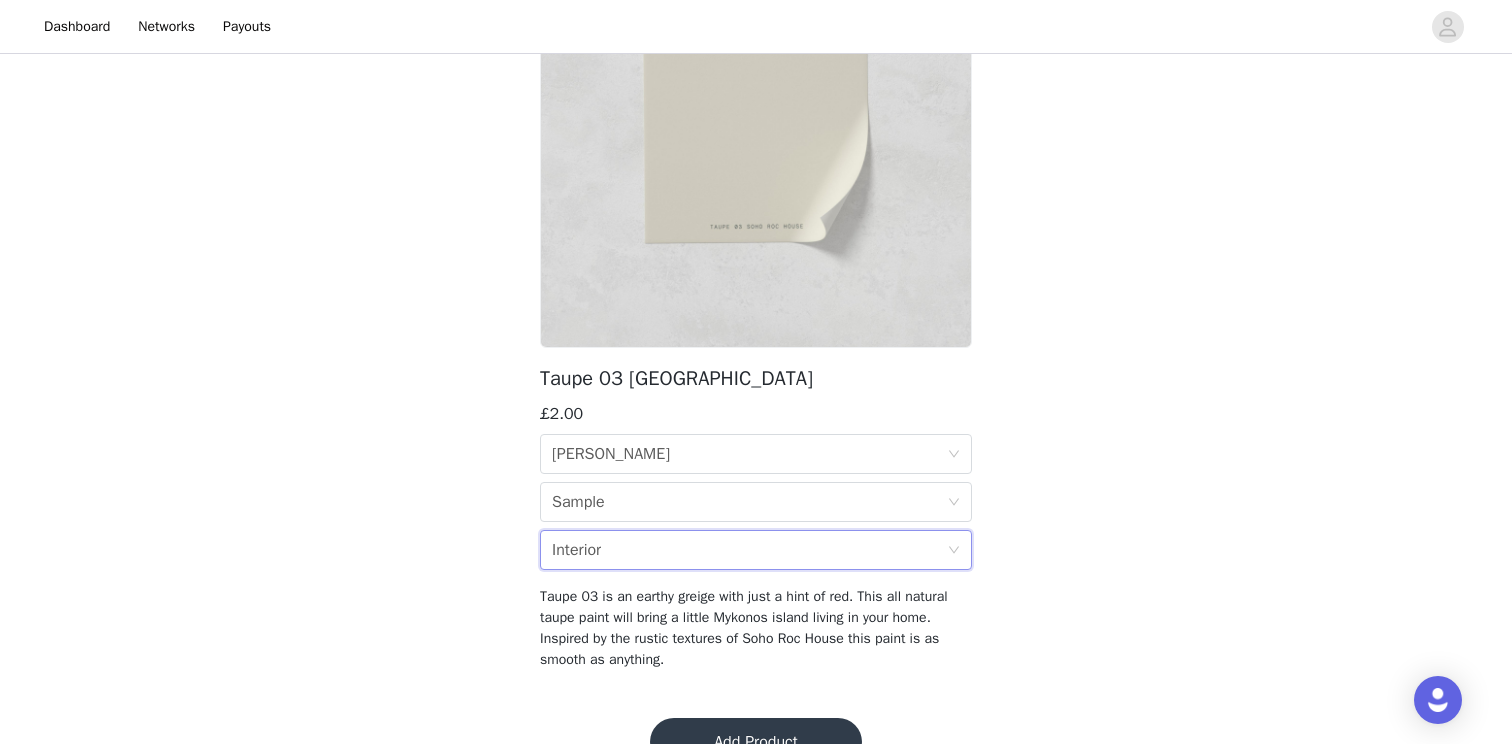 click on "Taupe 03 is an earthy greige with just a hint of red. This all natural taupe paint will bring a little Mykonos island living in your home. Inspired by the rustic textures of Soho Roc House this paint is as smooth as anything." at bounding box center [756, 628] 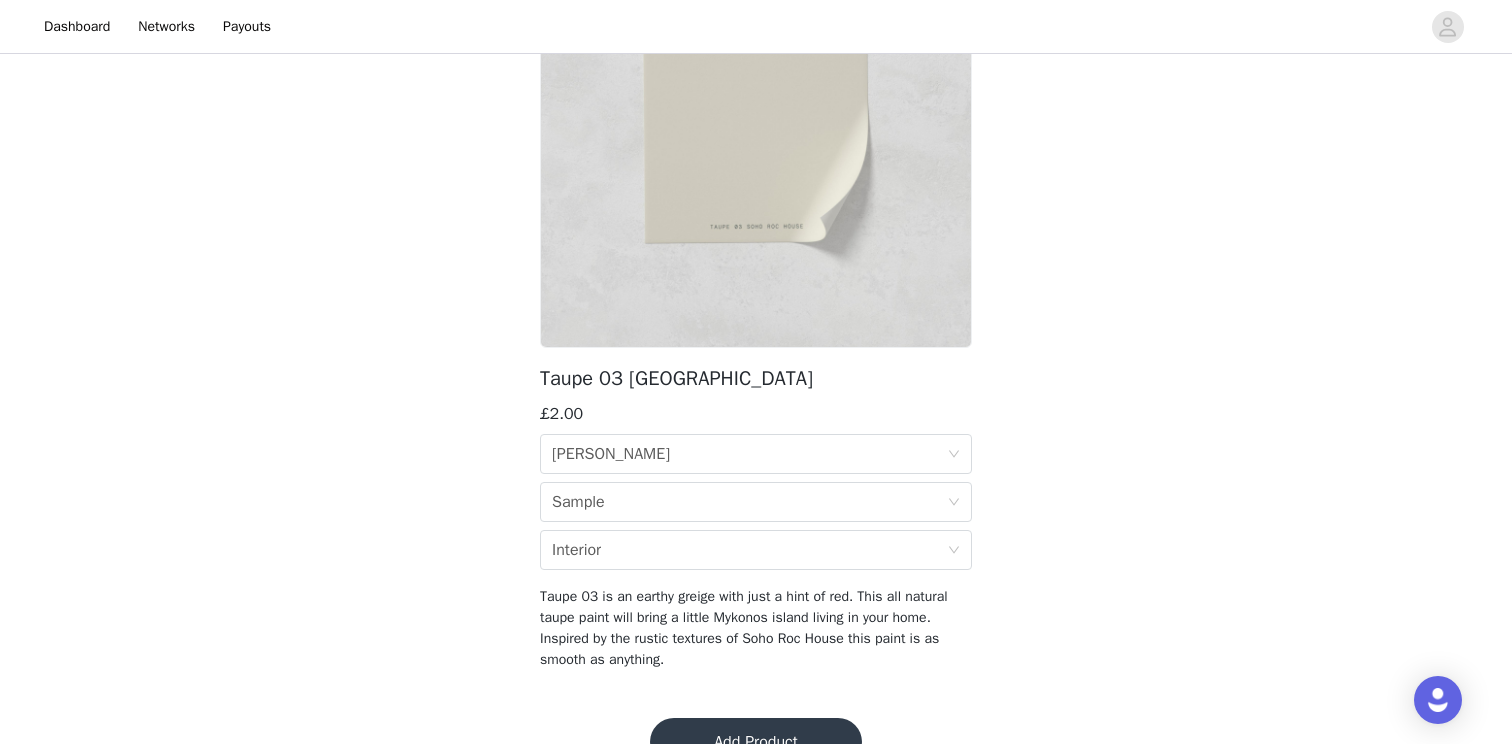scroll, scrollTop: 260, scrollLeft: 0, axis: vertical 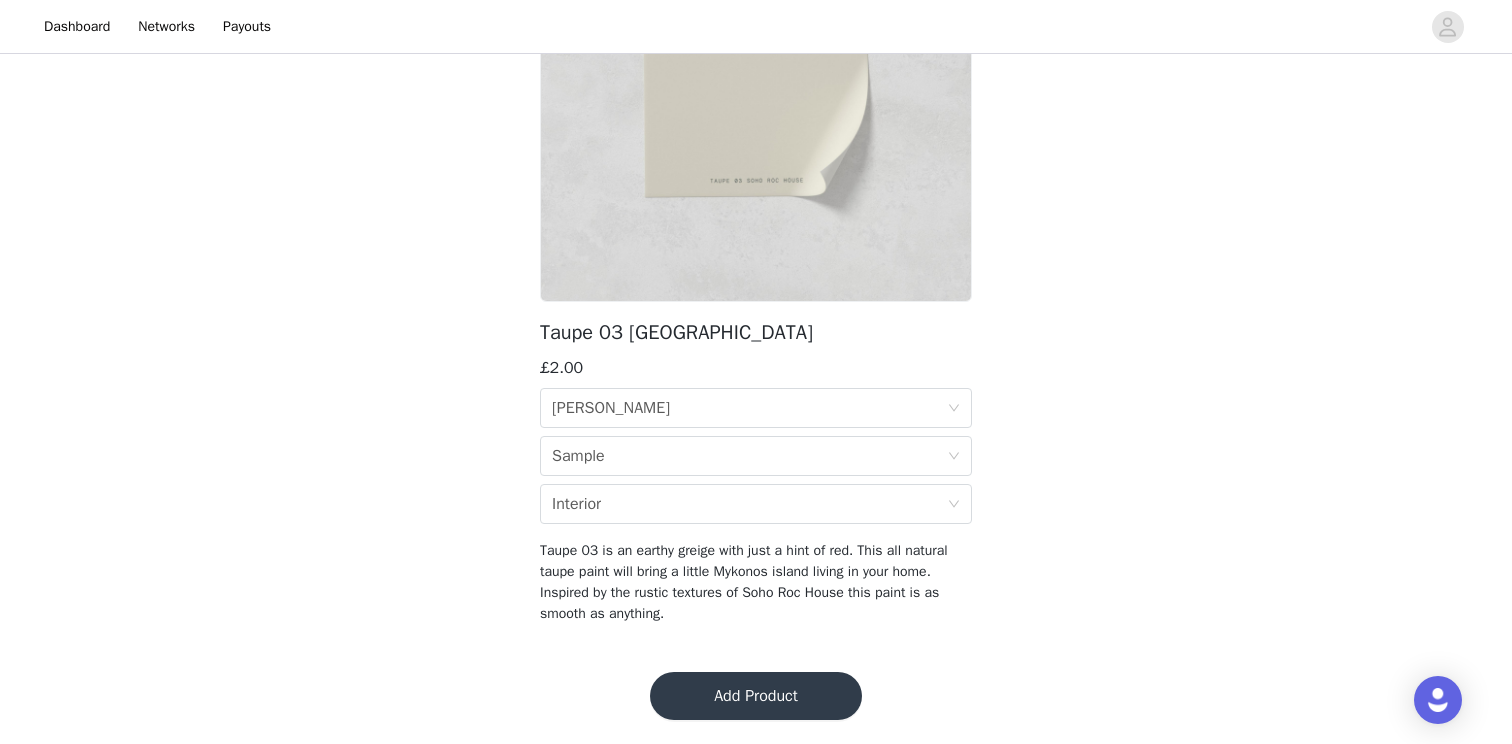 click on "Add Product" at bounding box center [756, 696] 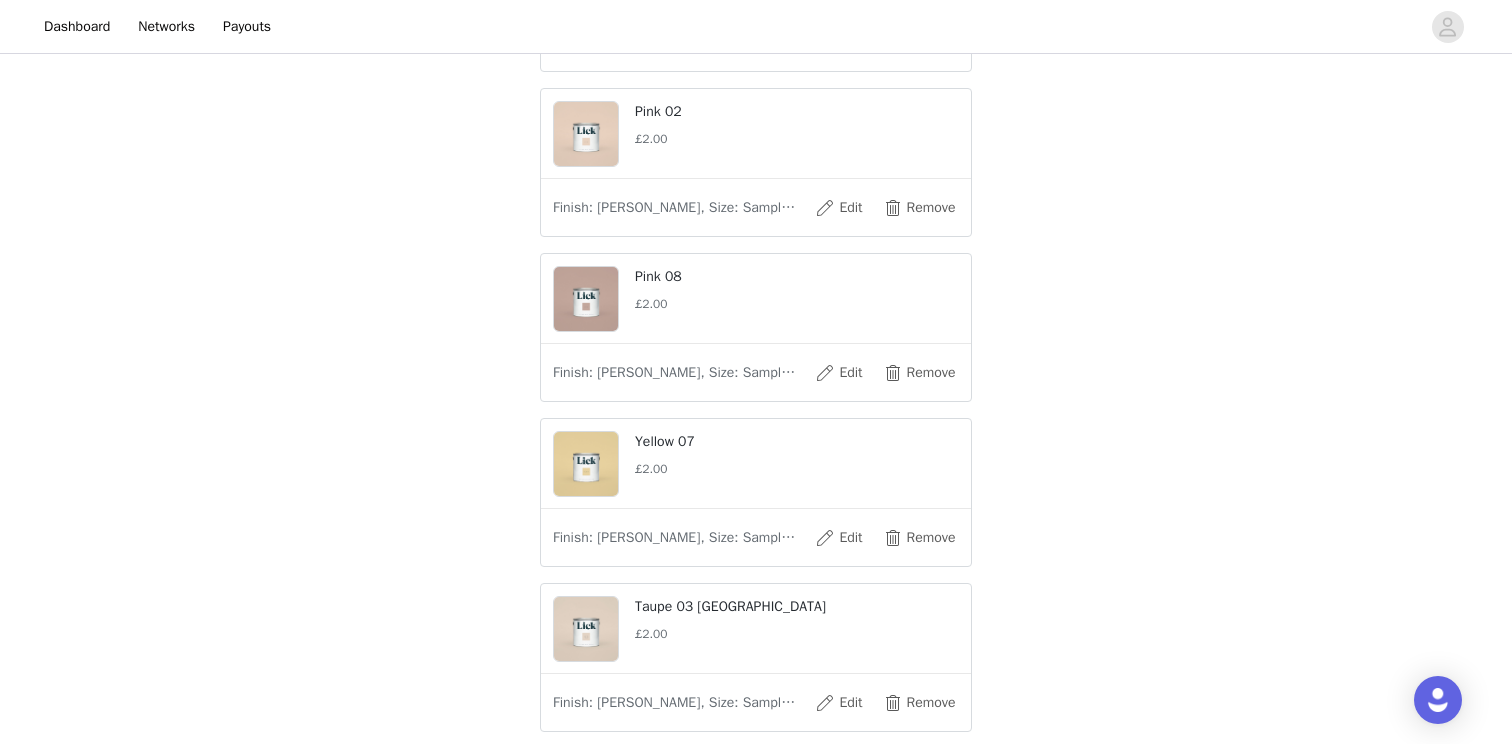 scroll, scrollTop: 776, scrollLeft: 0, axis: vertical 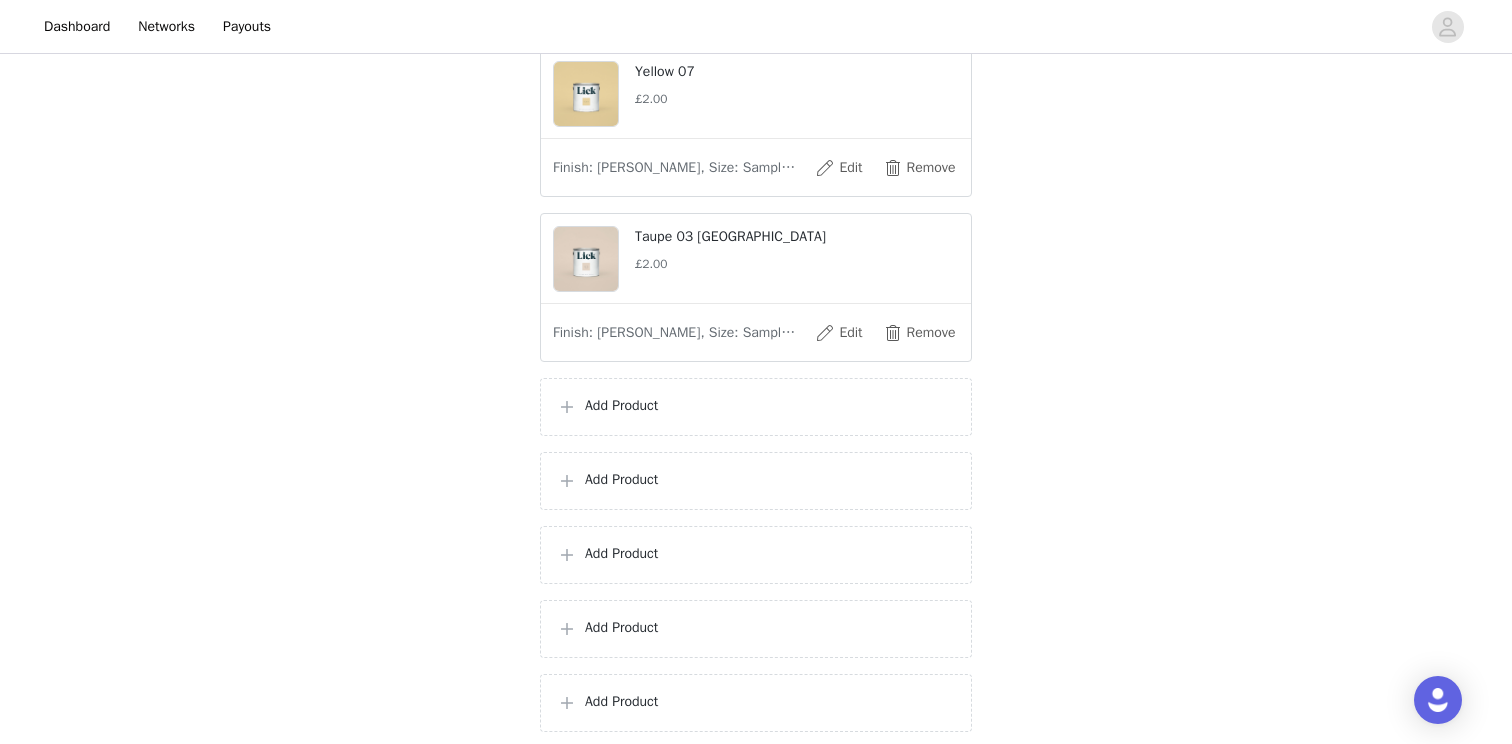 click at bounding box center [586, 94] 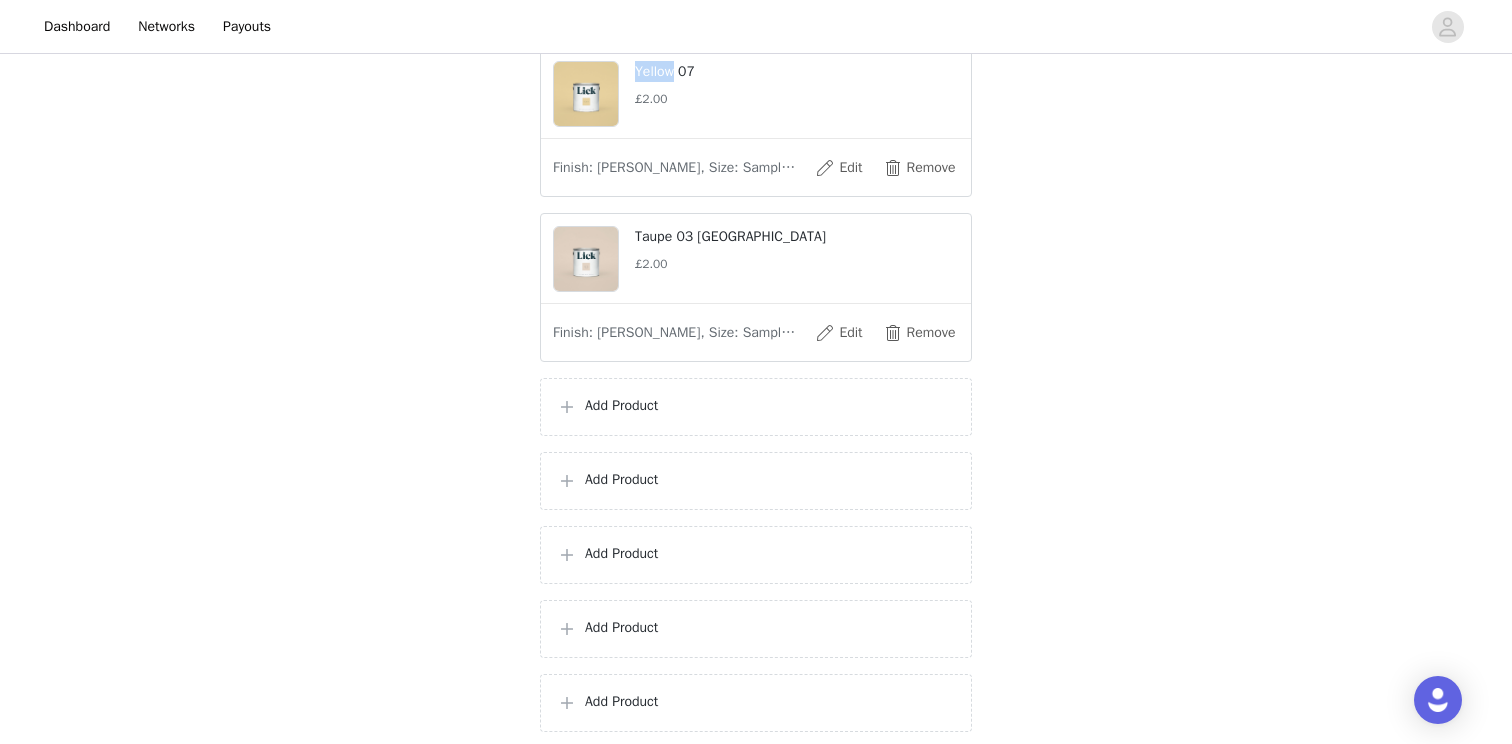click on "Yellow 07" at bounding box center [797, 71] 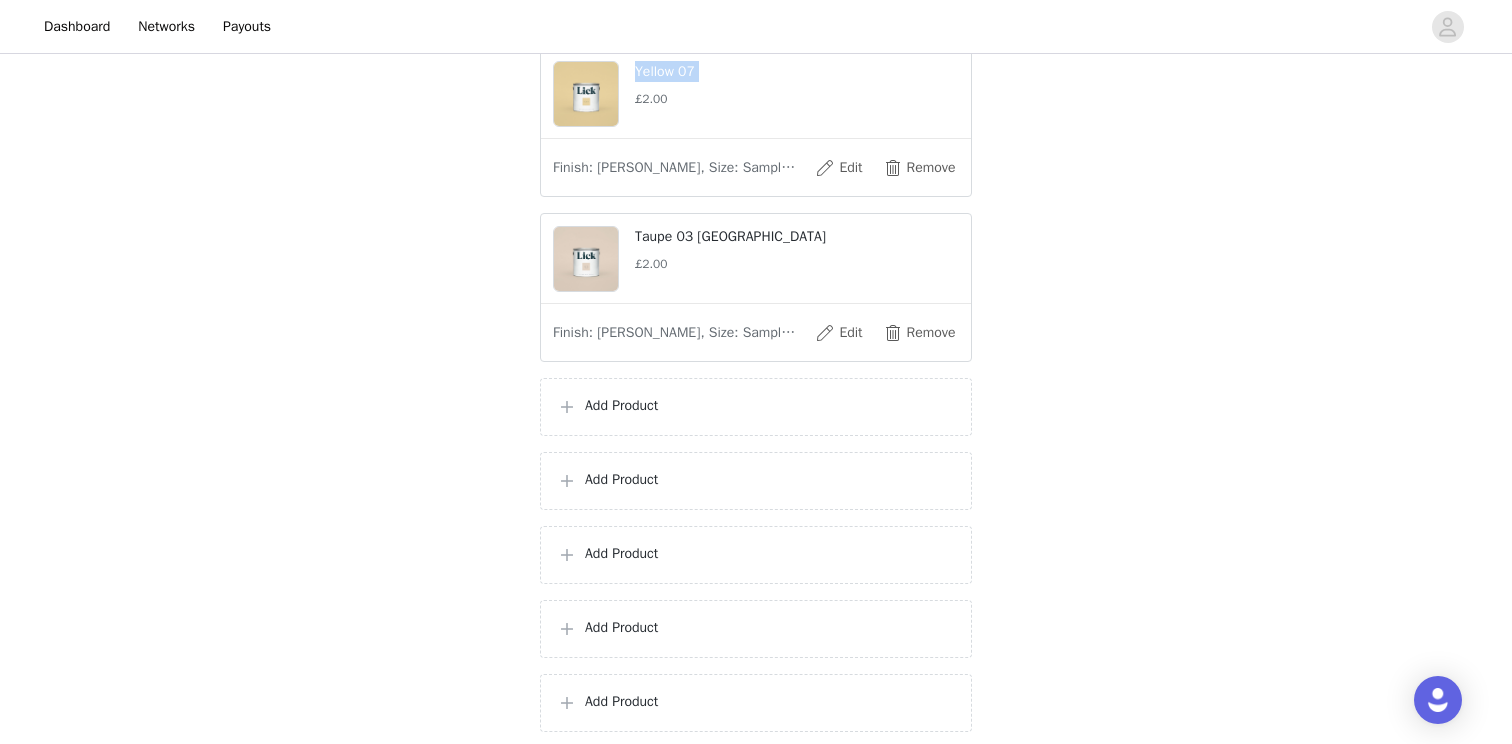 click on "Yellow 07" at bounding box center [797, 71] 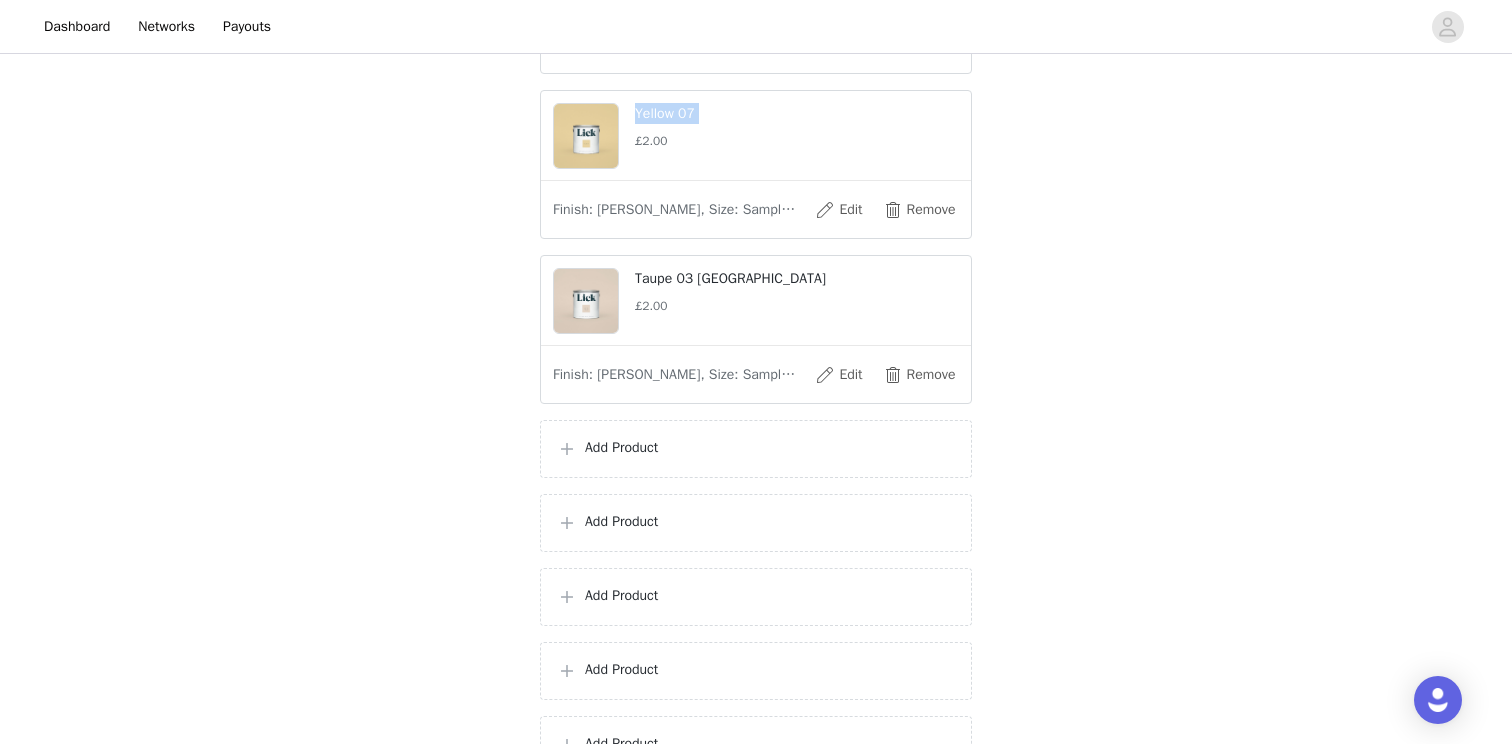 scroll, scrollTop: 712, scrollLeft: 0, axis: vertical 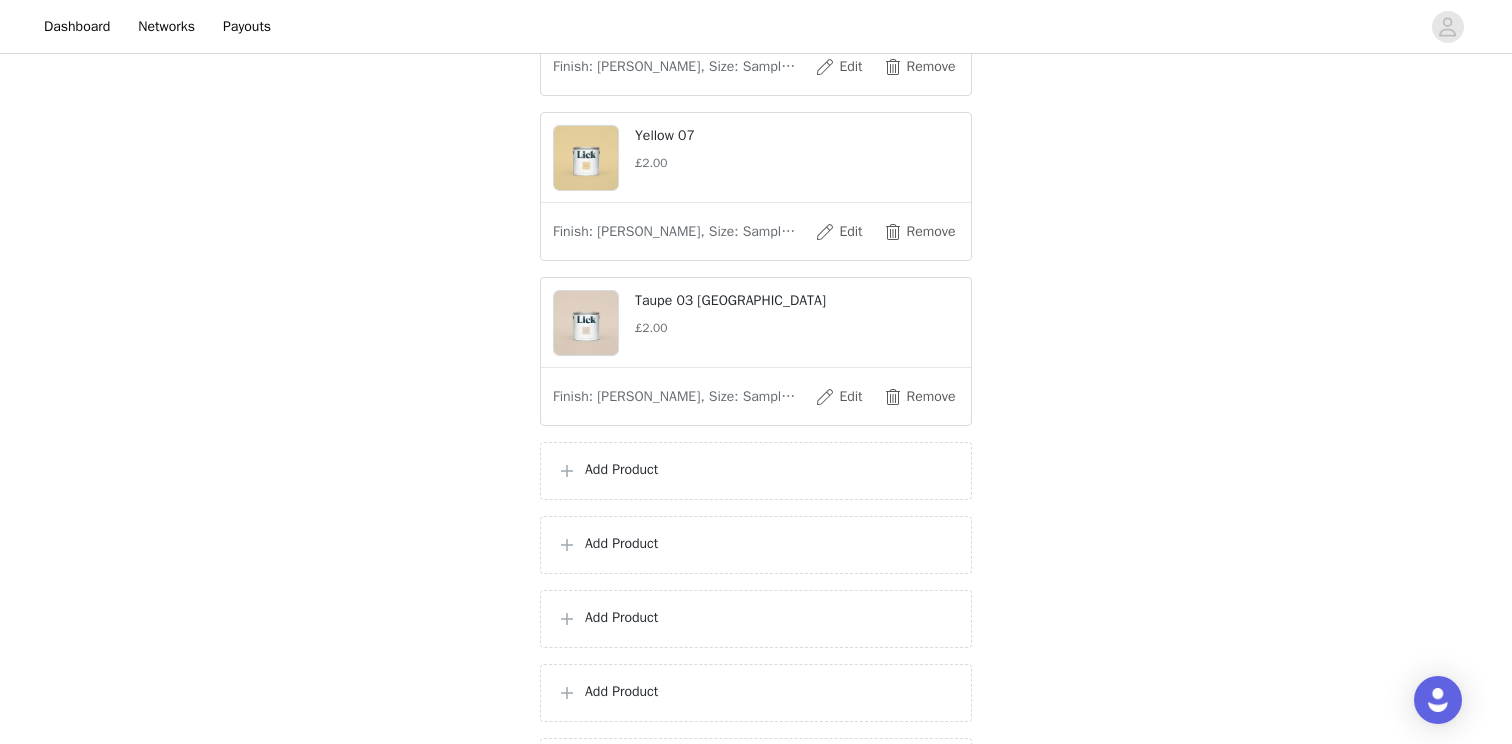 click on "Add Product" at bounding box center [756, 471] 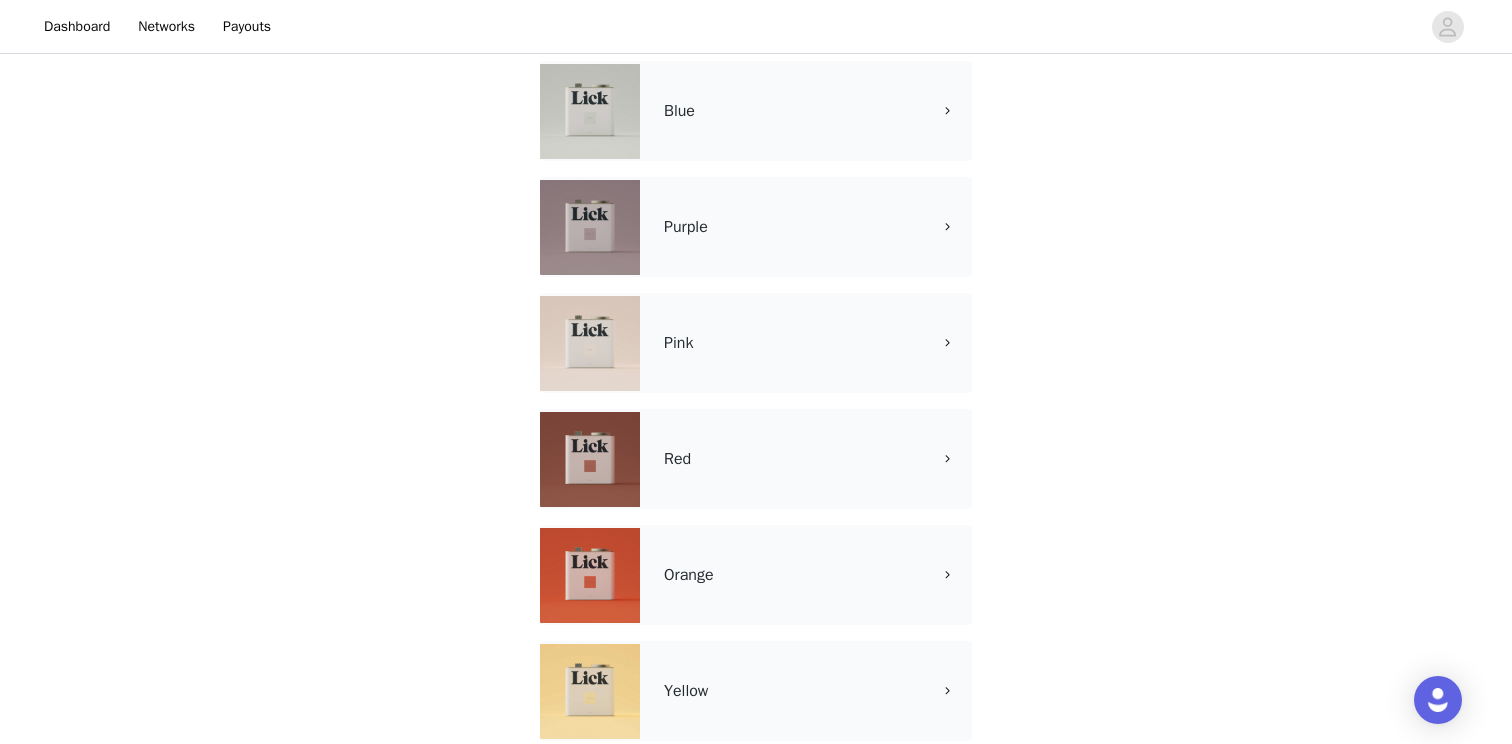 scroll, scrollTop: 913, scrollLeft: 0, axis: vertical 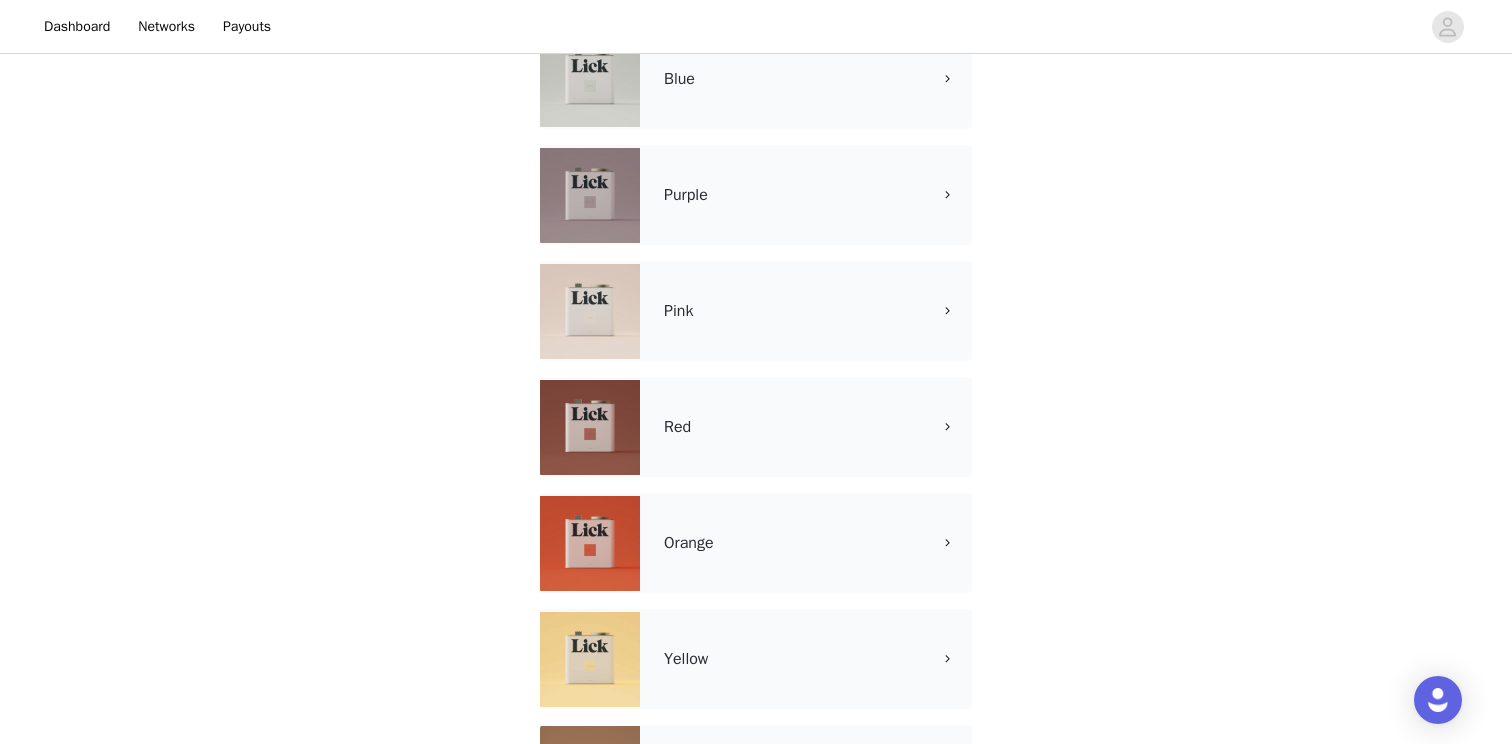 click at bounding box center (590, 427) 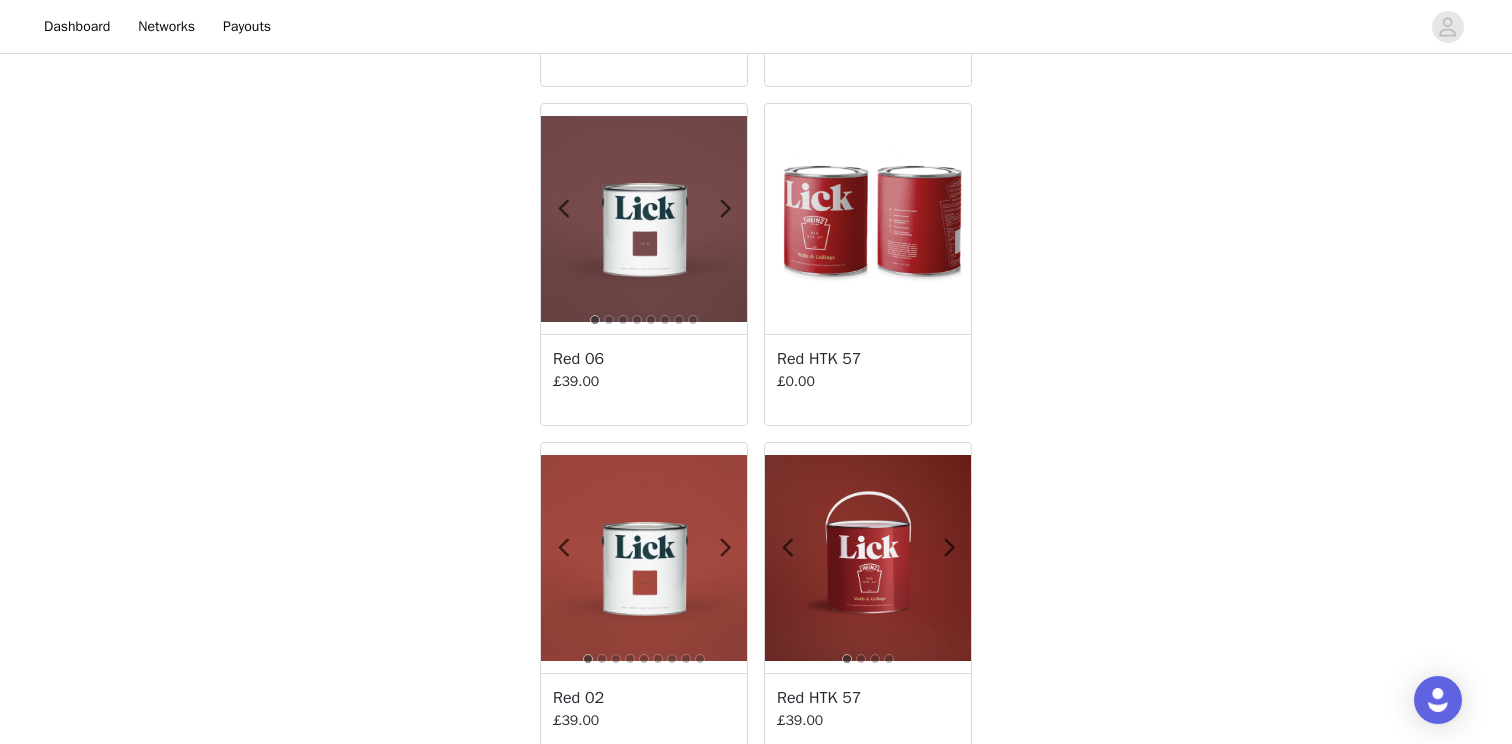 scroll, scrollTop: 747, scrollLeft: 0, axis: vertical 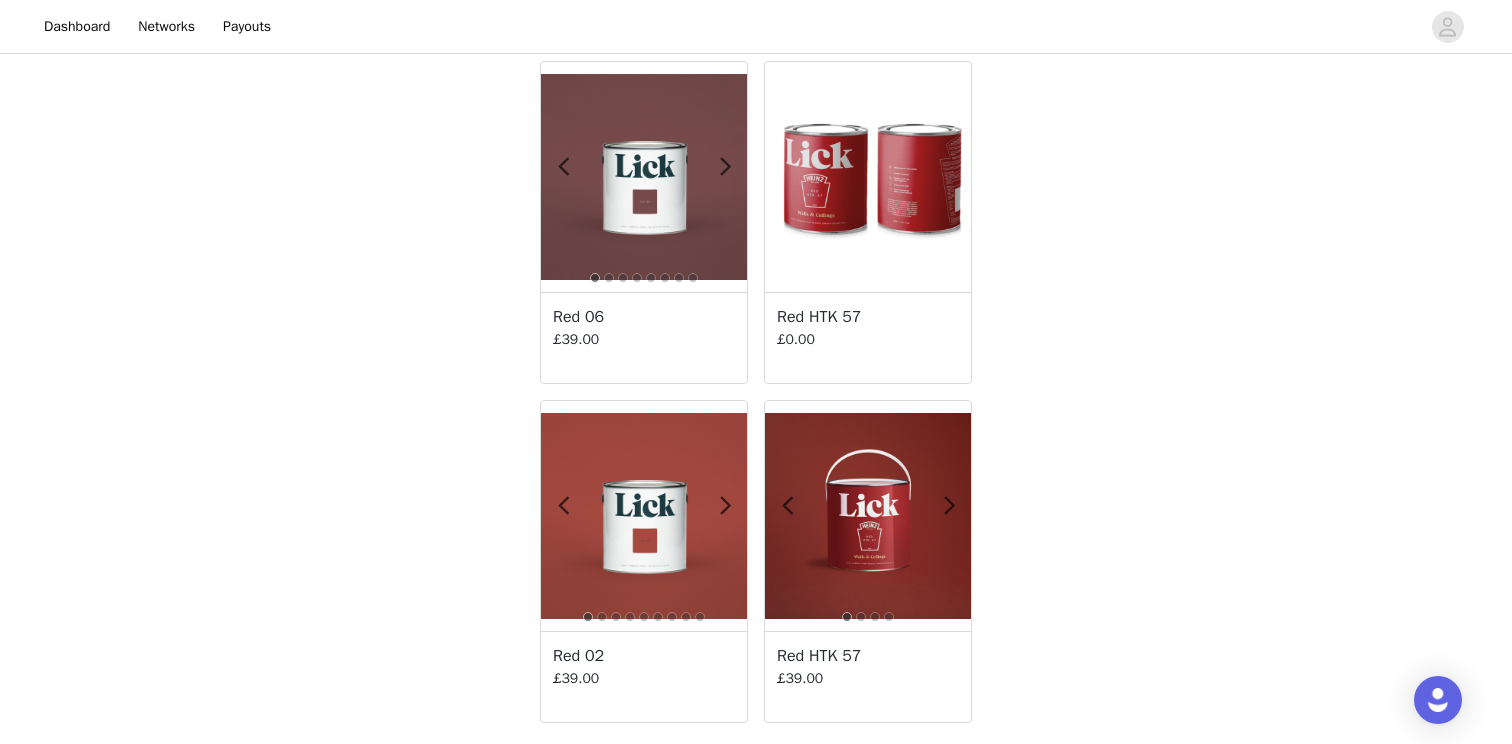 click at bounding box center (868, 177) 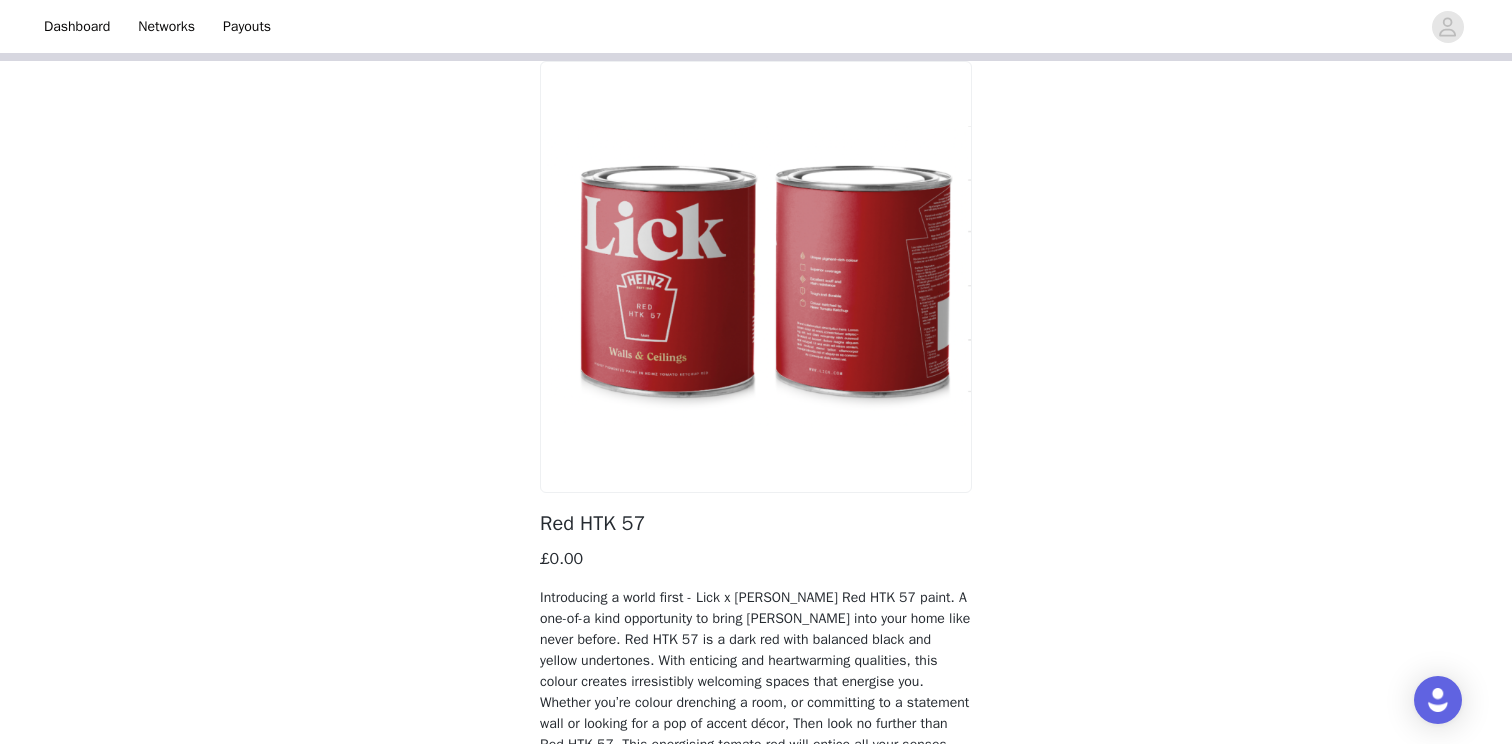scroll, scrollTop: 0, scrollLeft: 0, axis: both 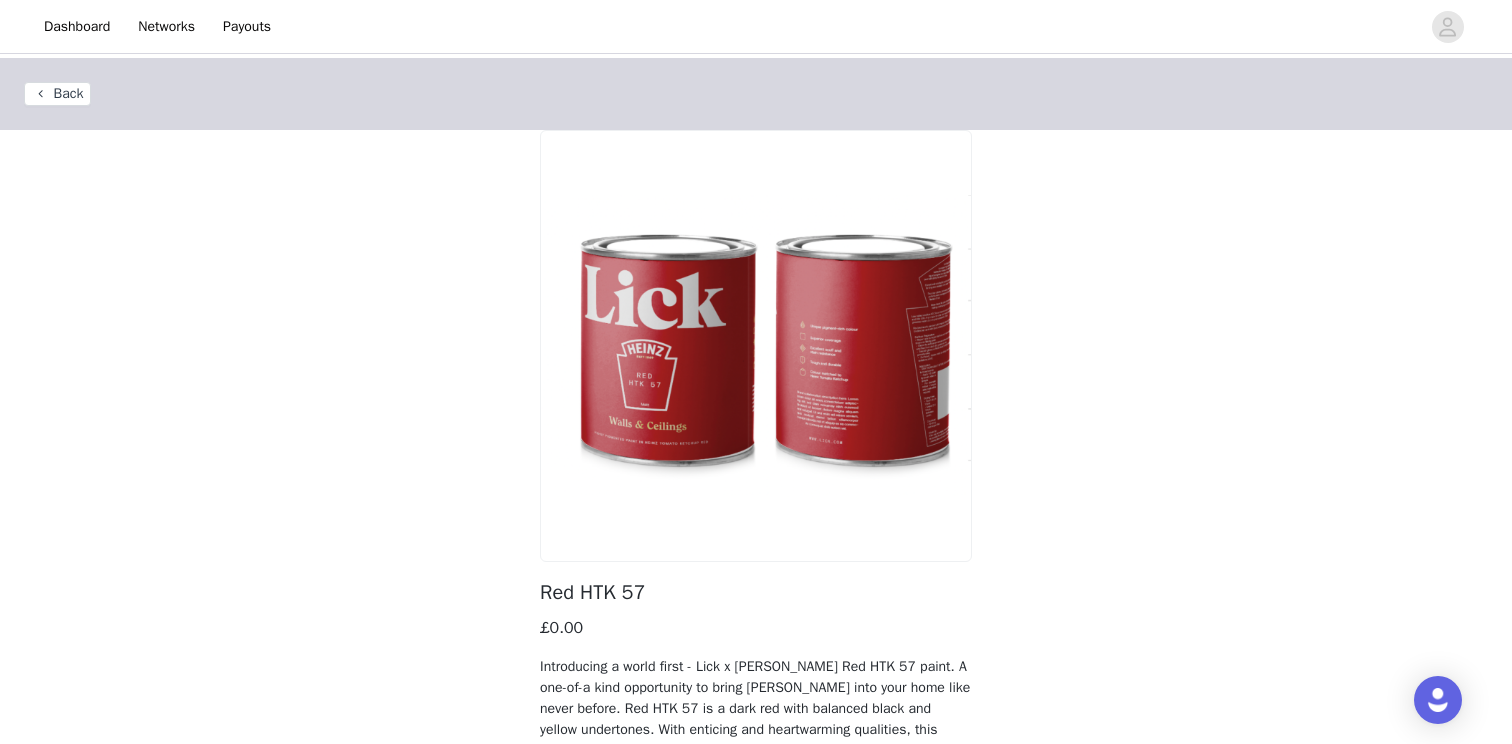 click on "Red HTK 57" at bounding box center [756, 593] 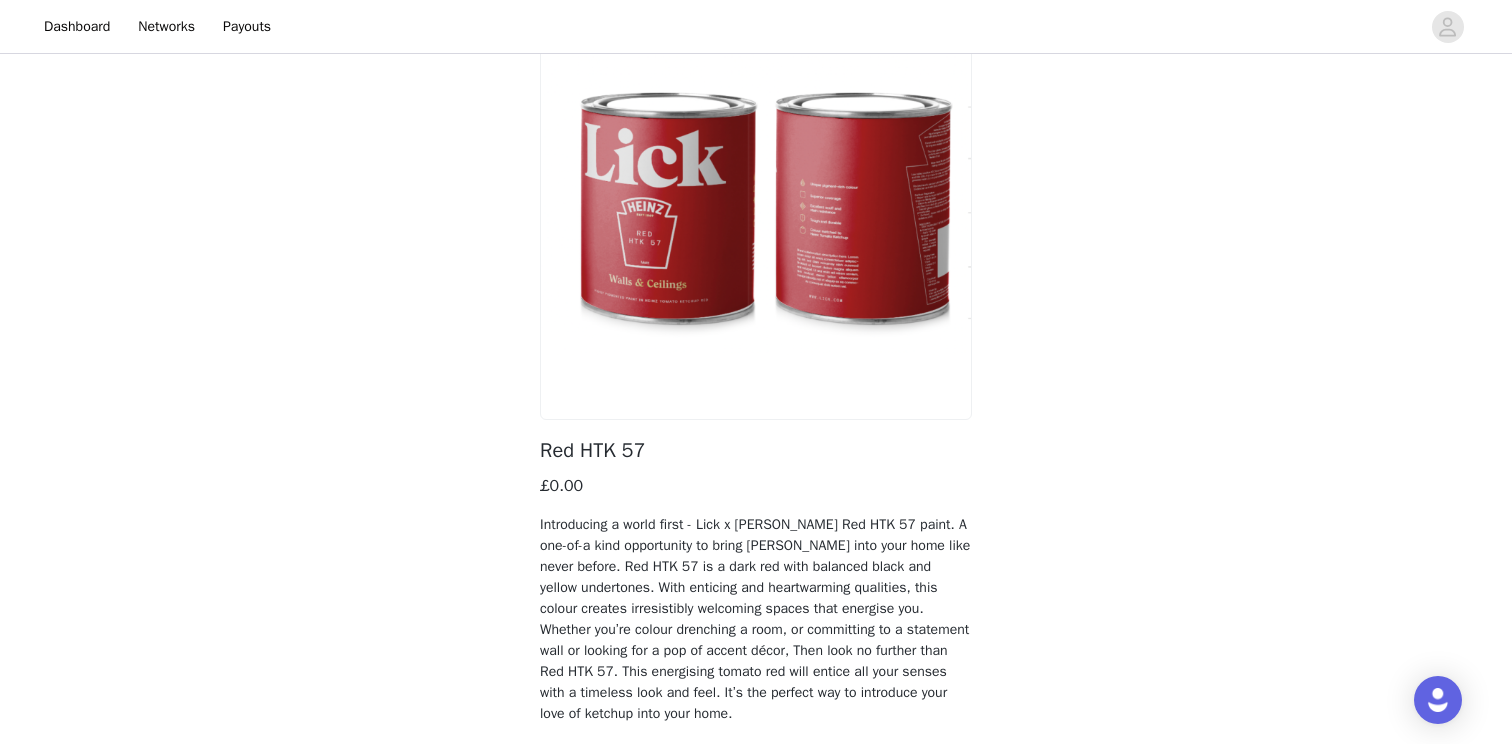 scroll, scrollTop: 0, scrollLeft: 0, axis: both 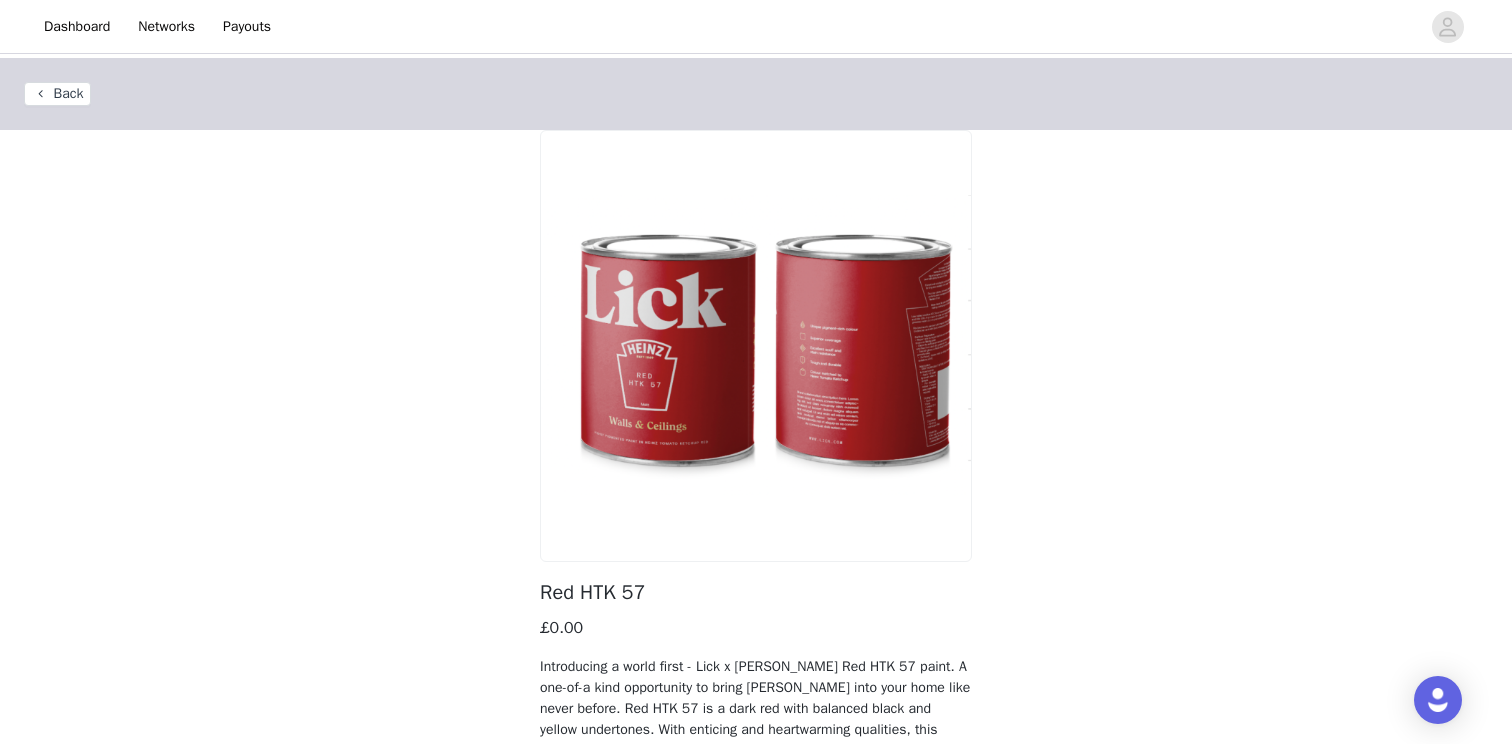 click on "Back" at bounding box center (57, 94) 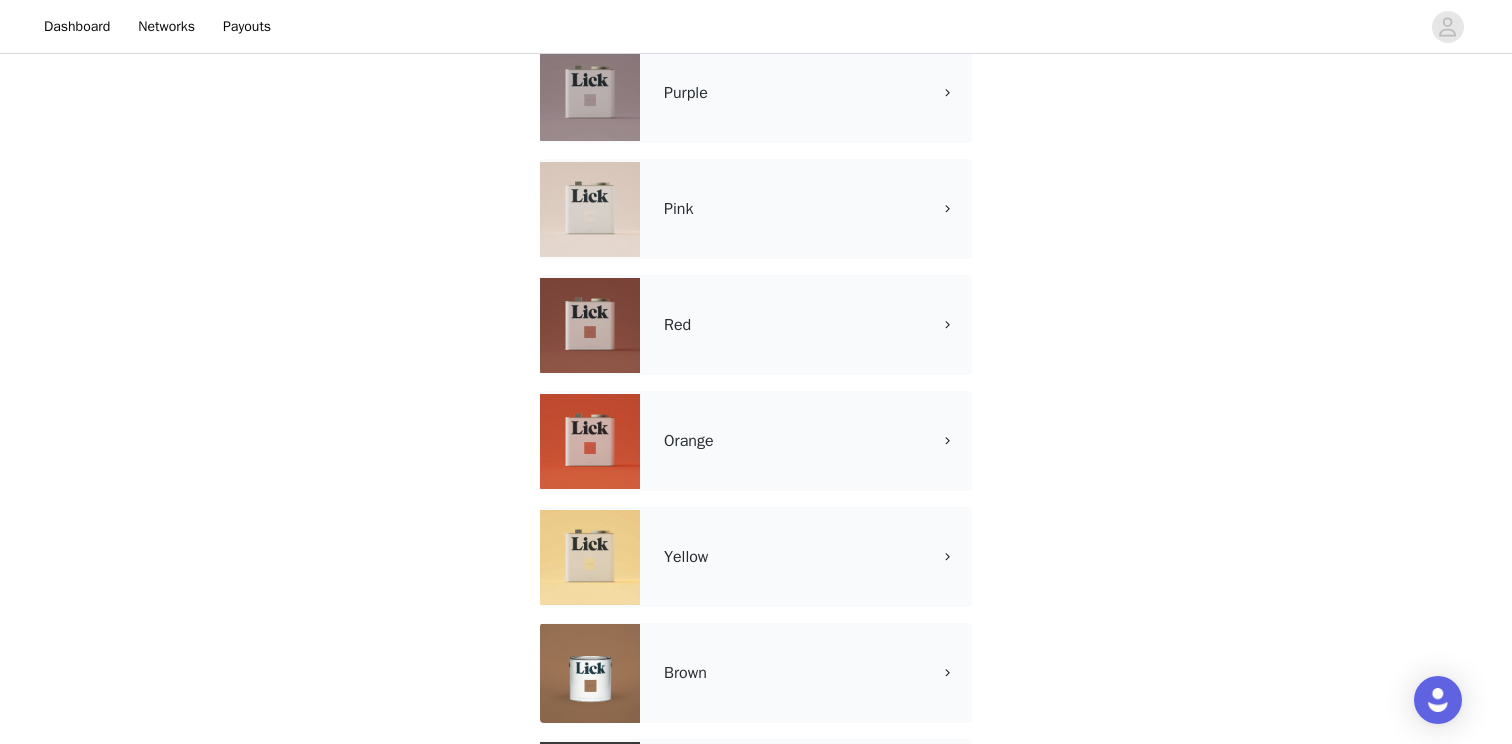 scroll, scrollTop: 1035, scrollLeft: 0, axis: vertical 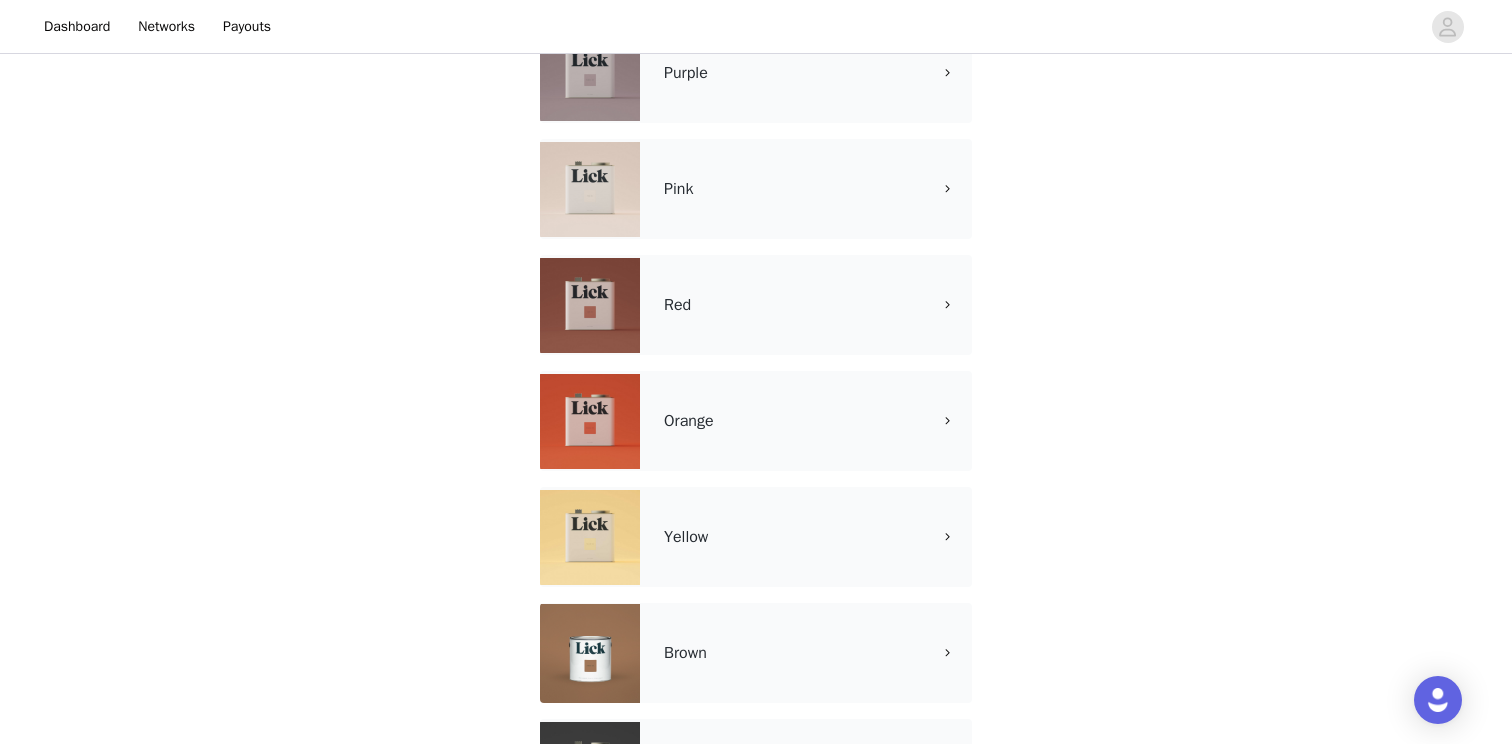 click on "Red" at bounding box center [797, 305] 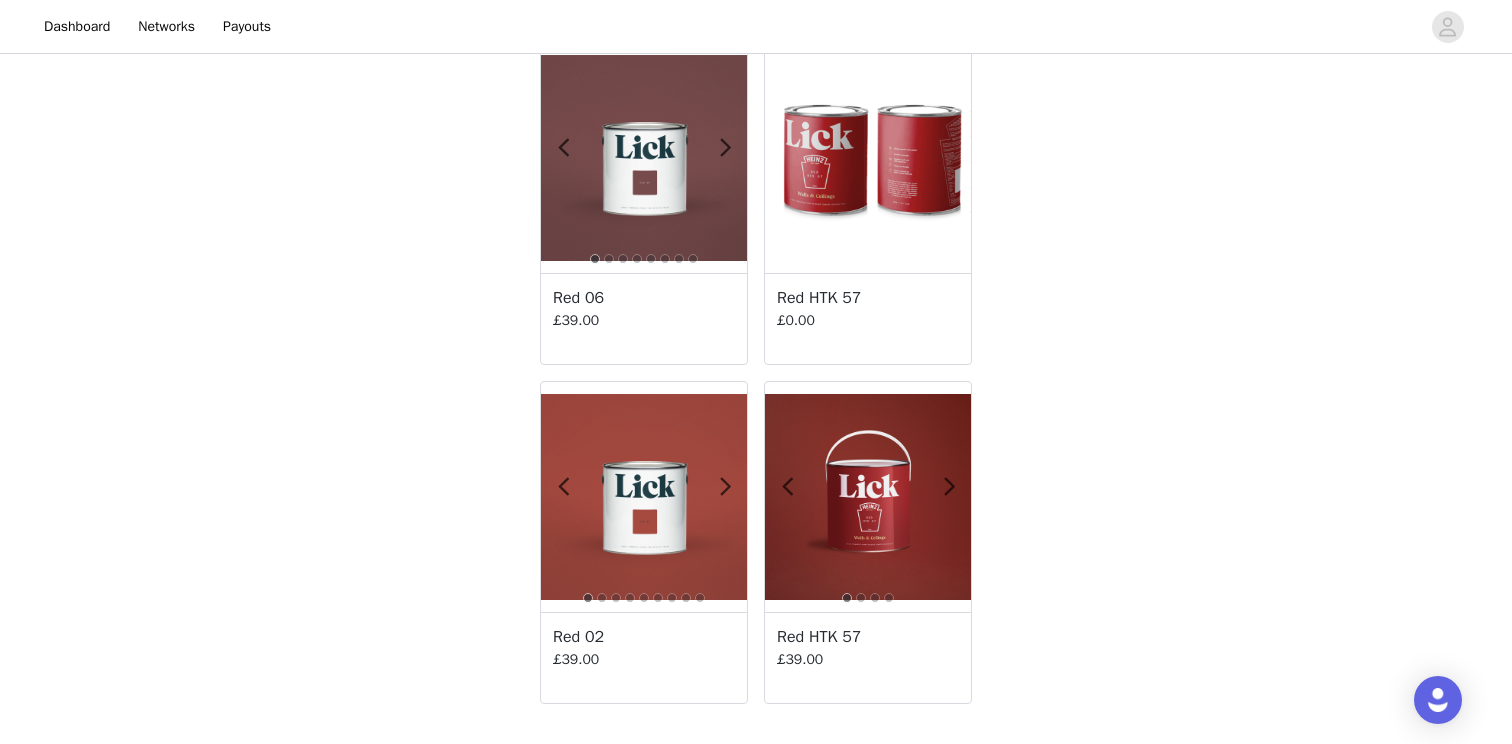 click at bounding box center (644, 497) 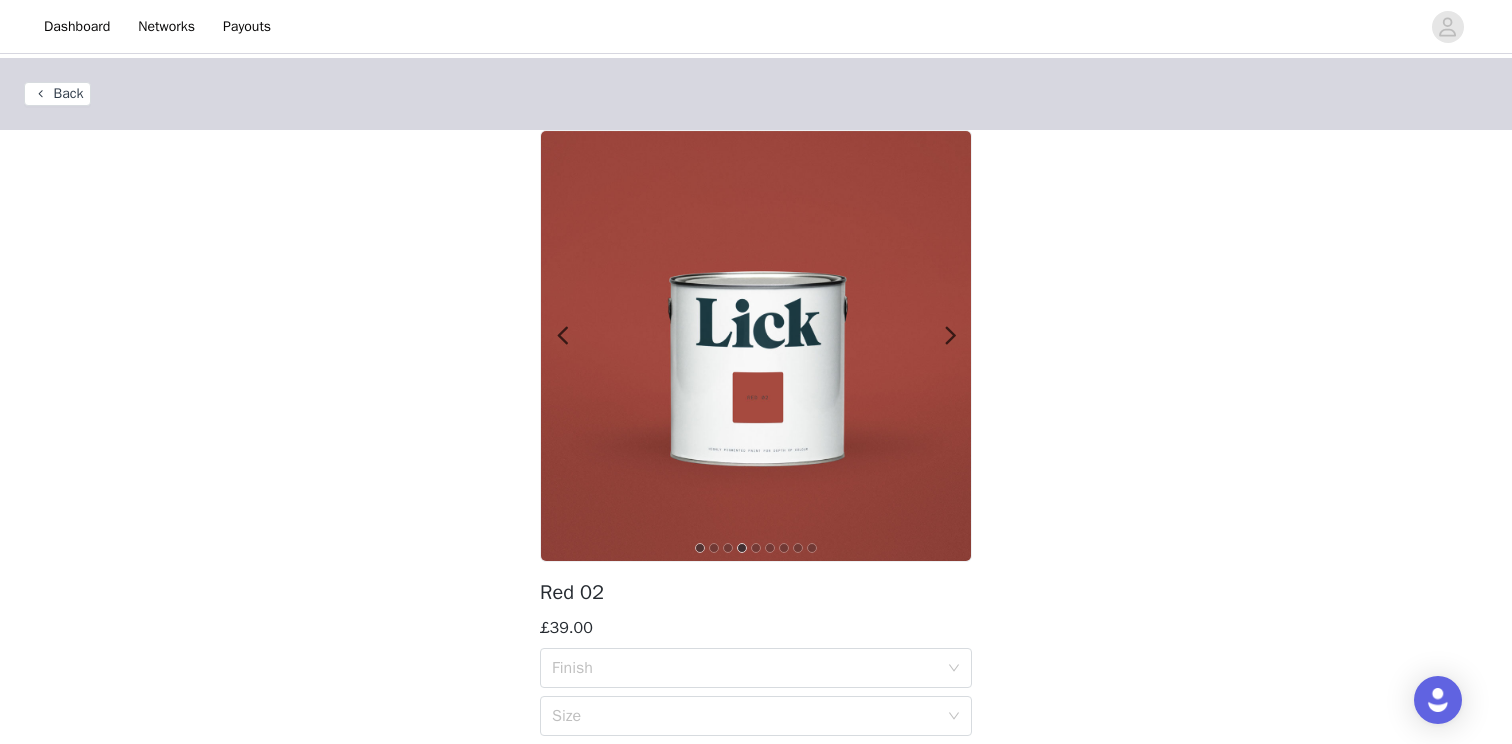 scroll, scrollTop: 260, scrollLeft: 0, axis: vertical 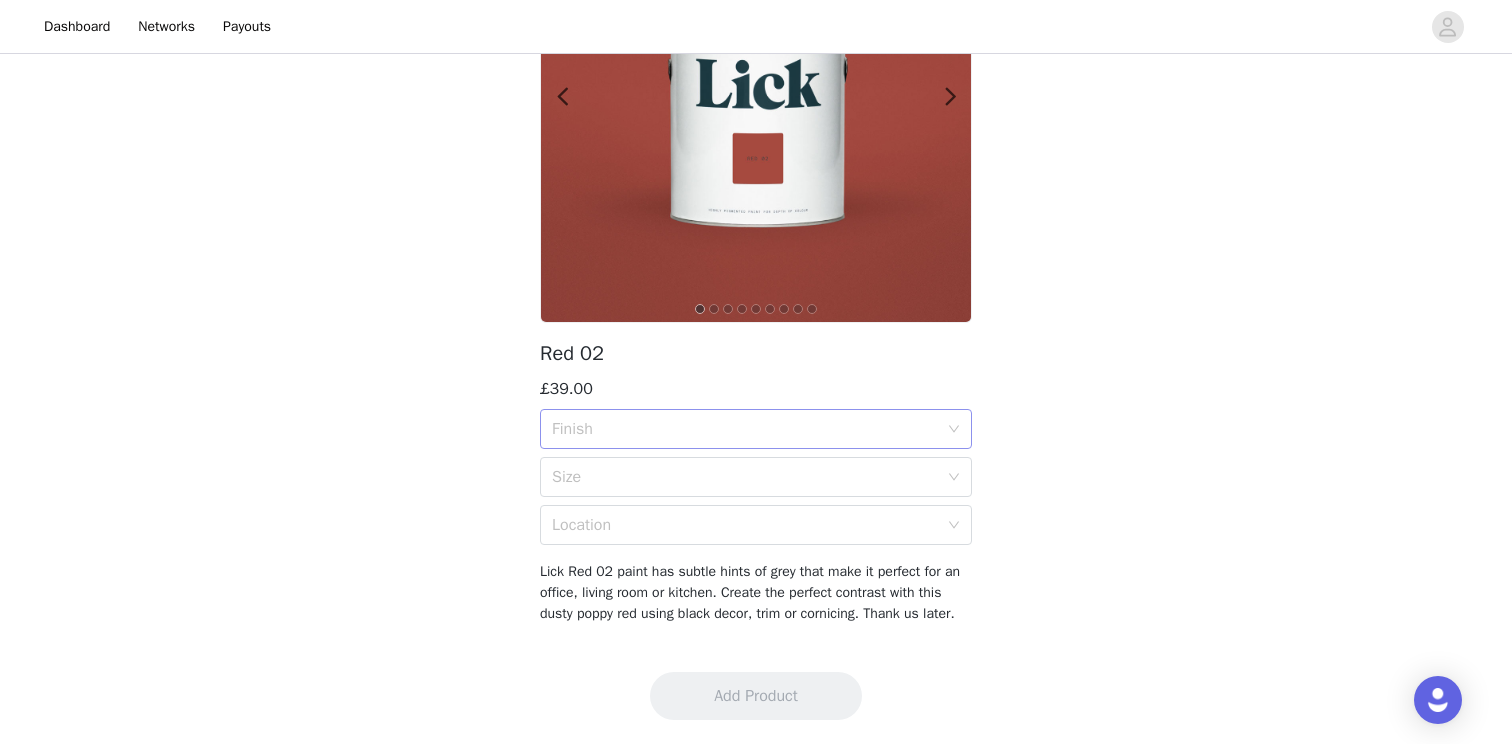 click on "Finish" at bounding box center [745, 429] 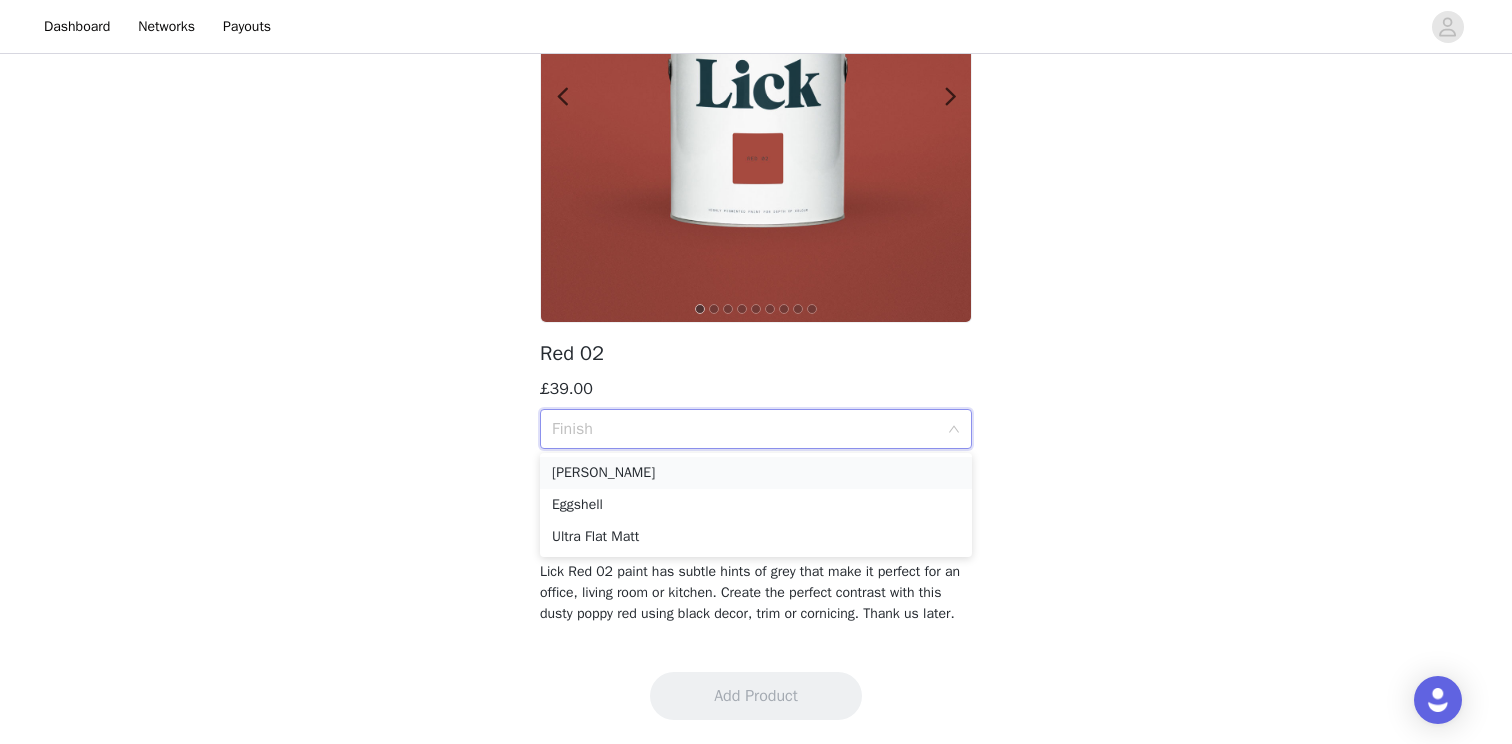 click on "Matt" at bounding box center (756, 473) 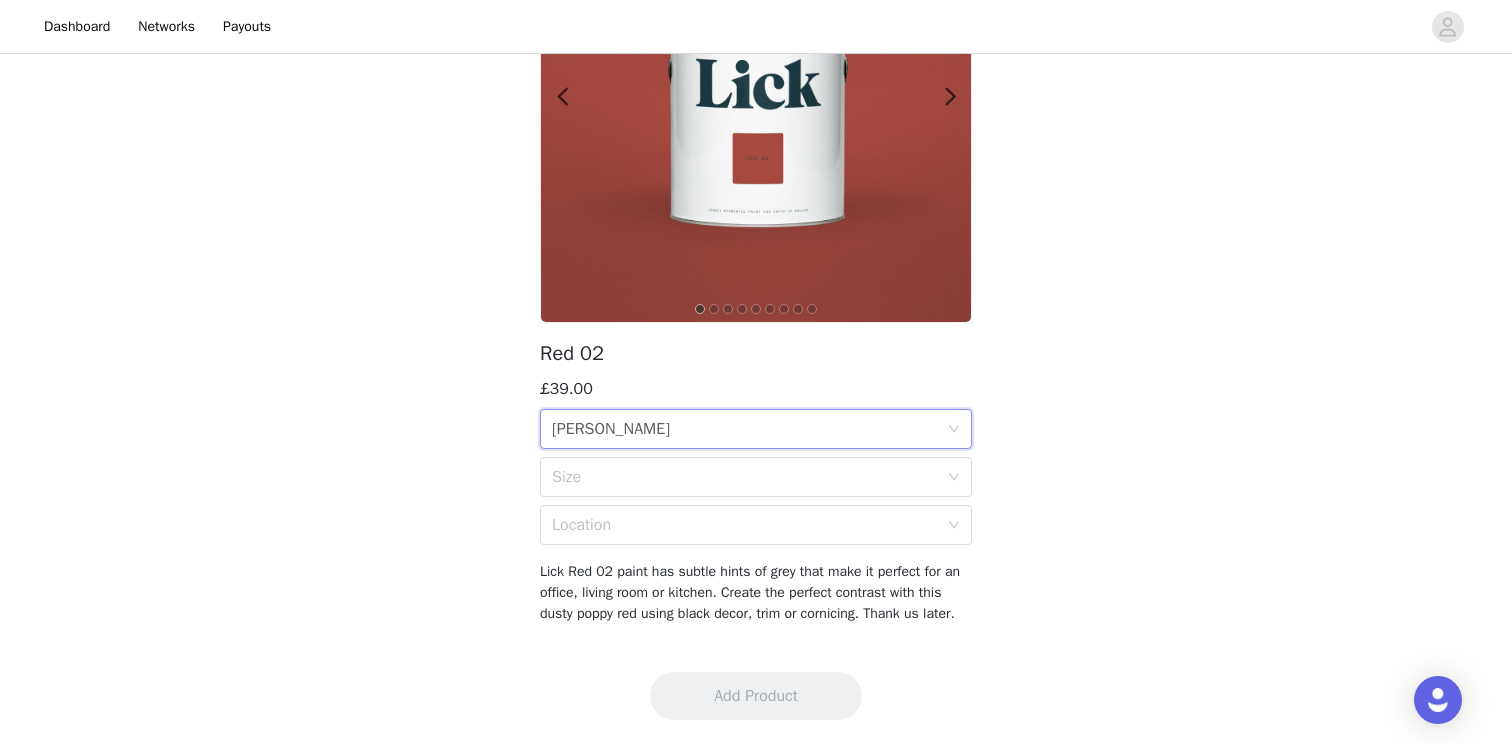 click on "Finish Matt Size Location" at bounding box center [756, 477] 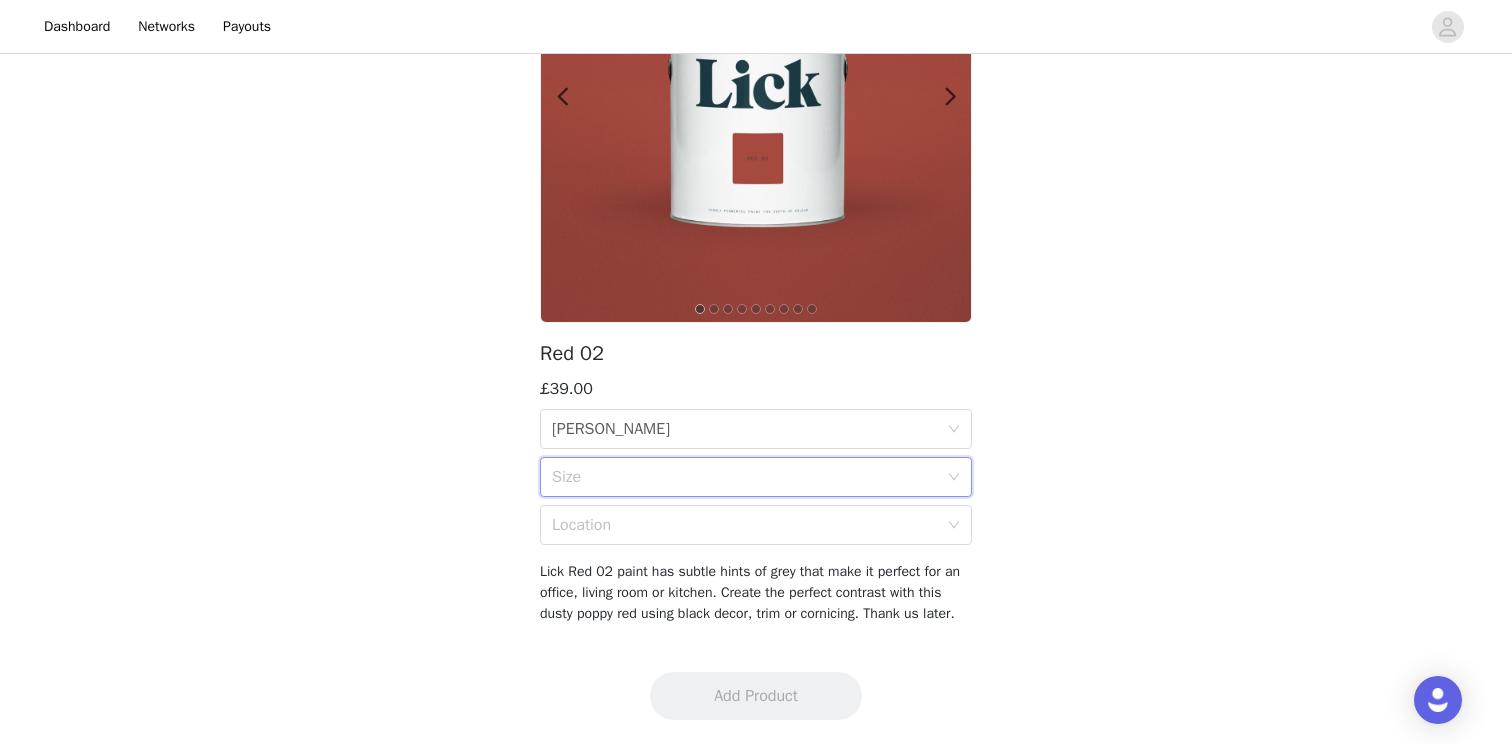 click on "Size" at bounding box center (749, 477) 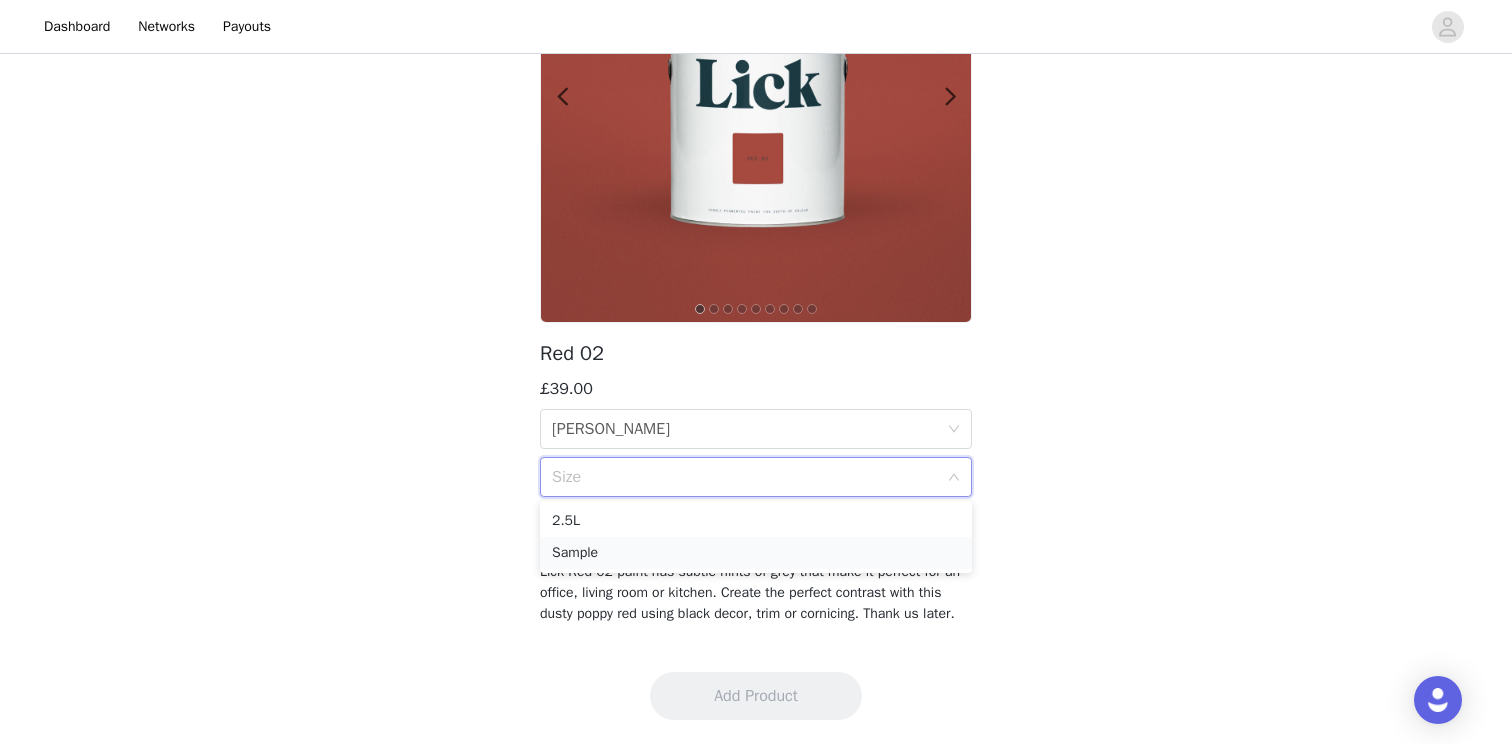 click on "Sample" at bounding box center (756, 553) 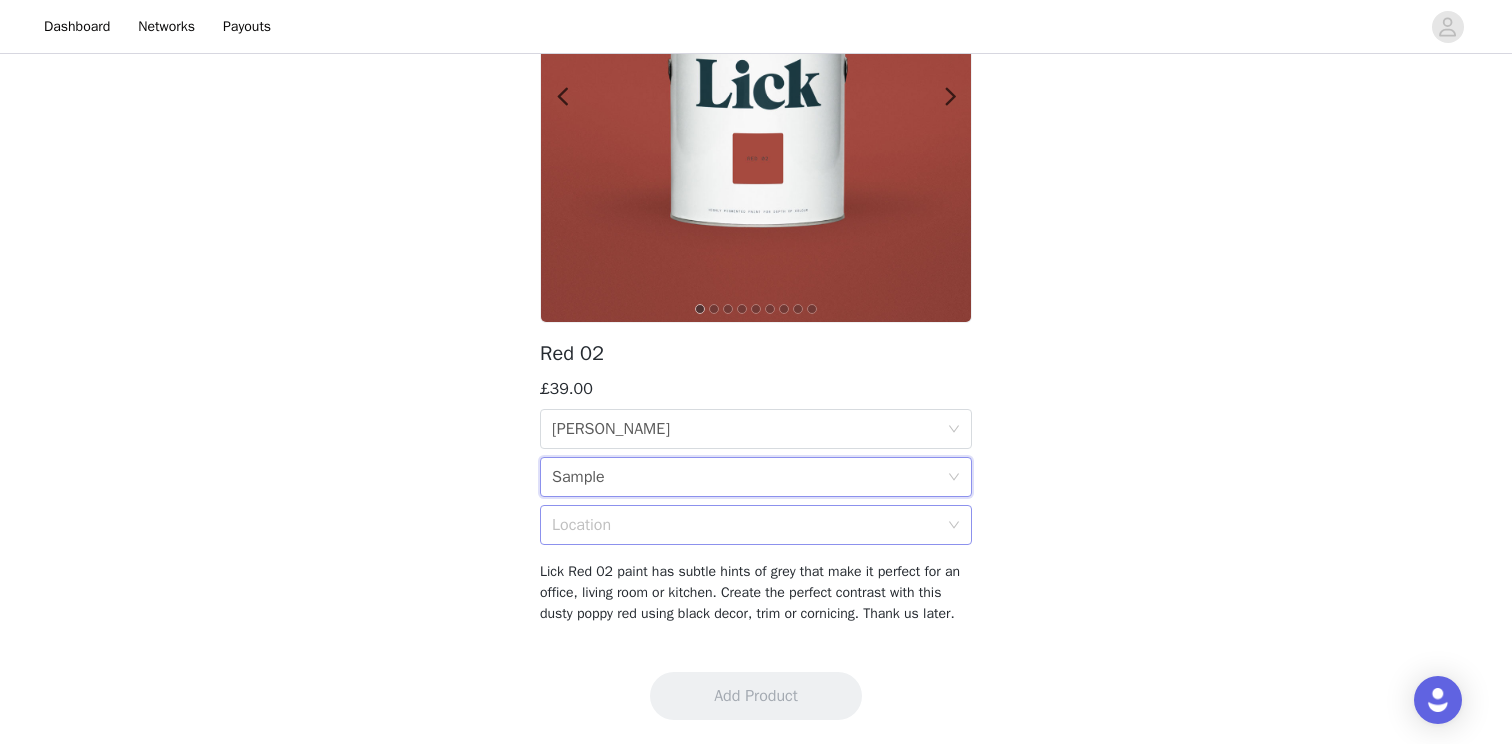 click on "Location" at bounding box center [749, 525] 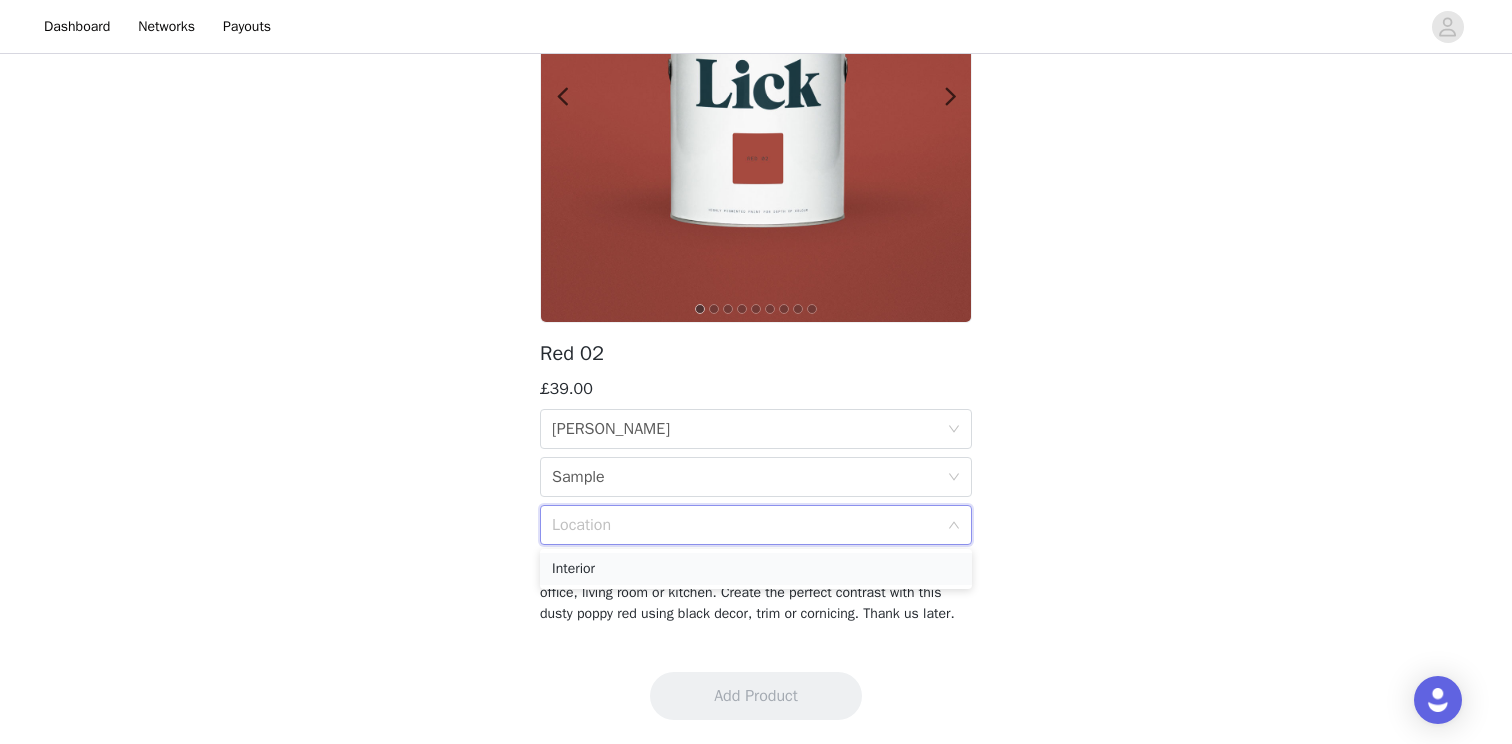 click on "Interior" at bounding box center [756, 569] 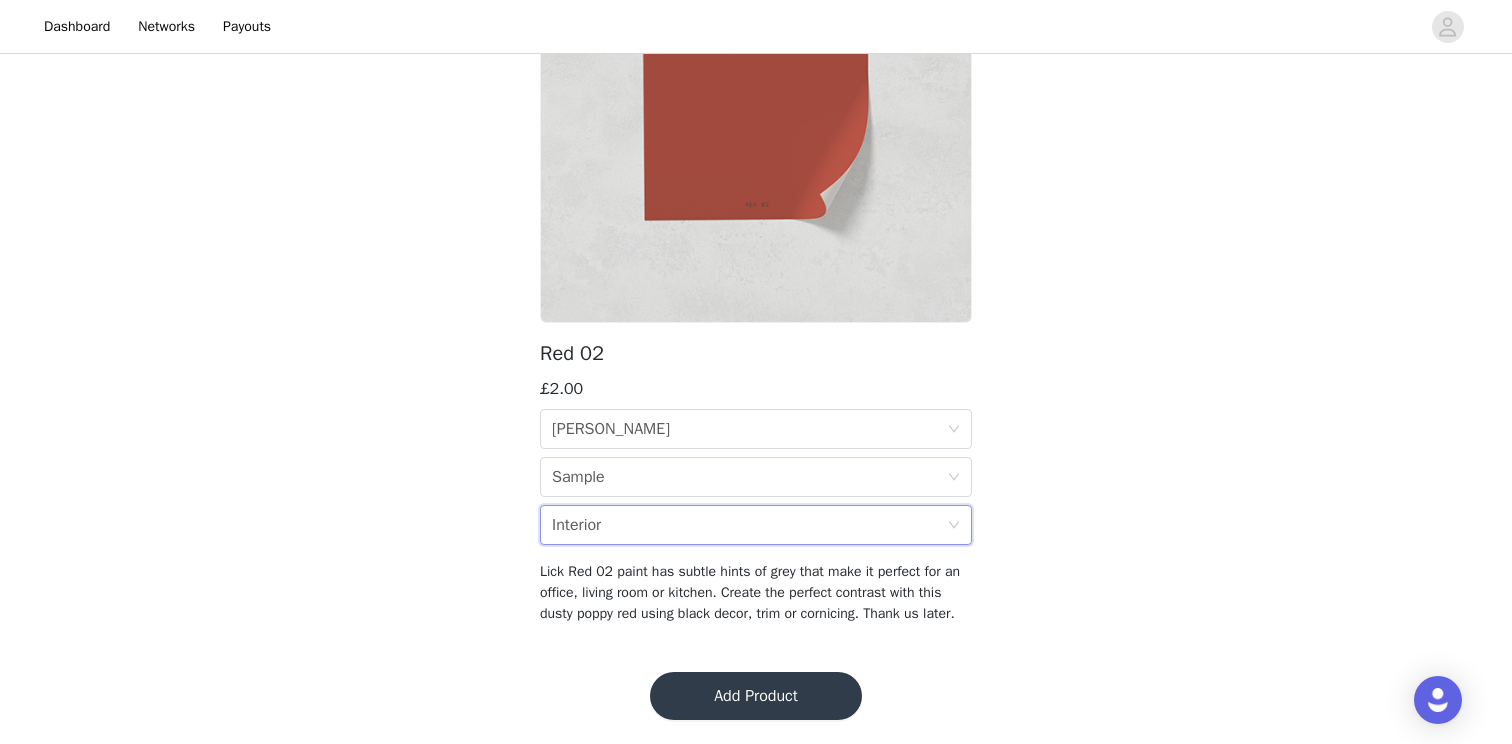 click on "Add Product" at bounding box center [756, 696] 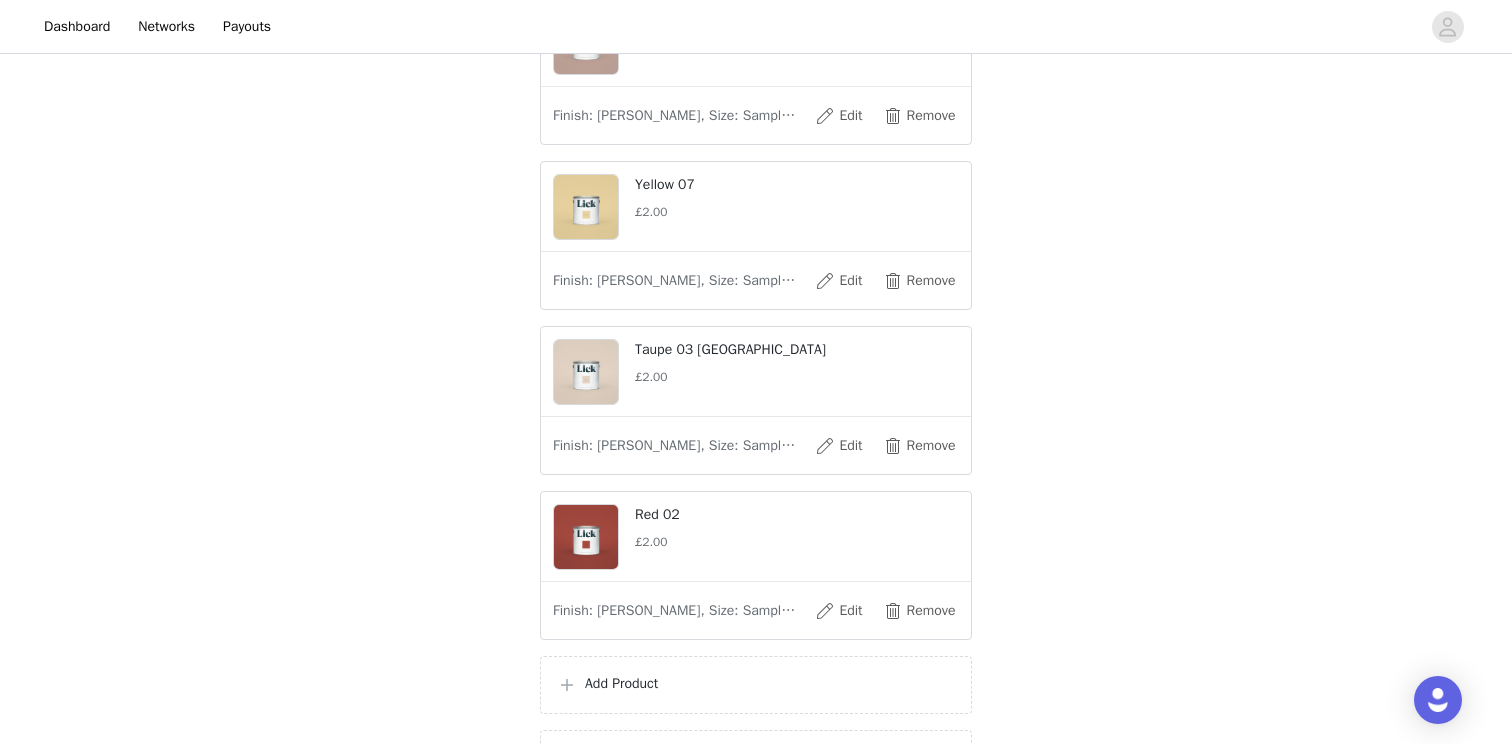 scroll, scrollTop: 719, scrollLeft: 0, axis: vertical 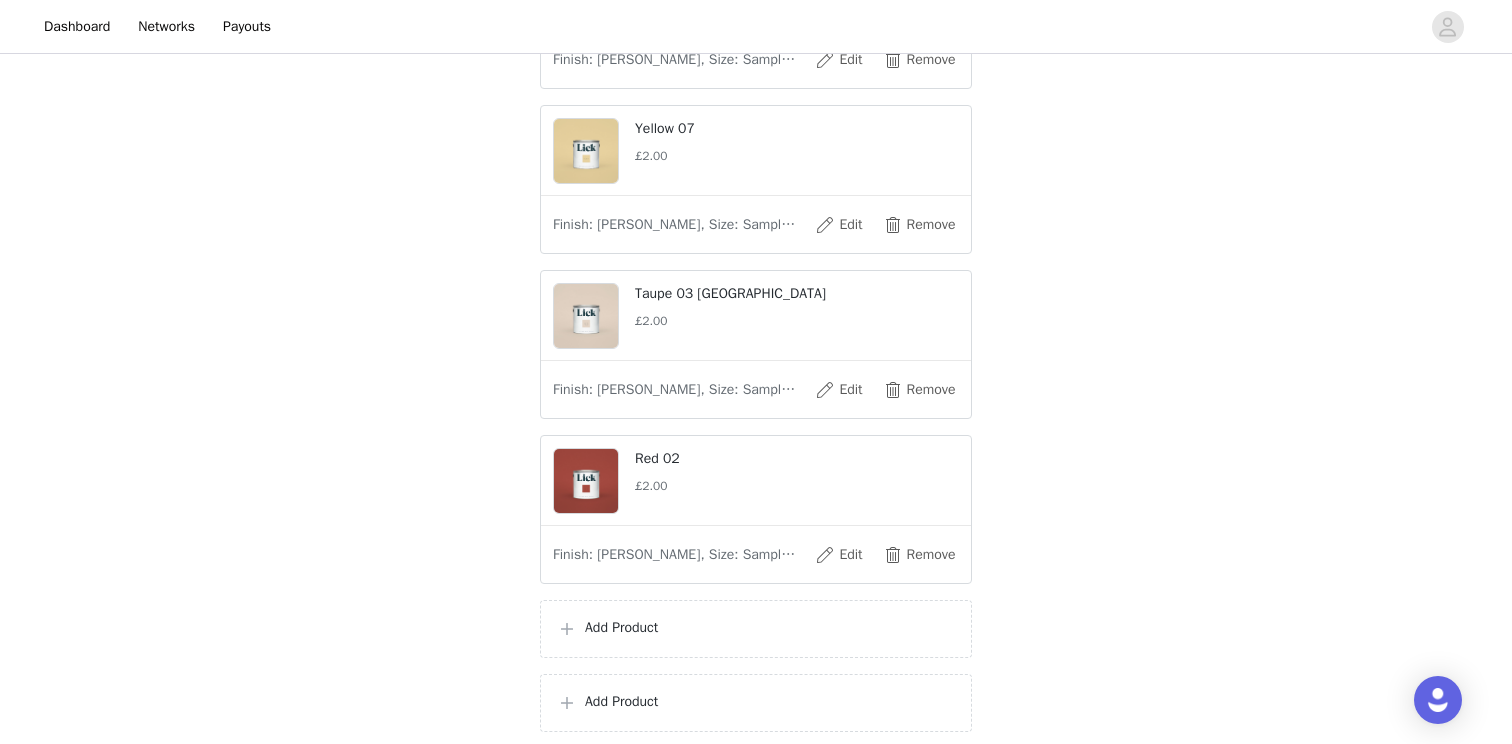 click on "Add Product" at bounding box center [770, 627] 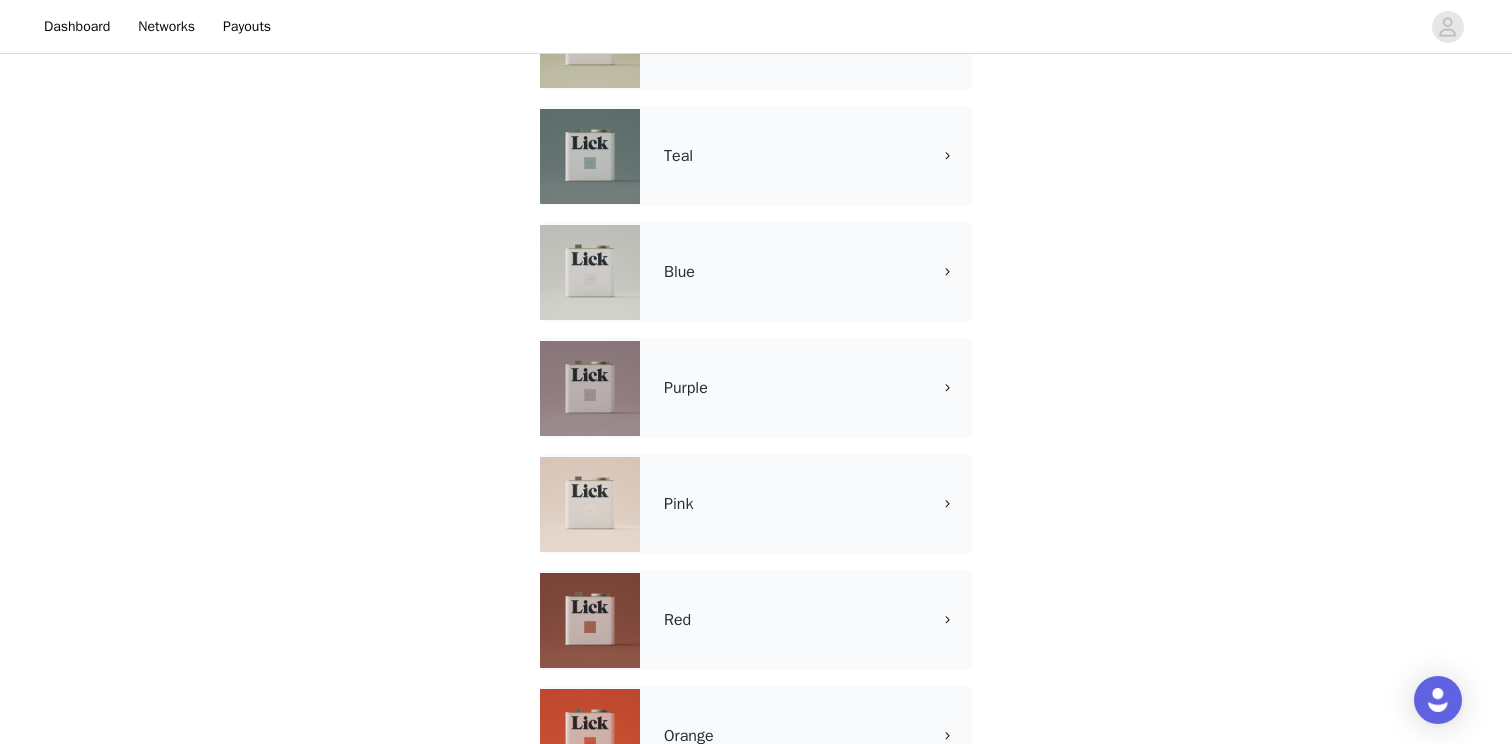 scroll, scrollTop: 745, scrollLeft: 0, axis: vertical 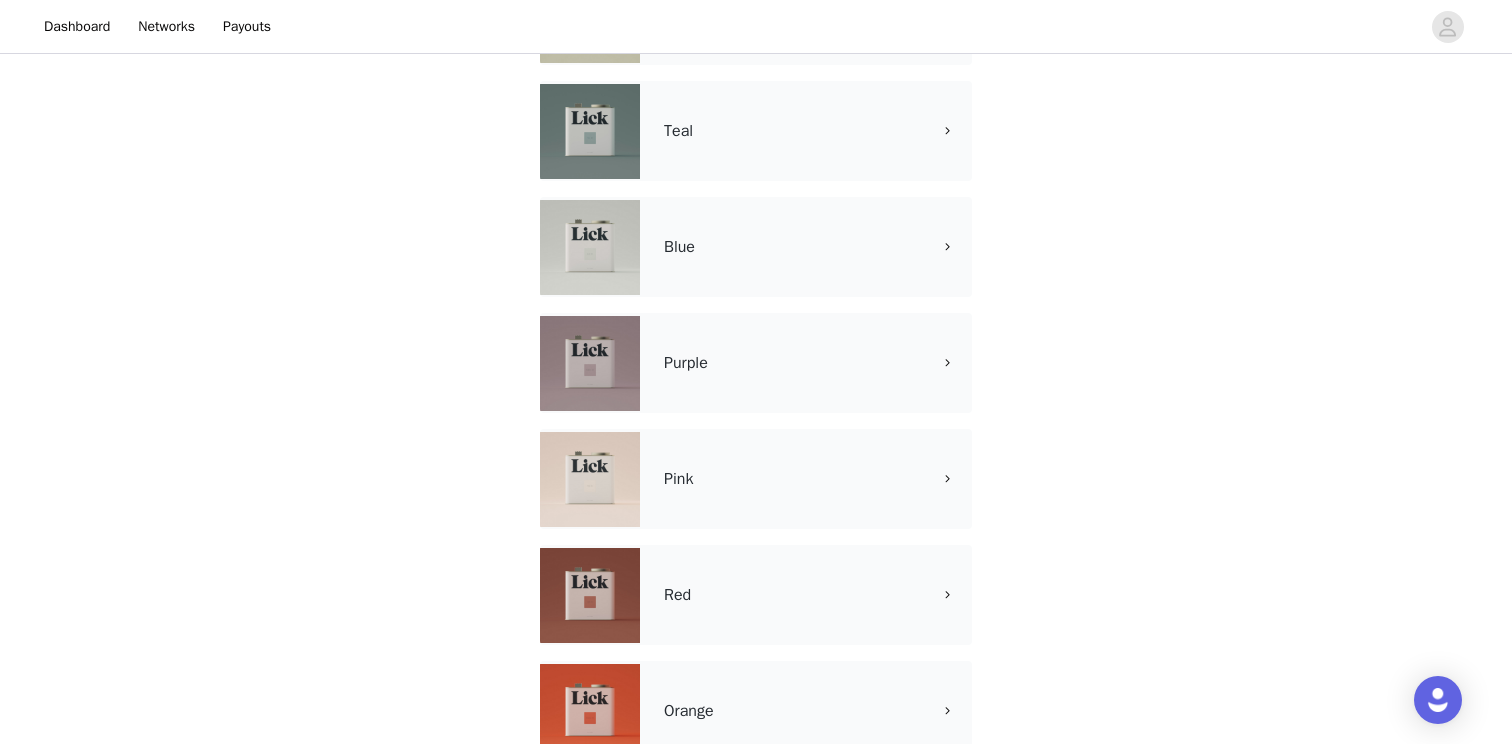 click on "Red" at bounding box center [756, 595] 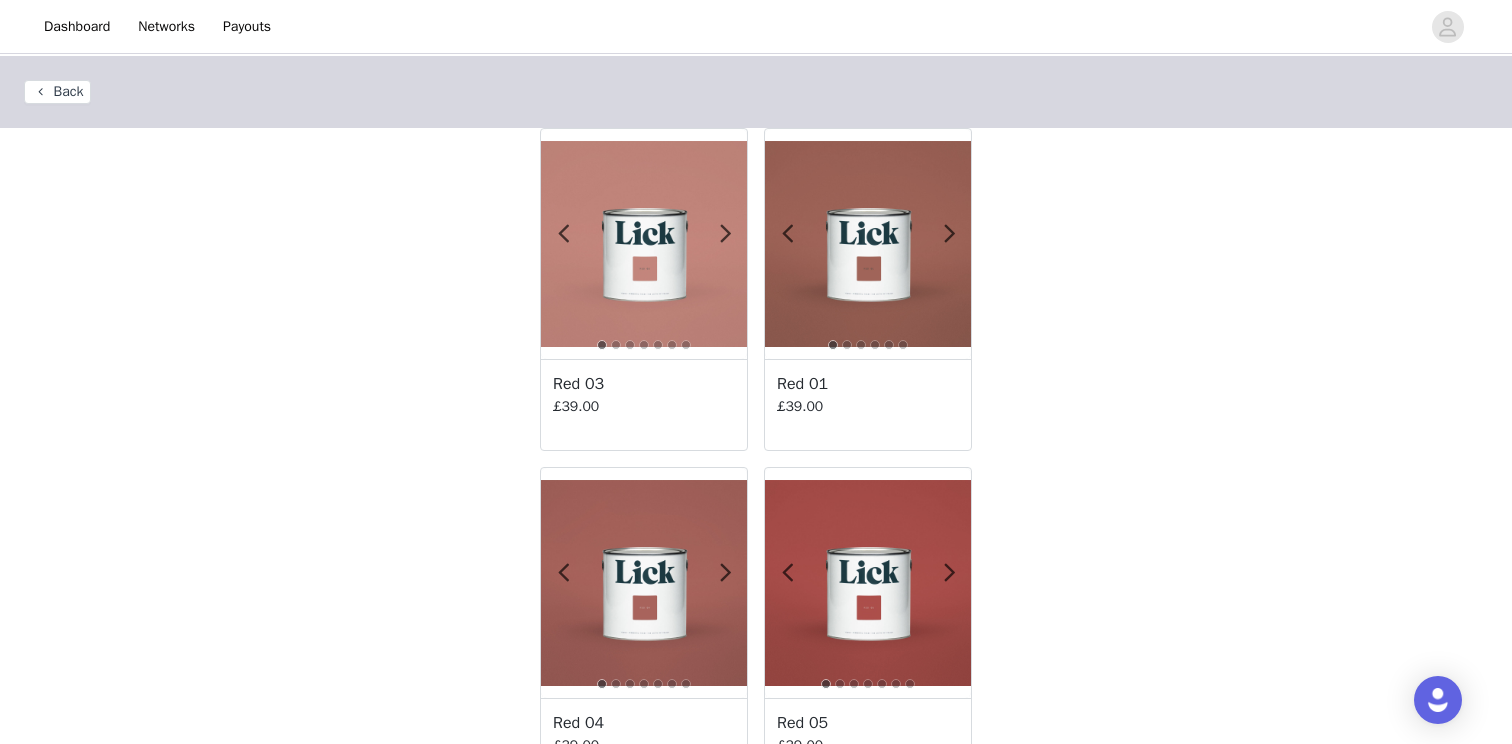 scroll, scrollTop: 0, scrollLeft: 0, axis: both 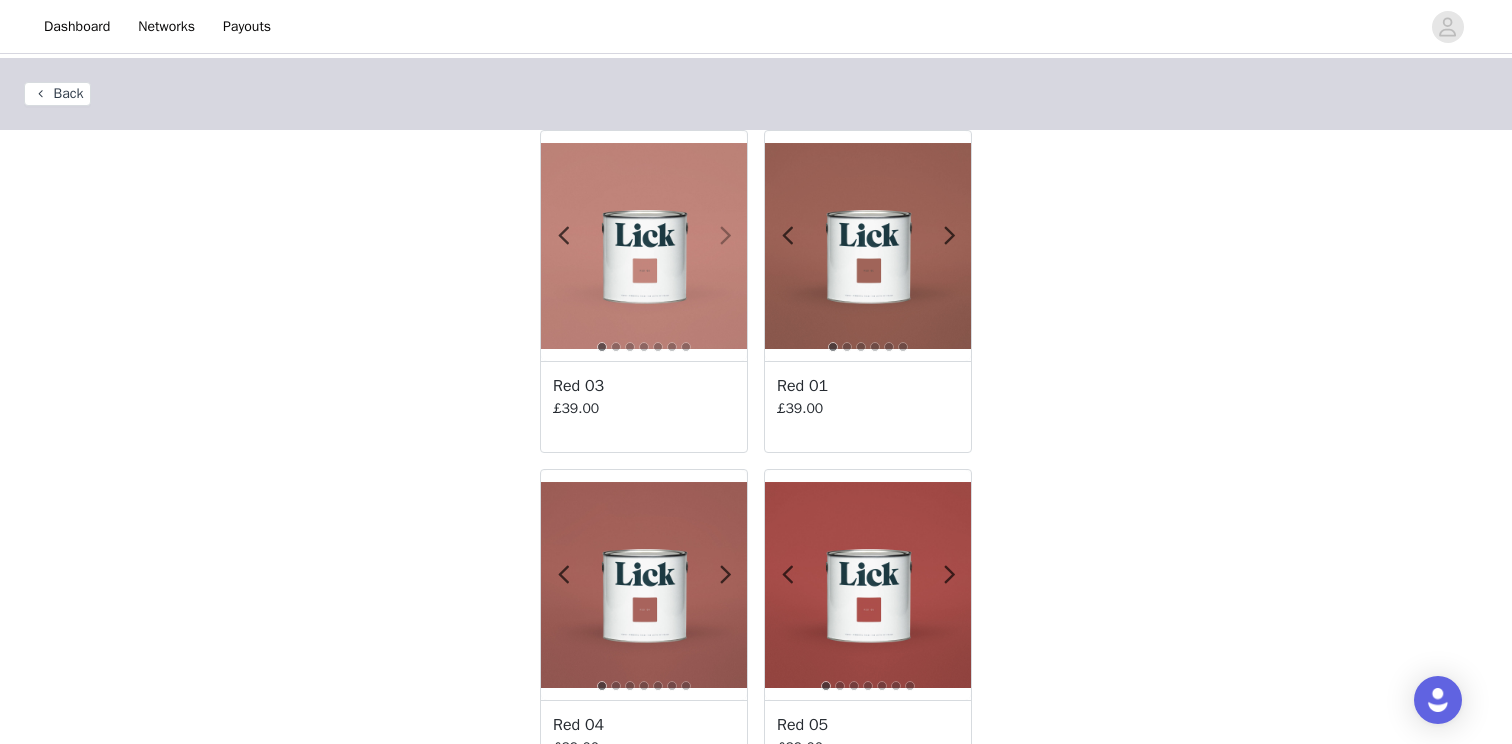 click at bounding box center [725, 236] 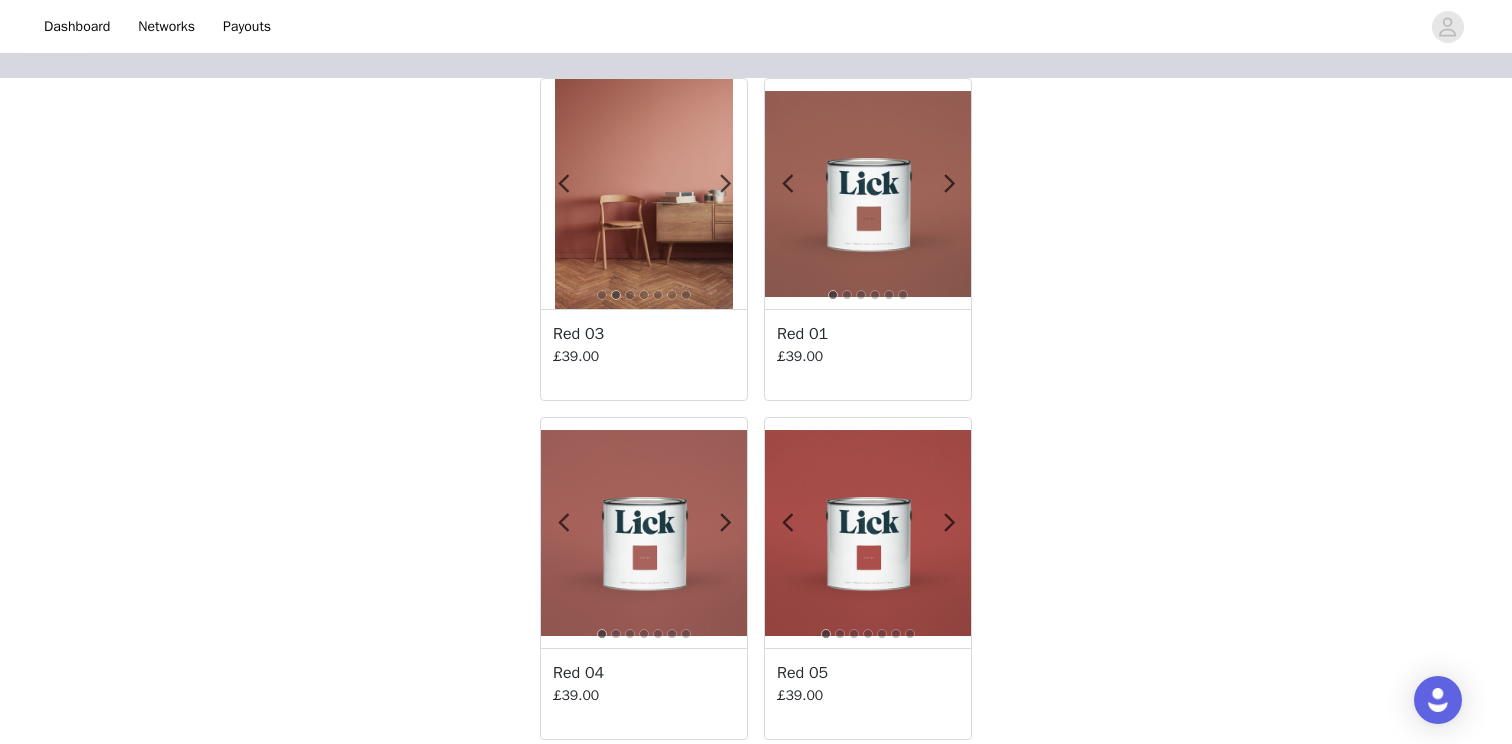 scroll, scrollTop: 0, scrollLeft: 0, axis: both 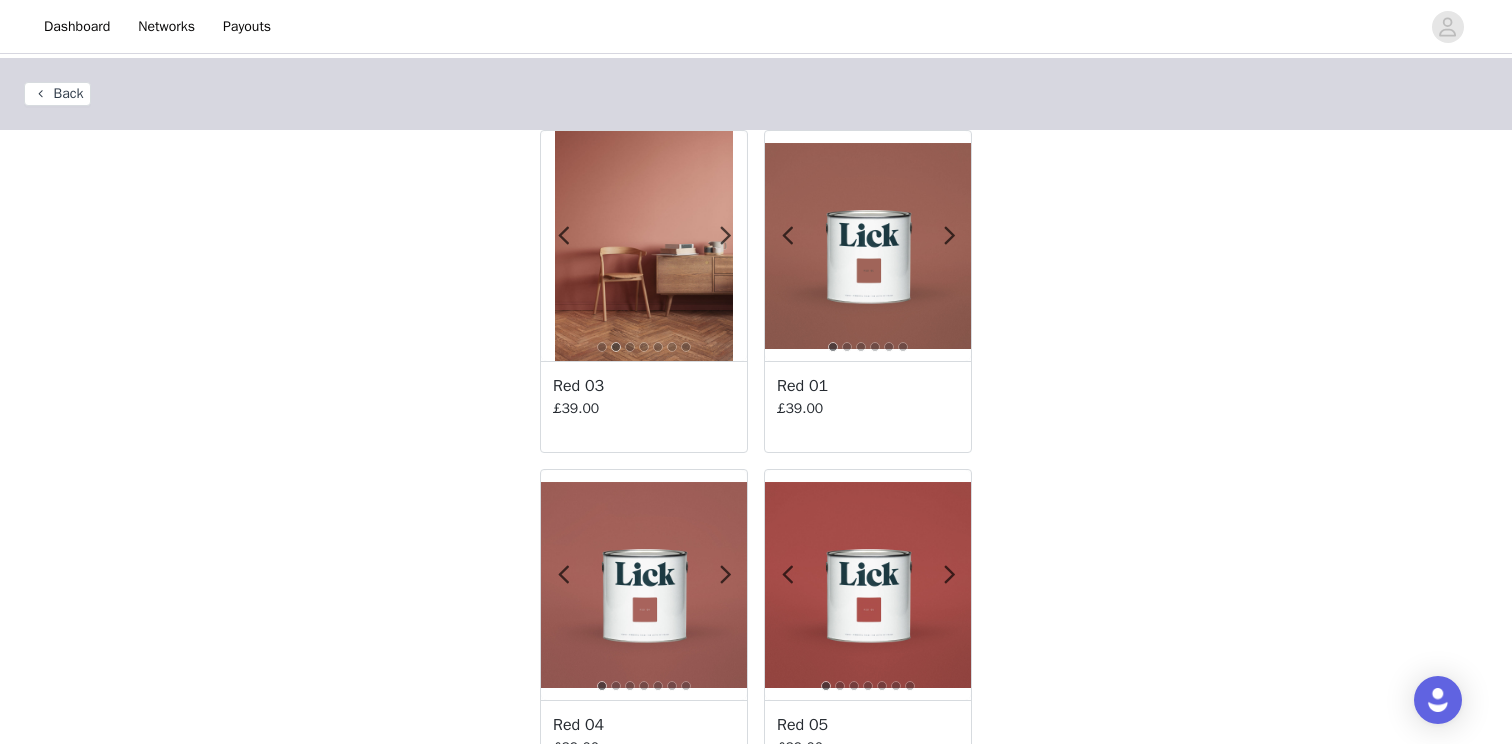 click at bounding box center [868, 246] 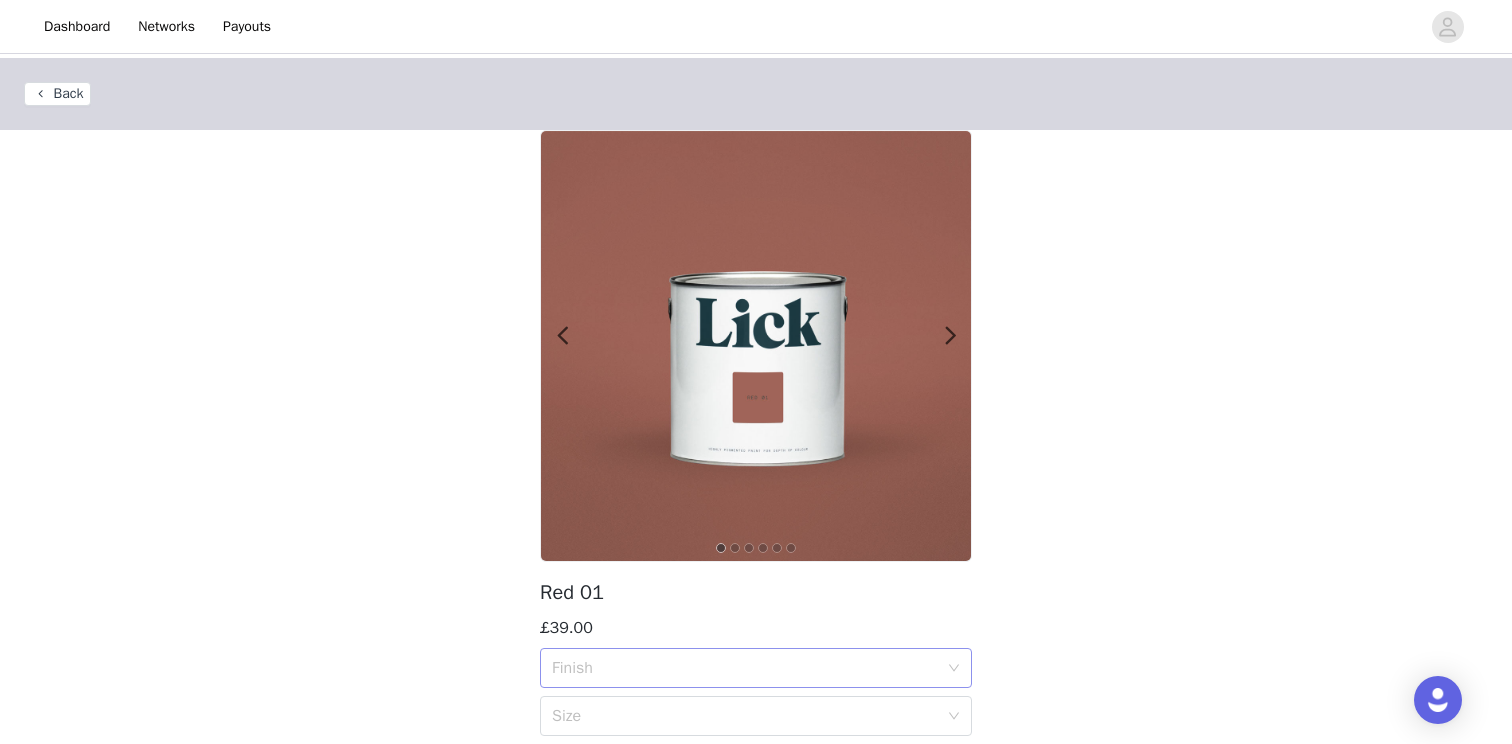 click on "Finish" at bounding box center [749, 668] 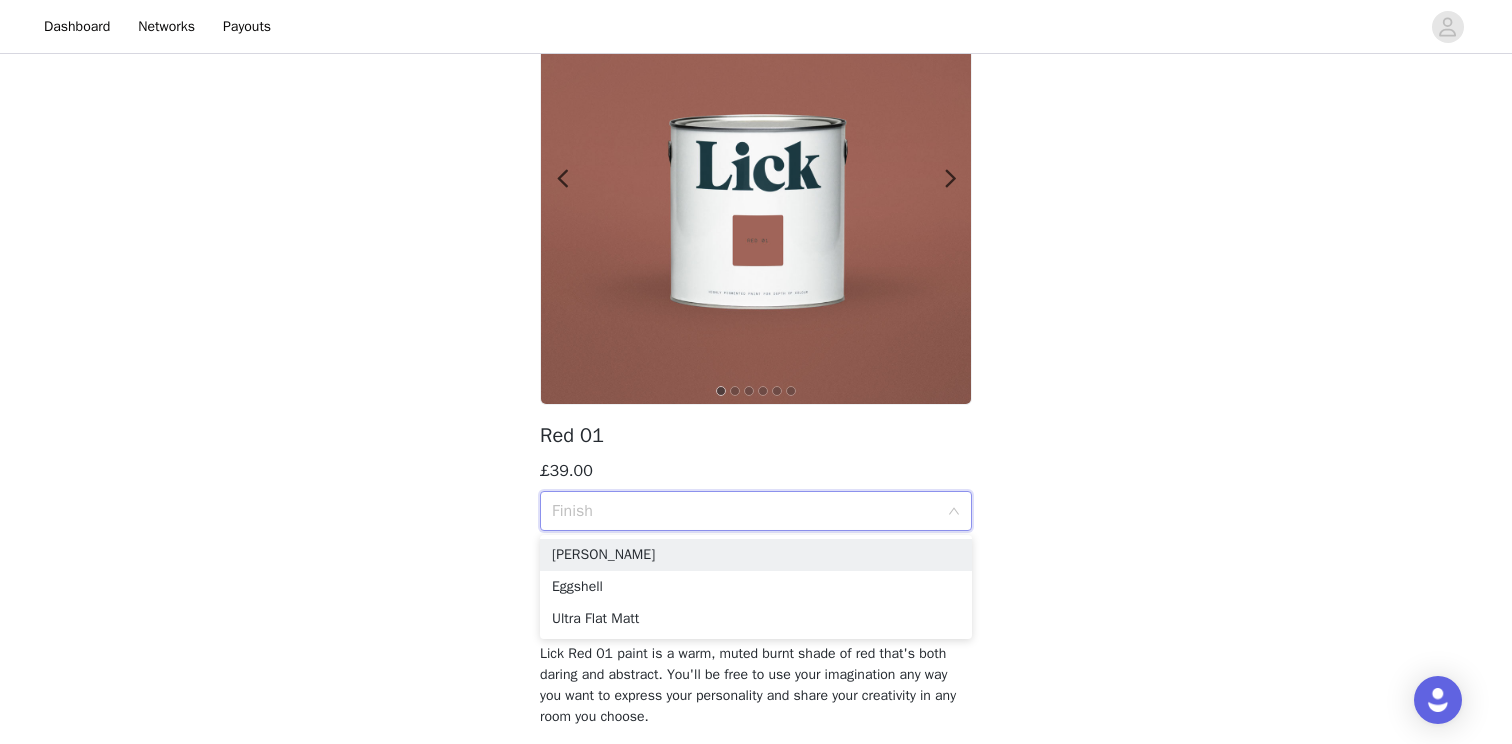 scroll, scrollTop: 197, scrollLeft: 0, axis: vertical 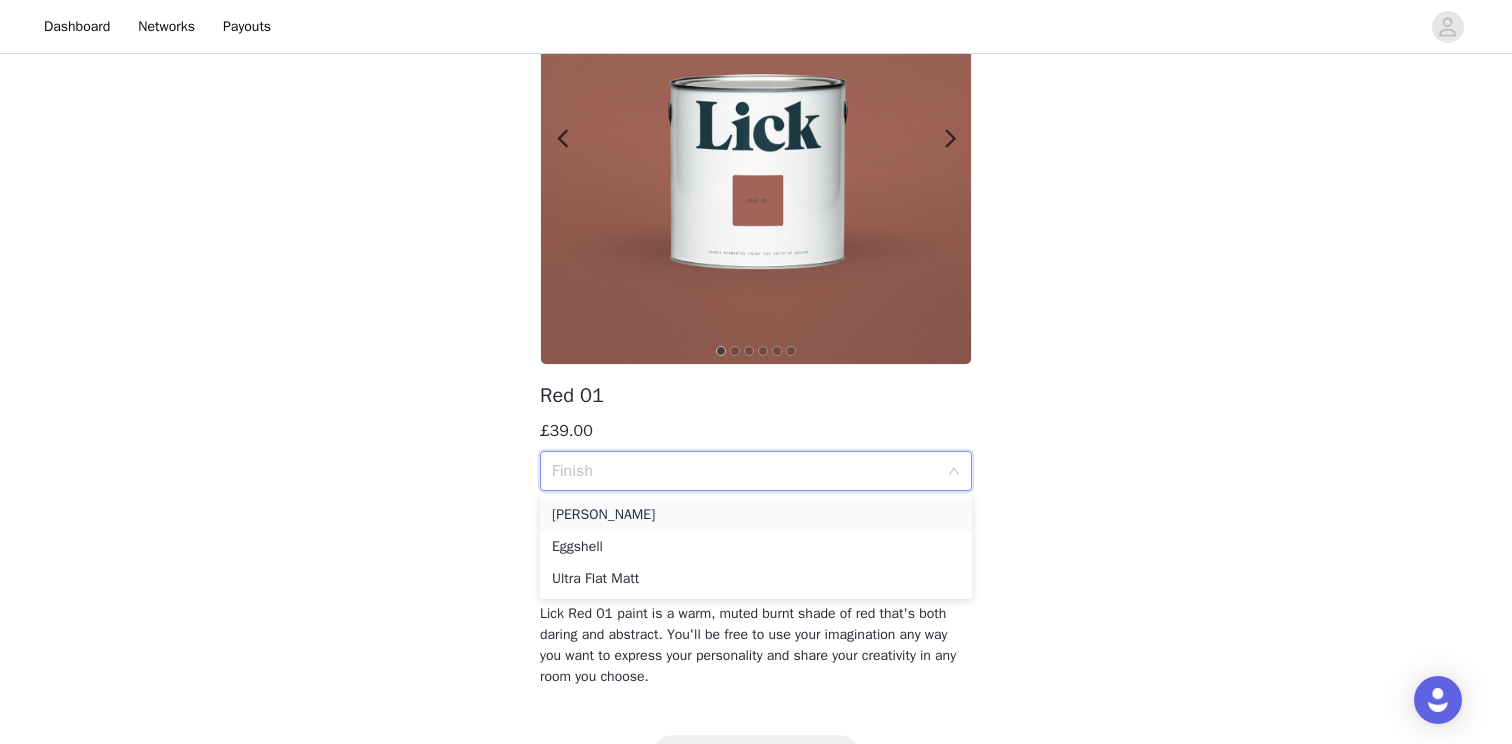 click on "Matt" at bounding box center (756, 515) 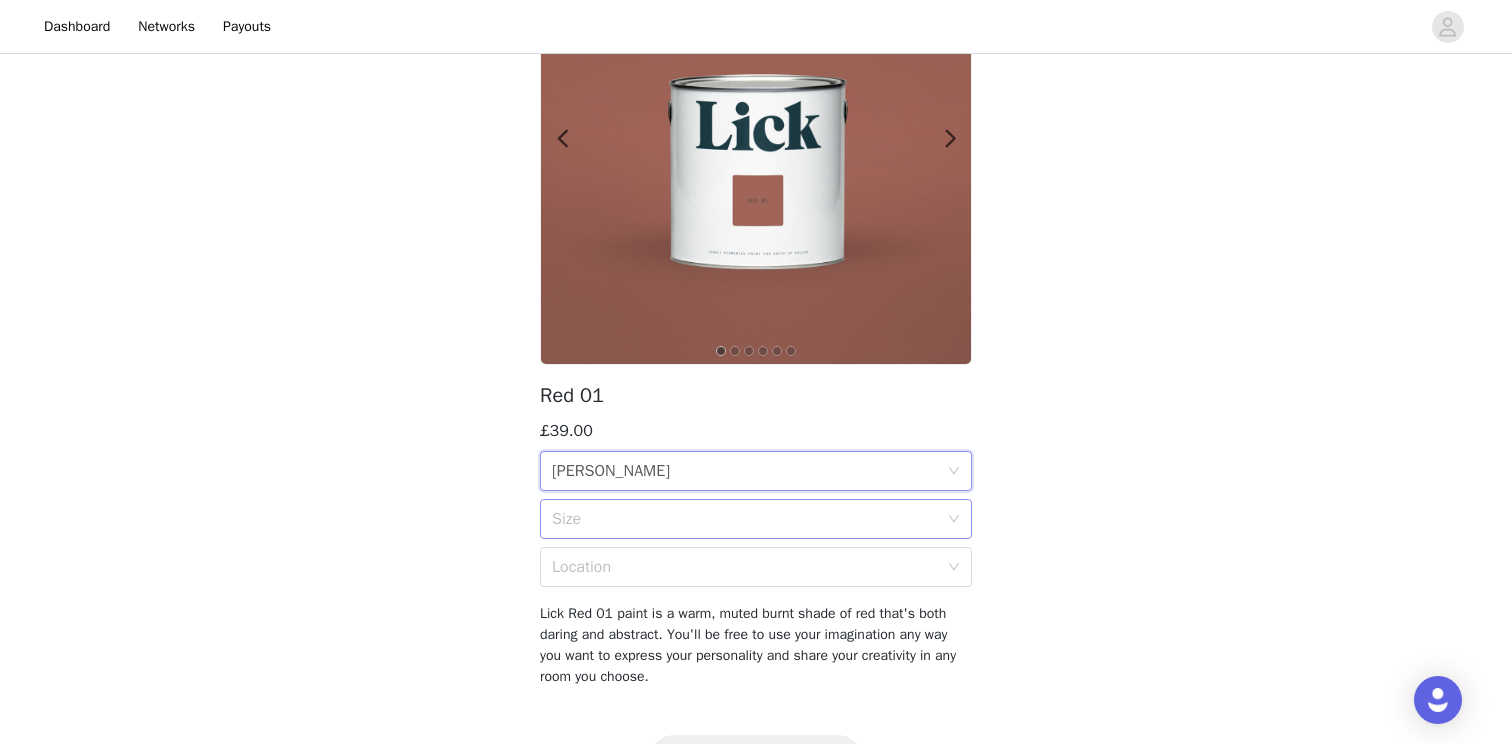 click on "Size" at bounding box center (745, 519) 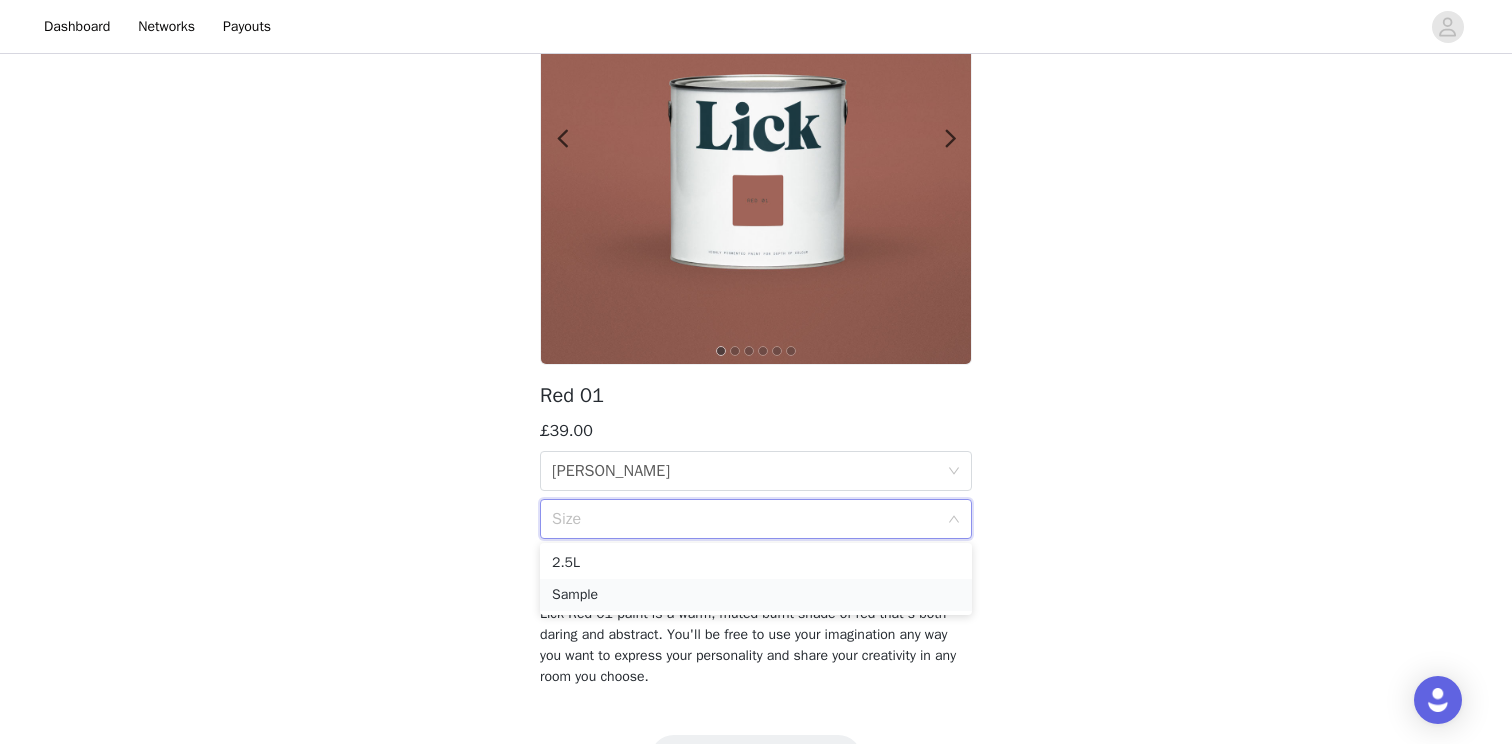 click on "Sample" at bounding box center (756, 595) 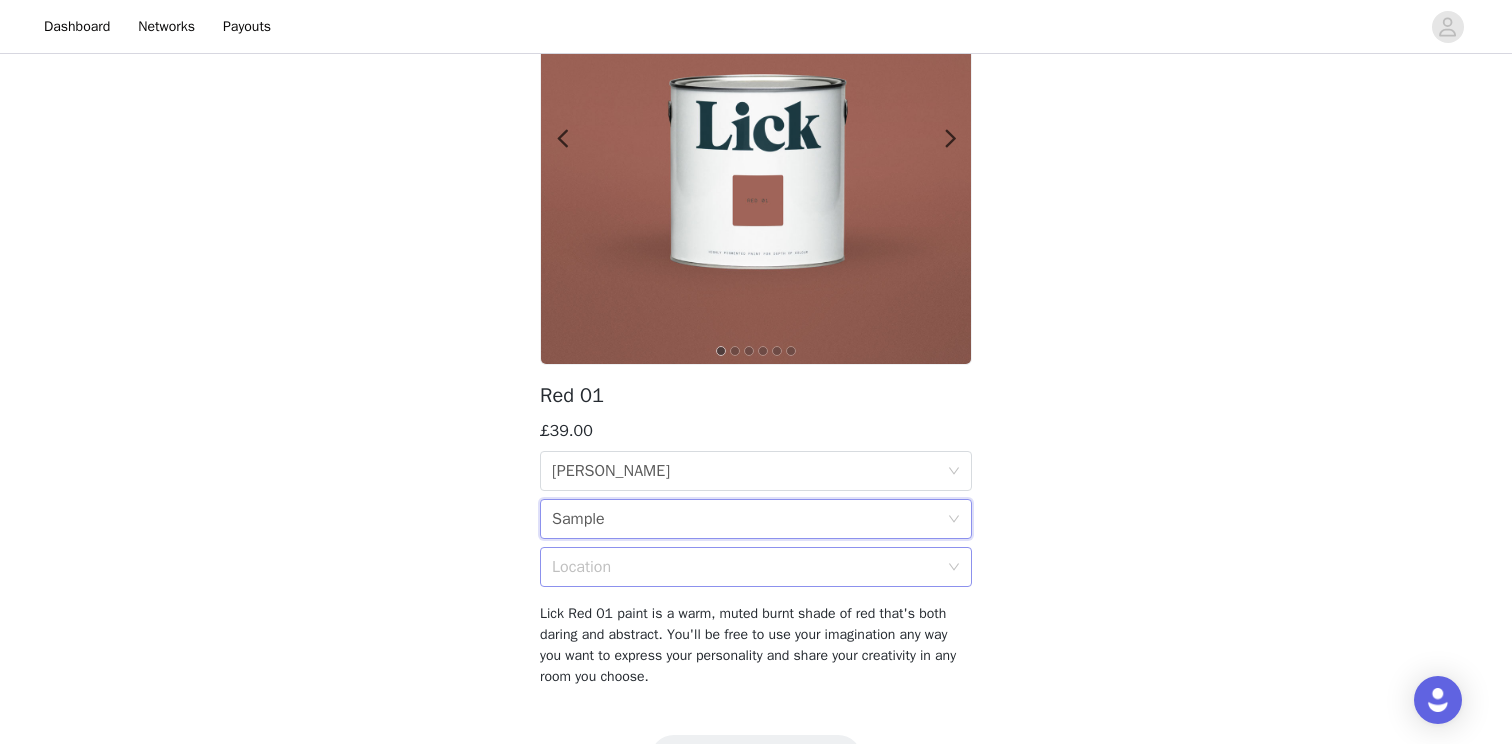 click on "Location" at bounding box center [745, 567] 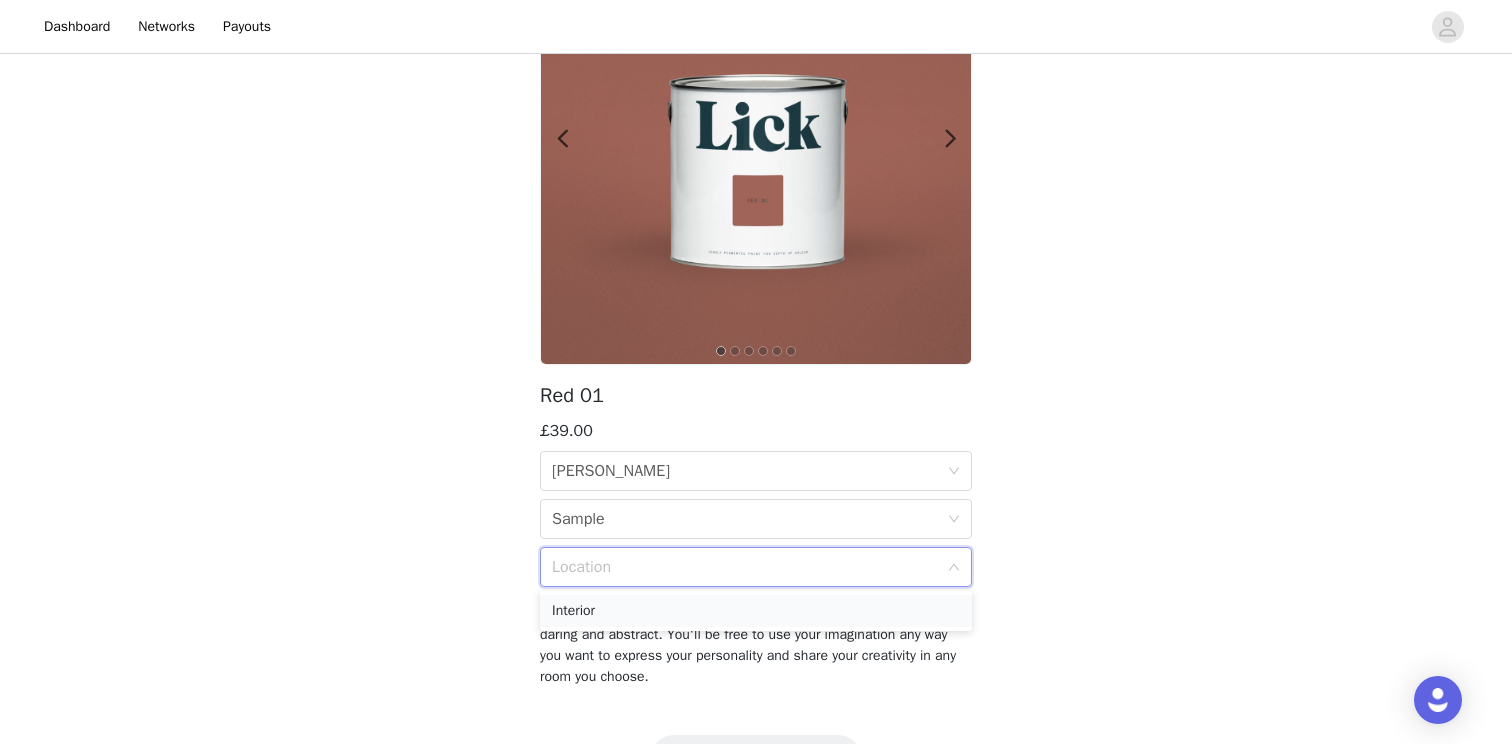 click on "Interior" at bounding box center (756, 611) 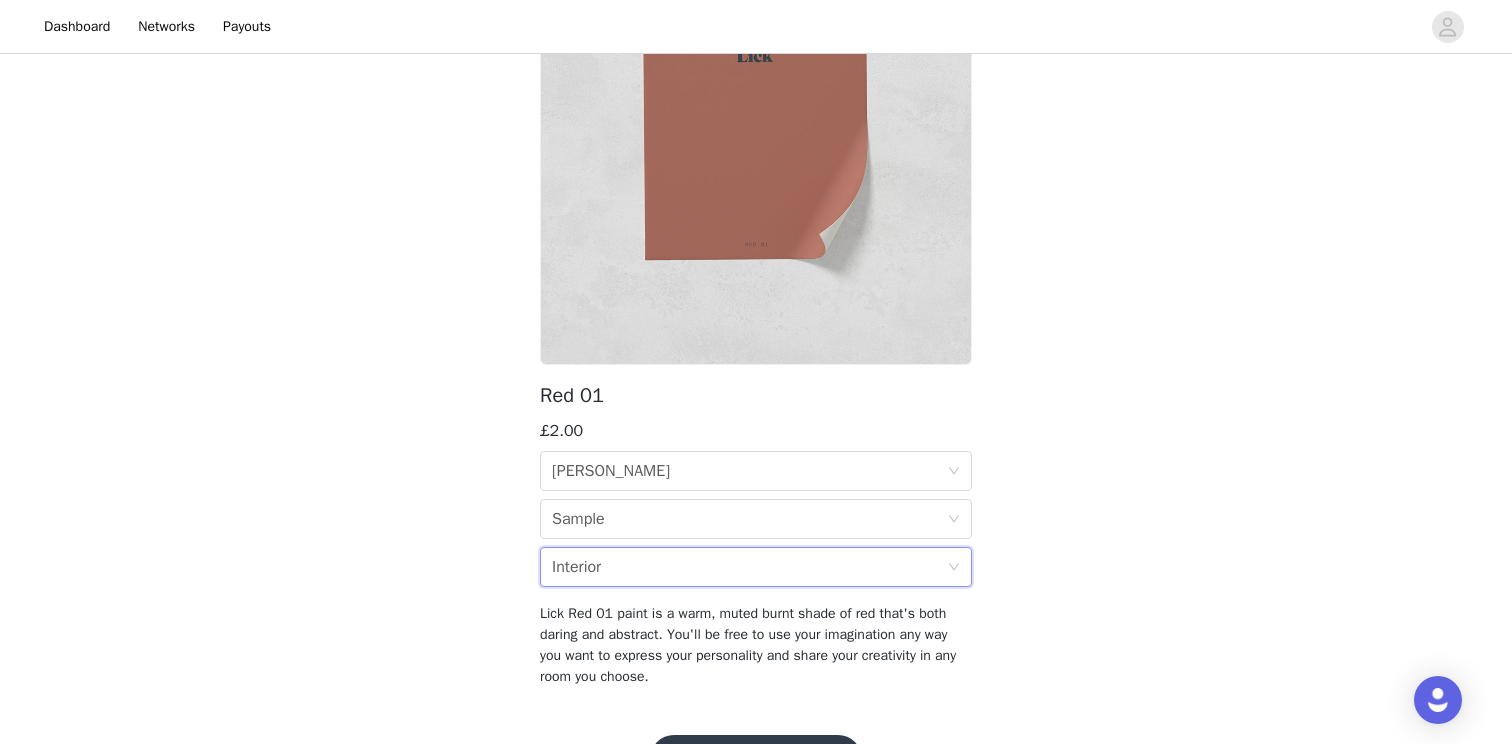 scroll, scrollTop: 260, scrollLeft: 0, axis: vertical 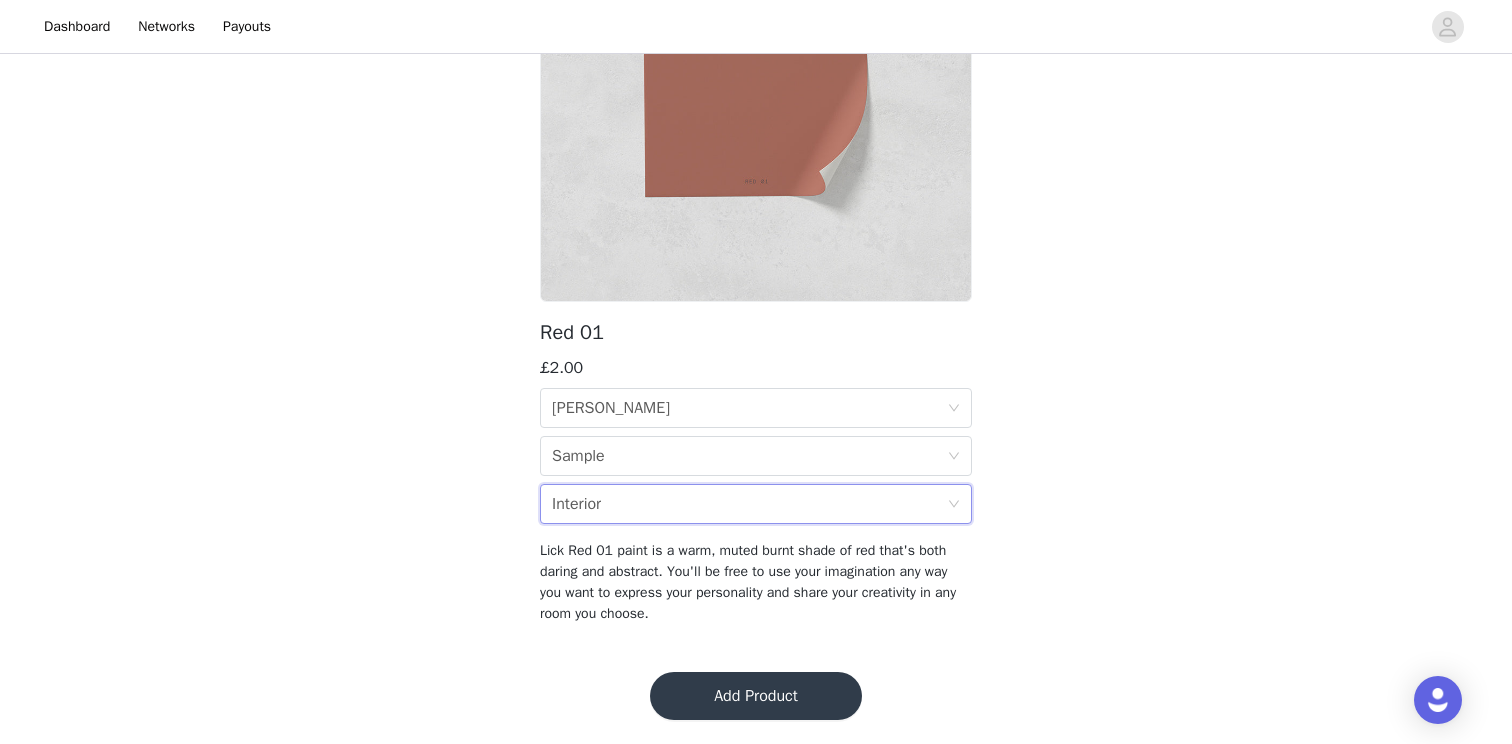 click on "Add Product" at bounding box center (756, 696) 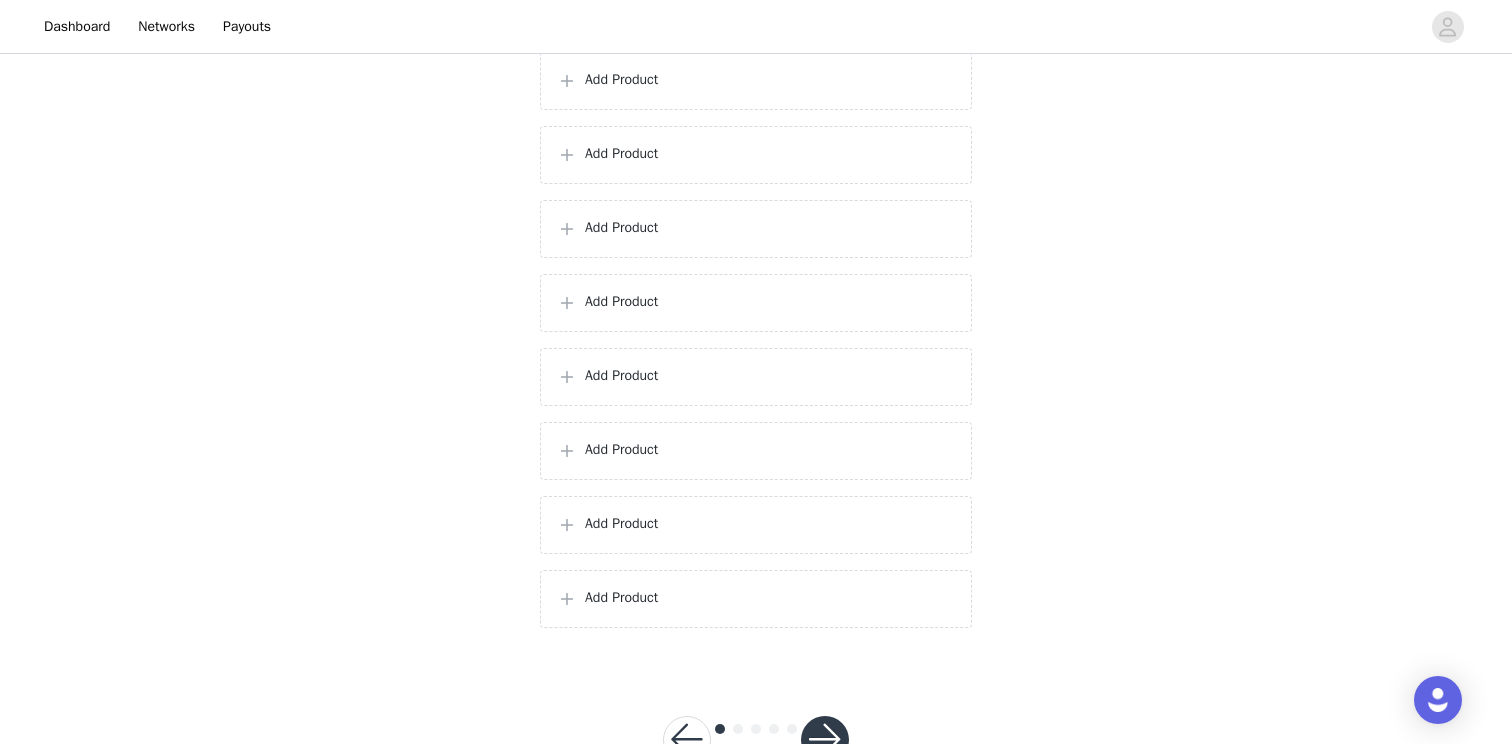 scroll, scrollTop: 1890, scrollLeft: 0, axis: vertical 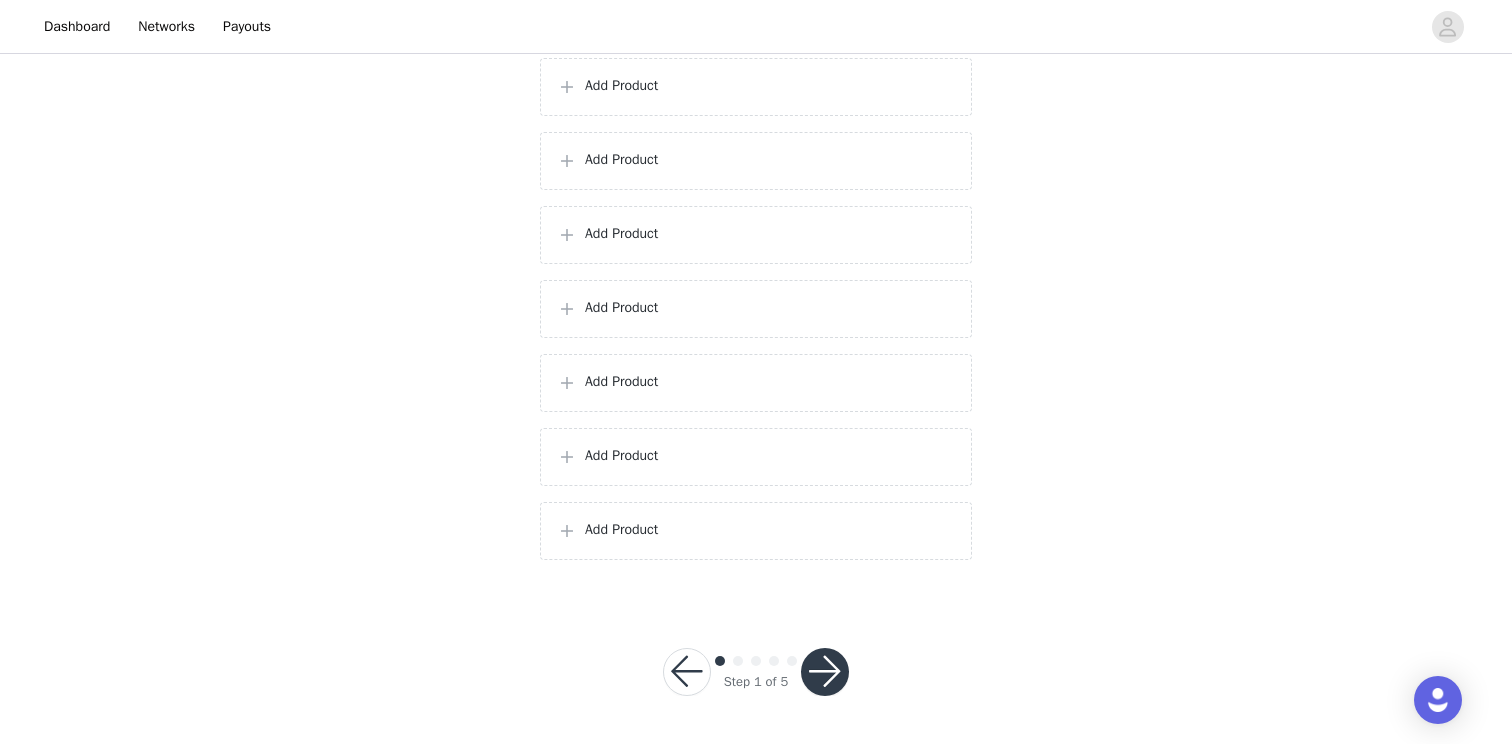 click at bounding box center (825, 672) 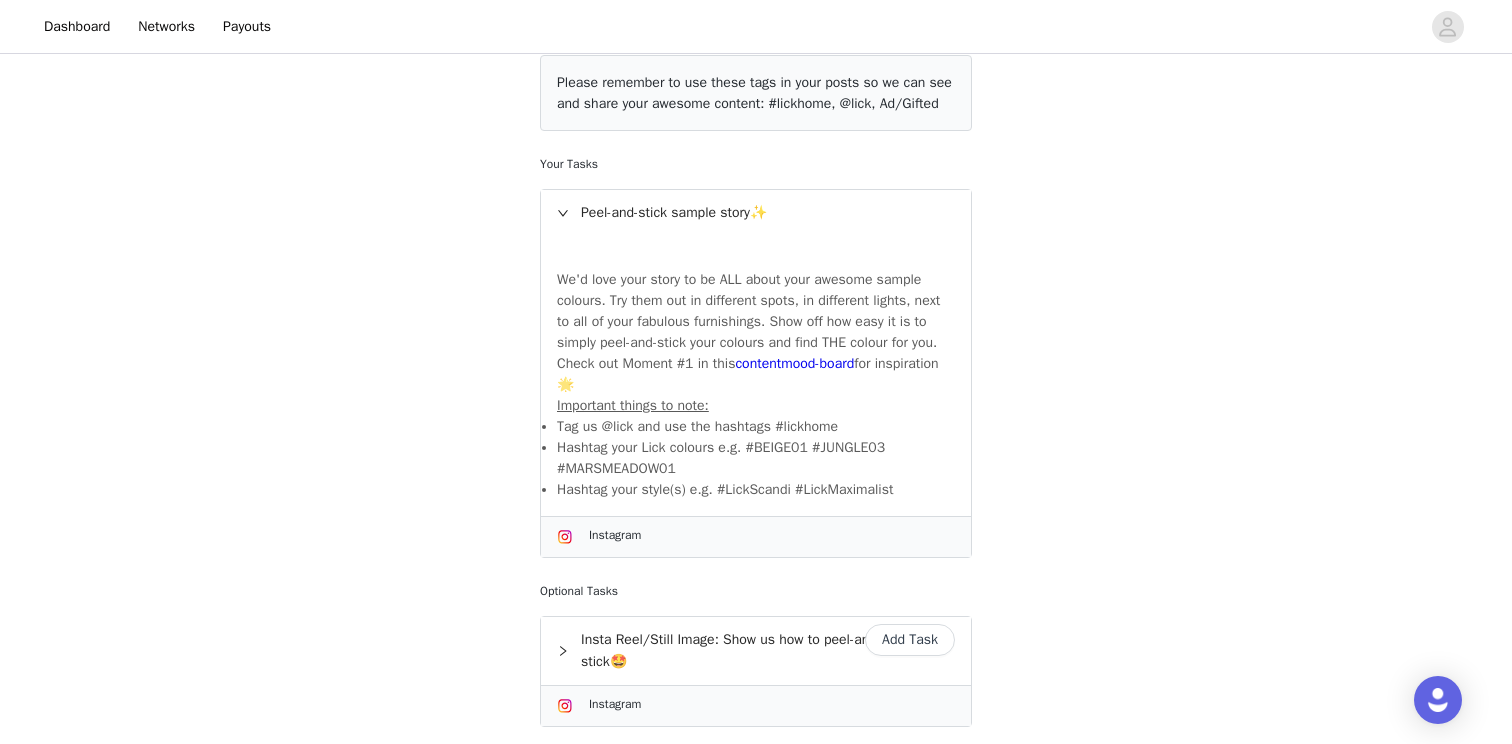 scroll, scrollTop: 334, scrollLeft: 0, axis: vertical 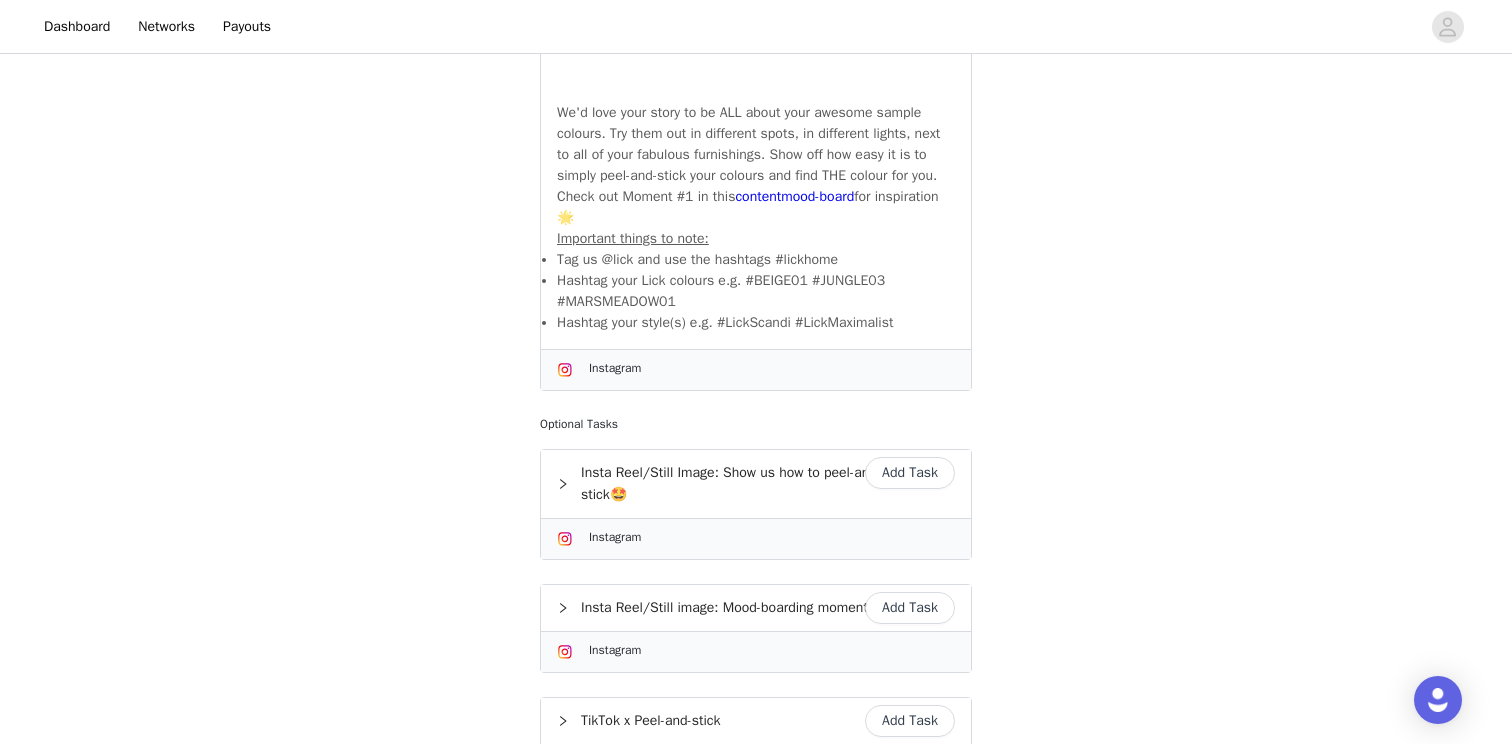 click 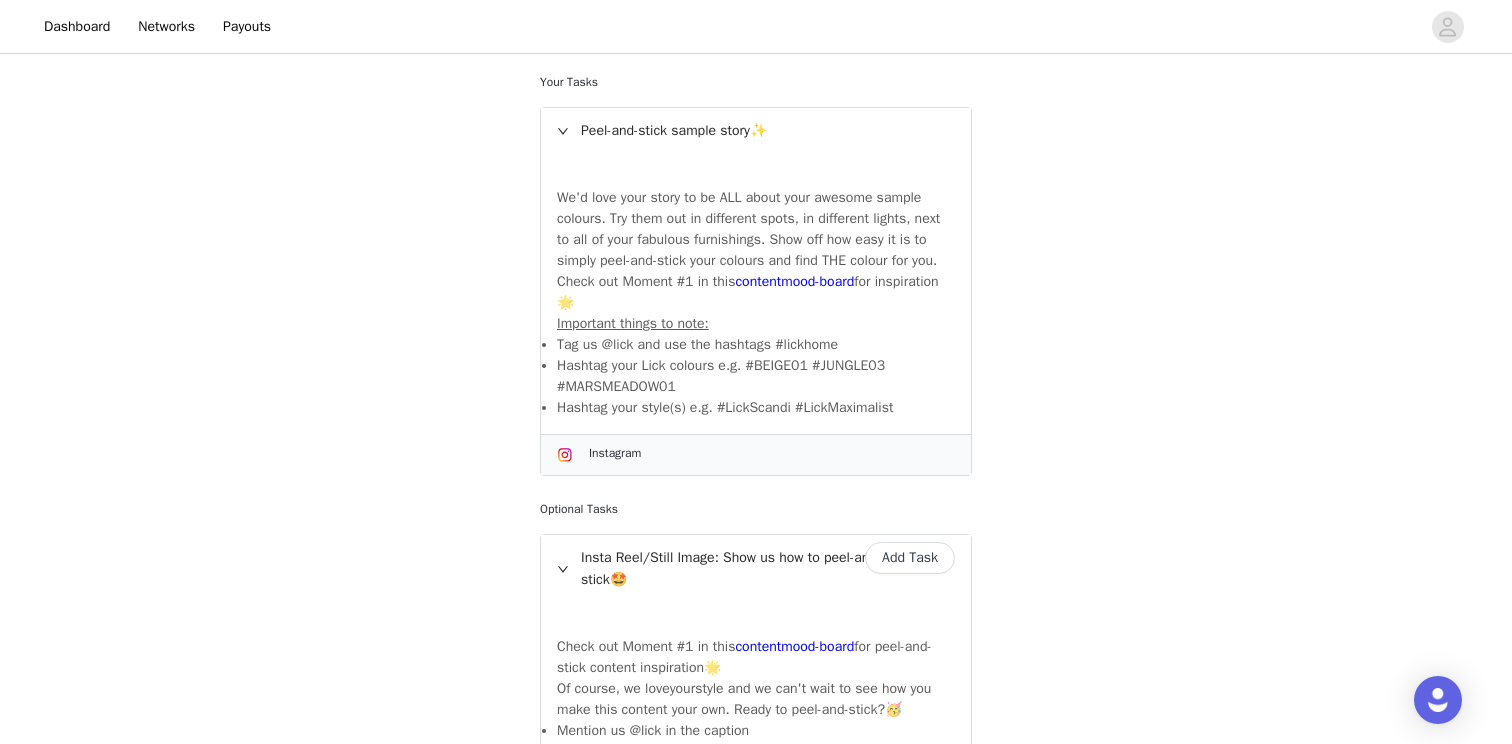 scroll, scrollTop: 0, scrollLeft: 0, axis: both 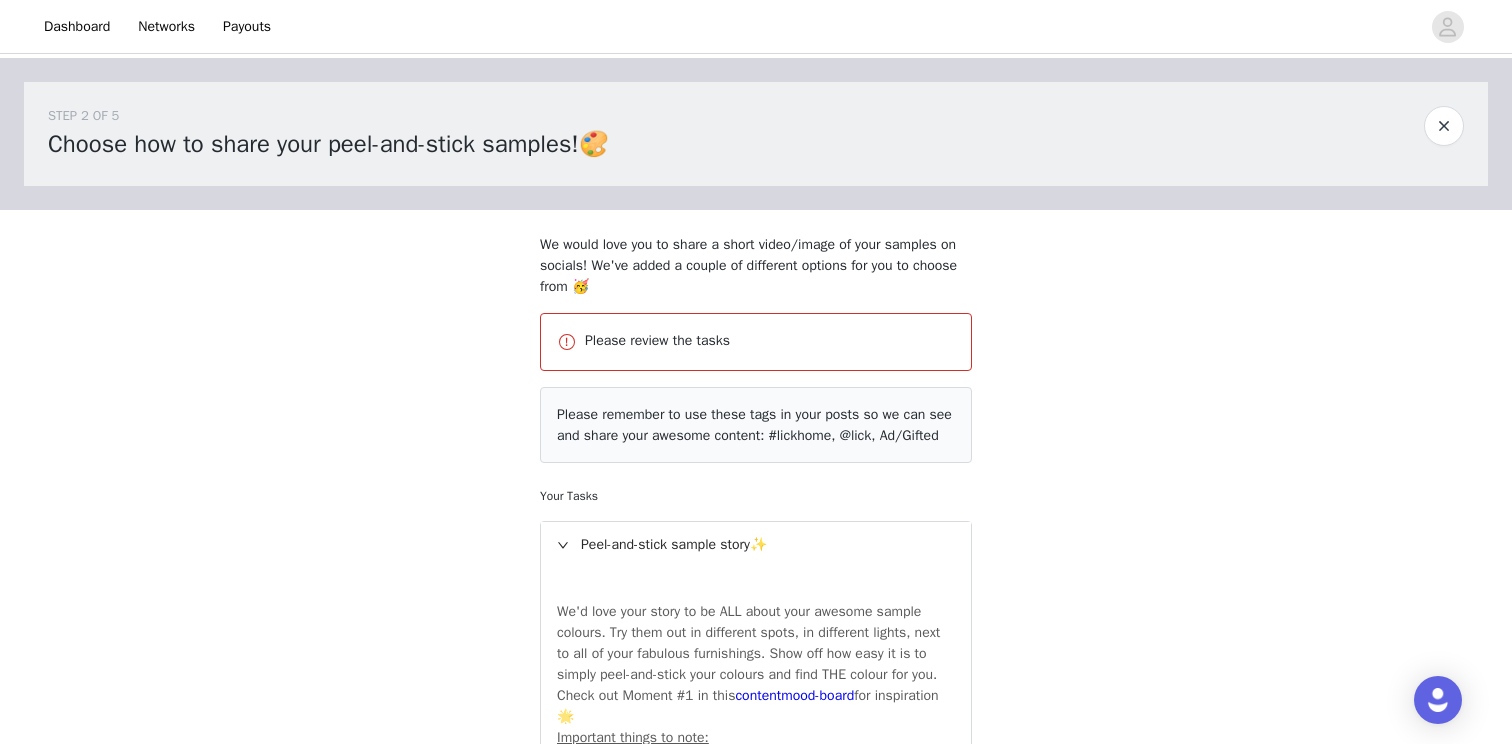 click on "Peel-and-stick sample story✨" at bounding box center (756, 545) 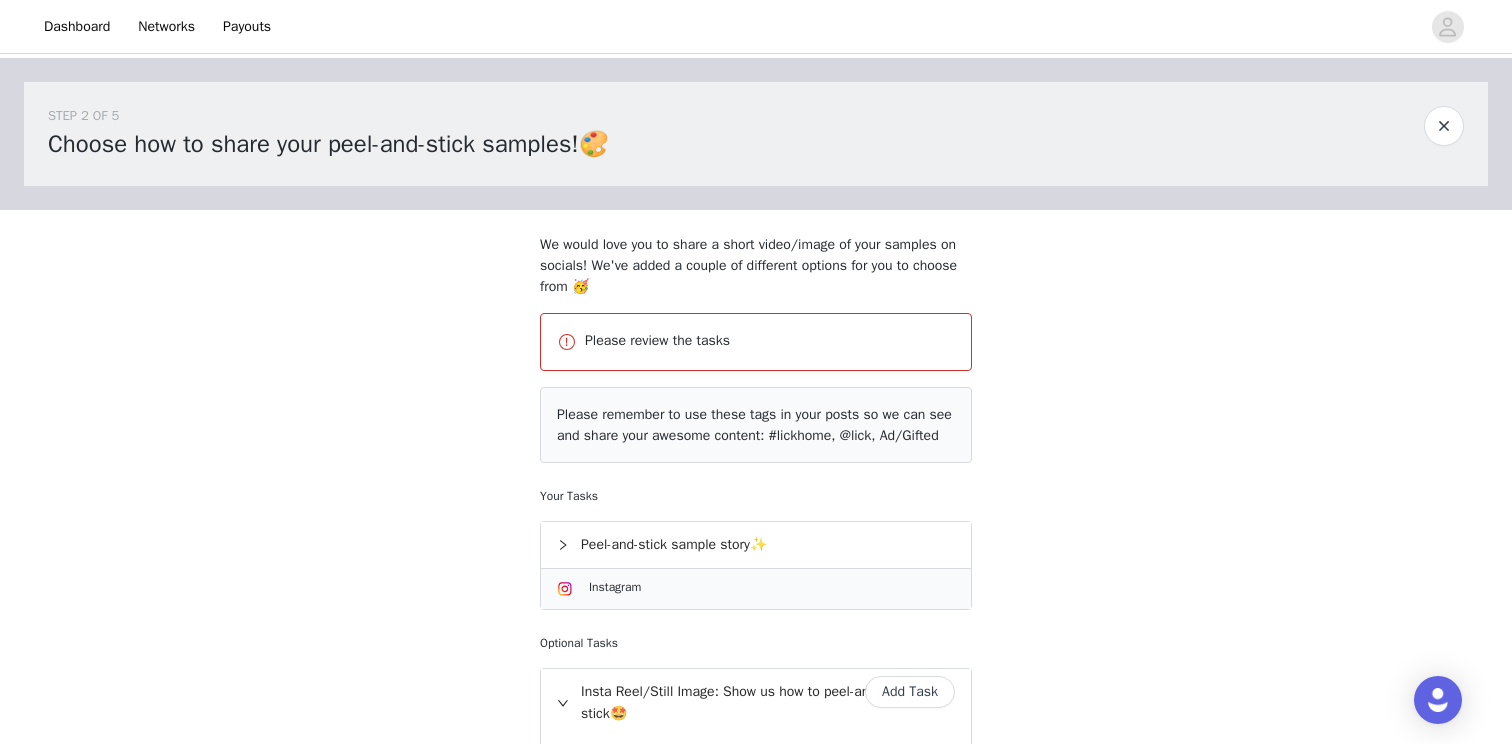 click on "Peel-and-stick sample story✨" at bounding box center (756, 545) 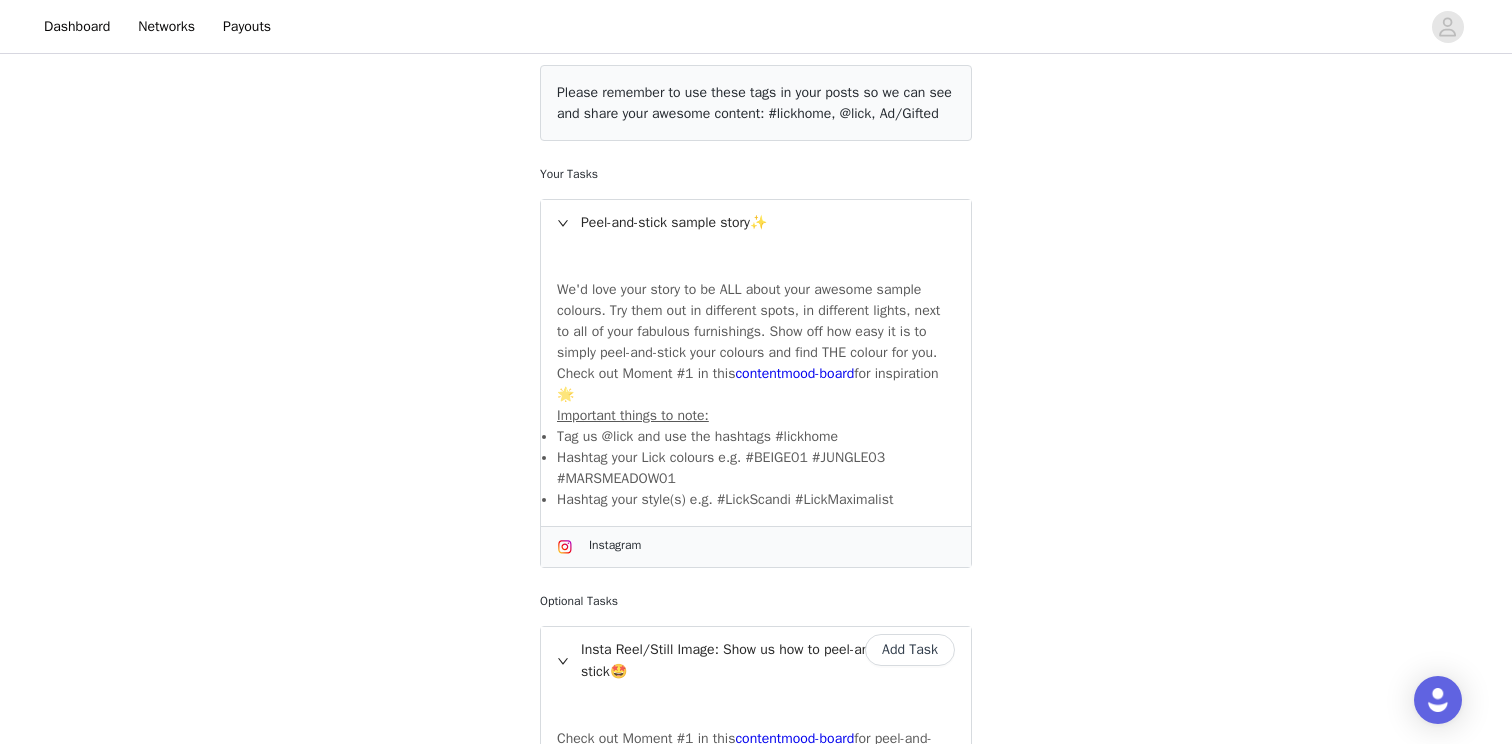 scroll, scrollTop: 335, scrollLeft: 0, axis: vertical 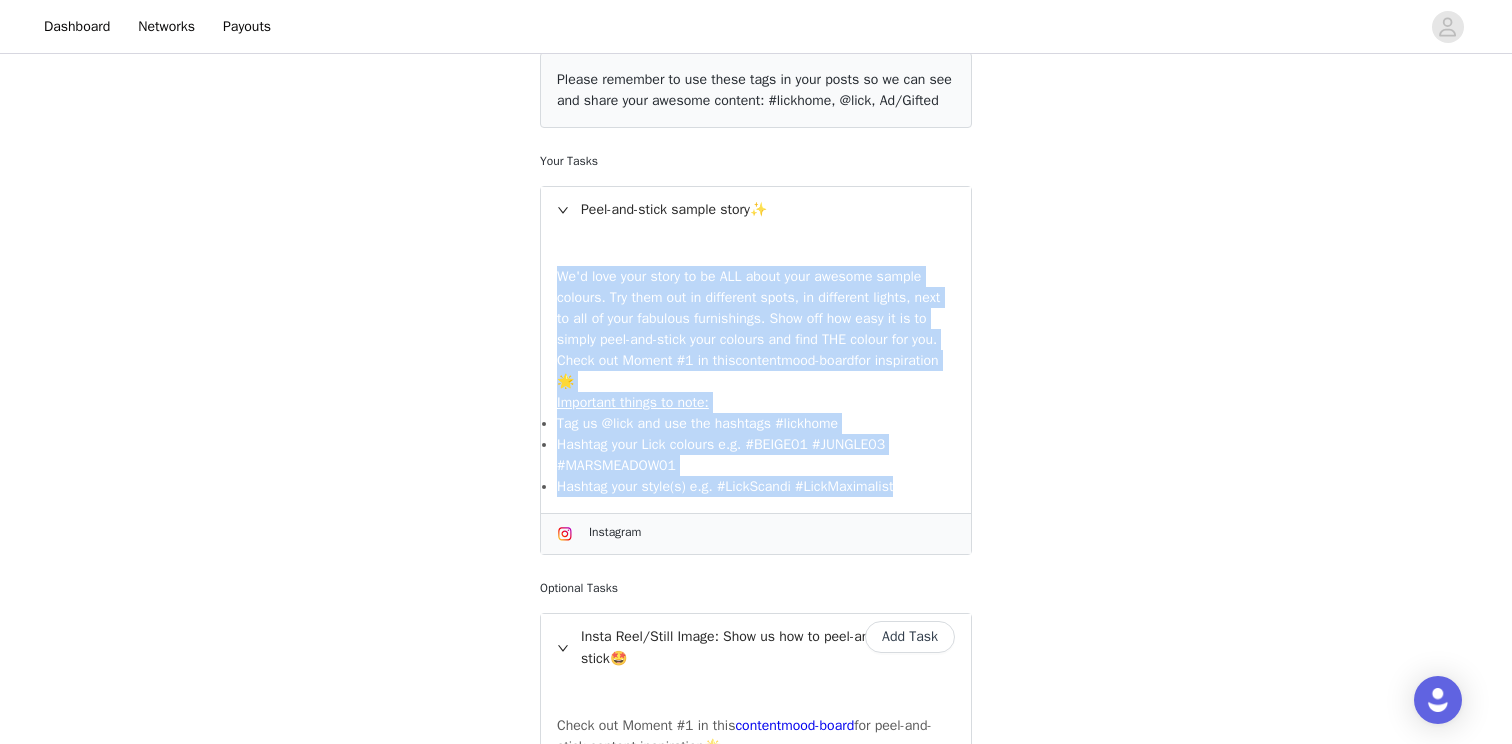 drag, startPoint x: 921, startPoint y: 528, endPoint x: 559, endPoint y: 278, distance: 439.93637 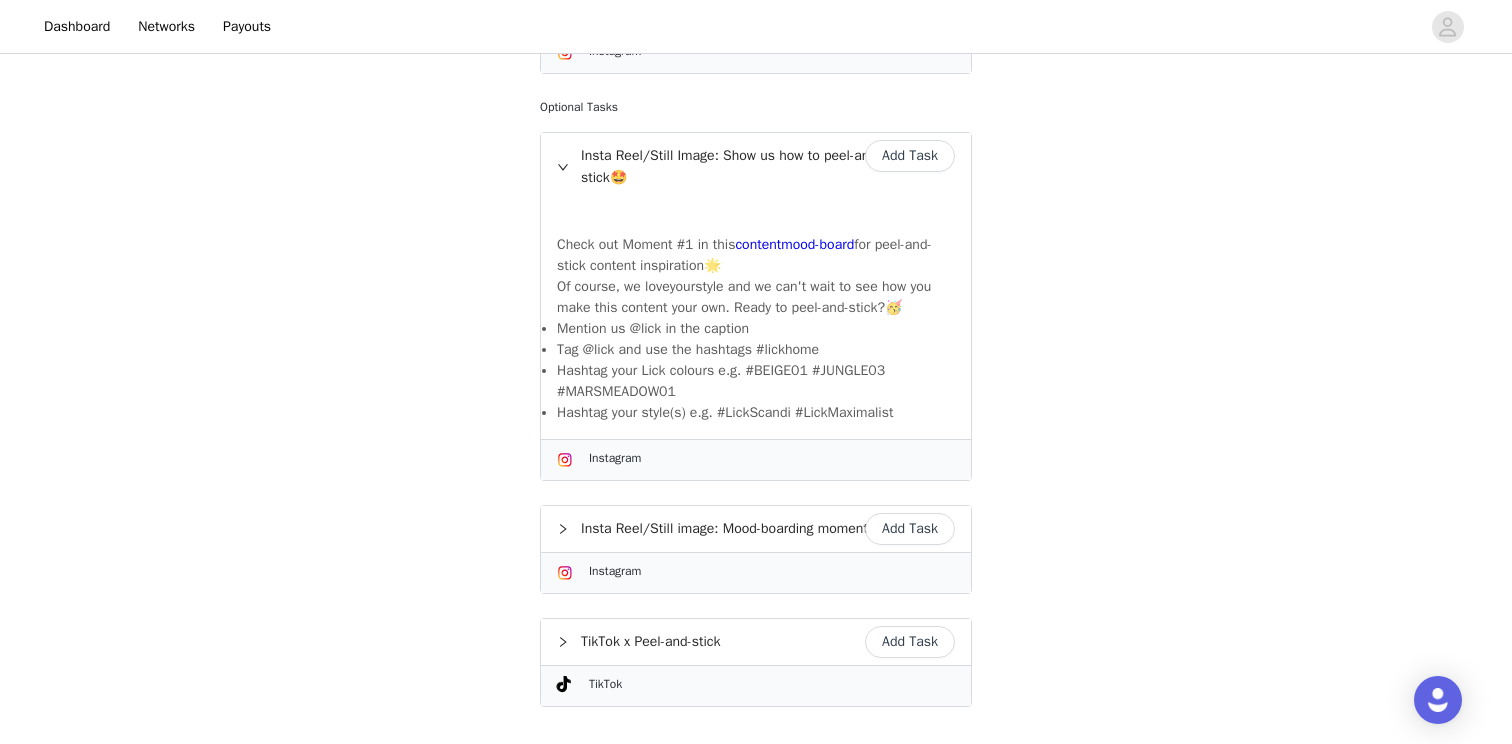 scroll, scrollTop: 1034, scrollLeft: 0, axis: vertical 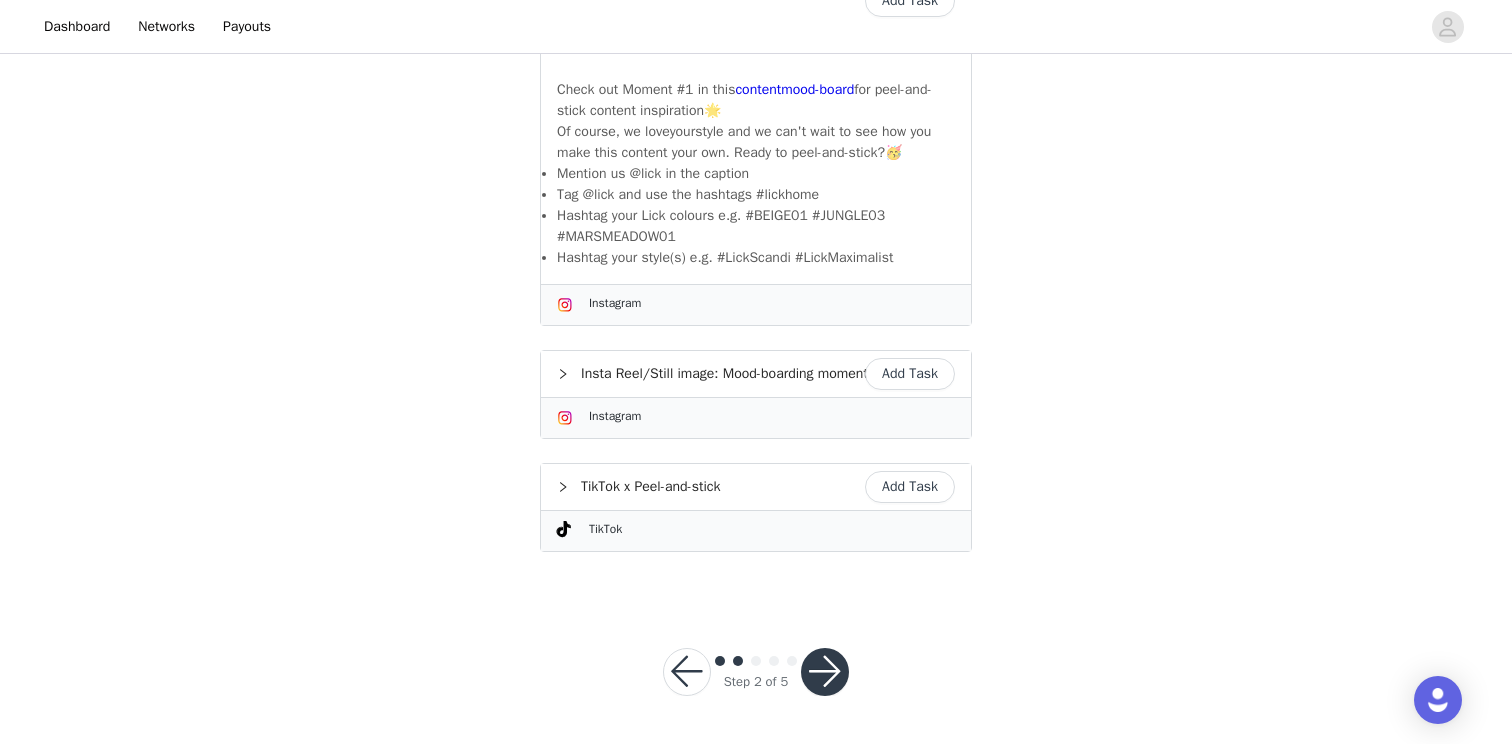 click at bounding box center [825, 672] 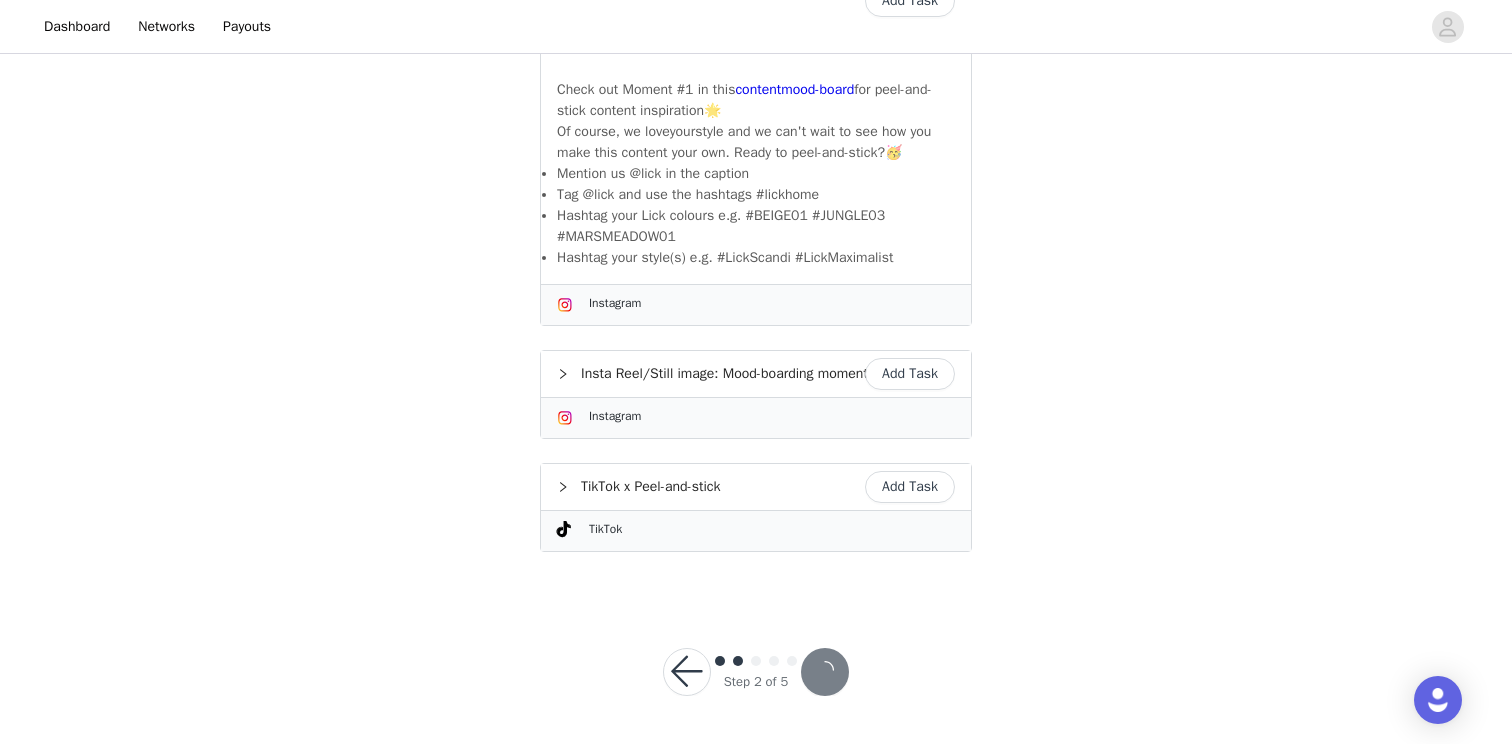 scroll, scrollTop: 960, scrollLeft: 0, axis: vertical 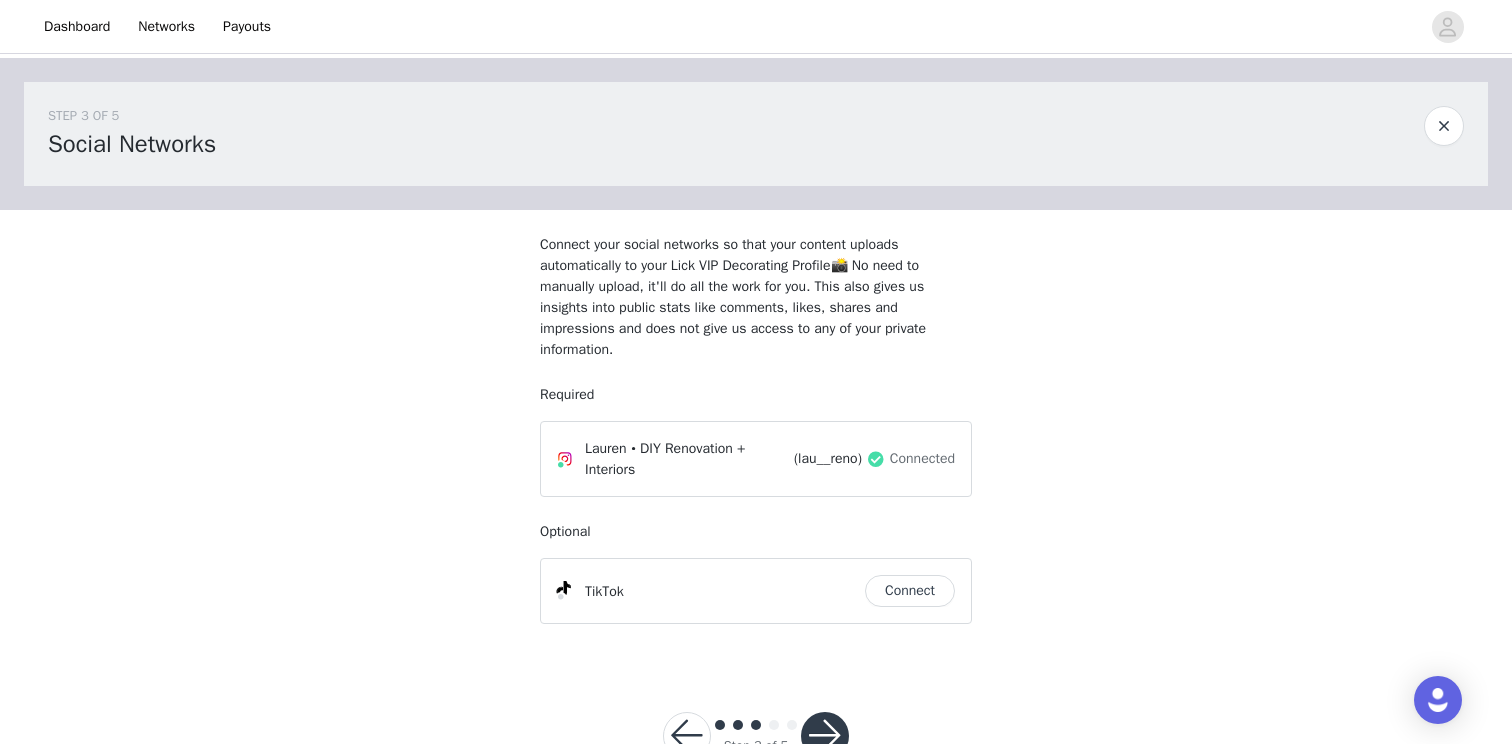 click on "STEP 3 OF 5
Social Networks
Connect your social networks so that your content uploads automatically to your Lick VIP Decorating Profile📸 No need to manually upload, it'll do all the work for you. This also gives us insights into public stats like comments, likes, shares and impressions and does not give us access to any of your private information.       Required
Lauren • DIY Renovation + Interiors
(lau__reno)
Connected     Optional         TikTok         Connect" at bounding box center (756, 361) 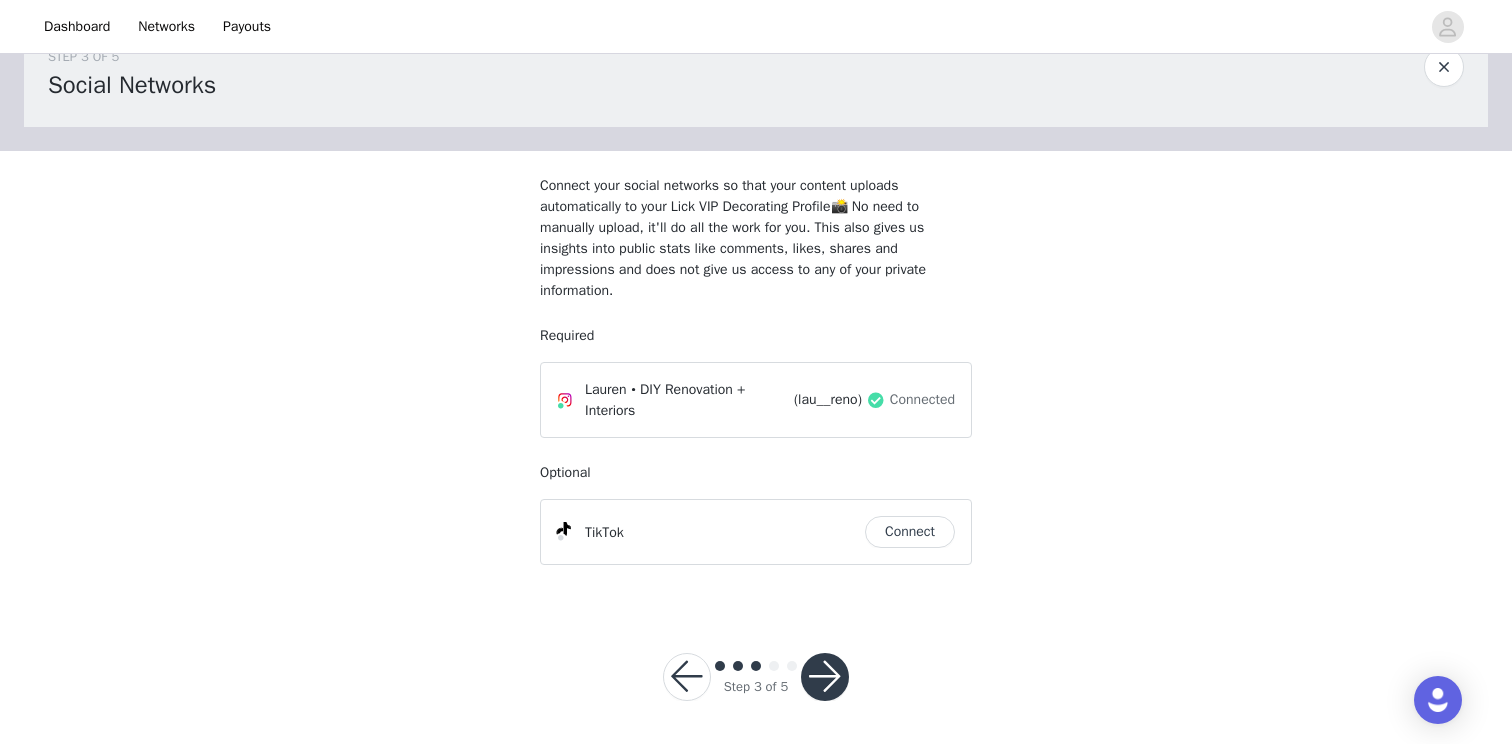 scroll, scrollTop: 63, scrollLeft: 0, axis: vertical 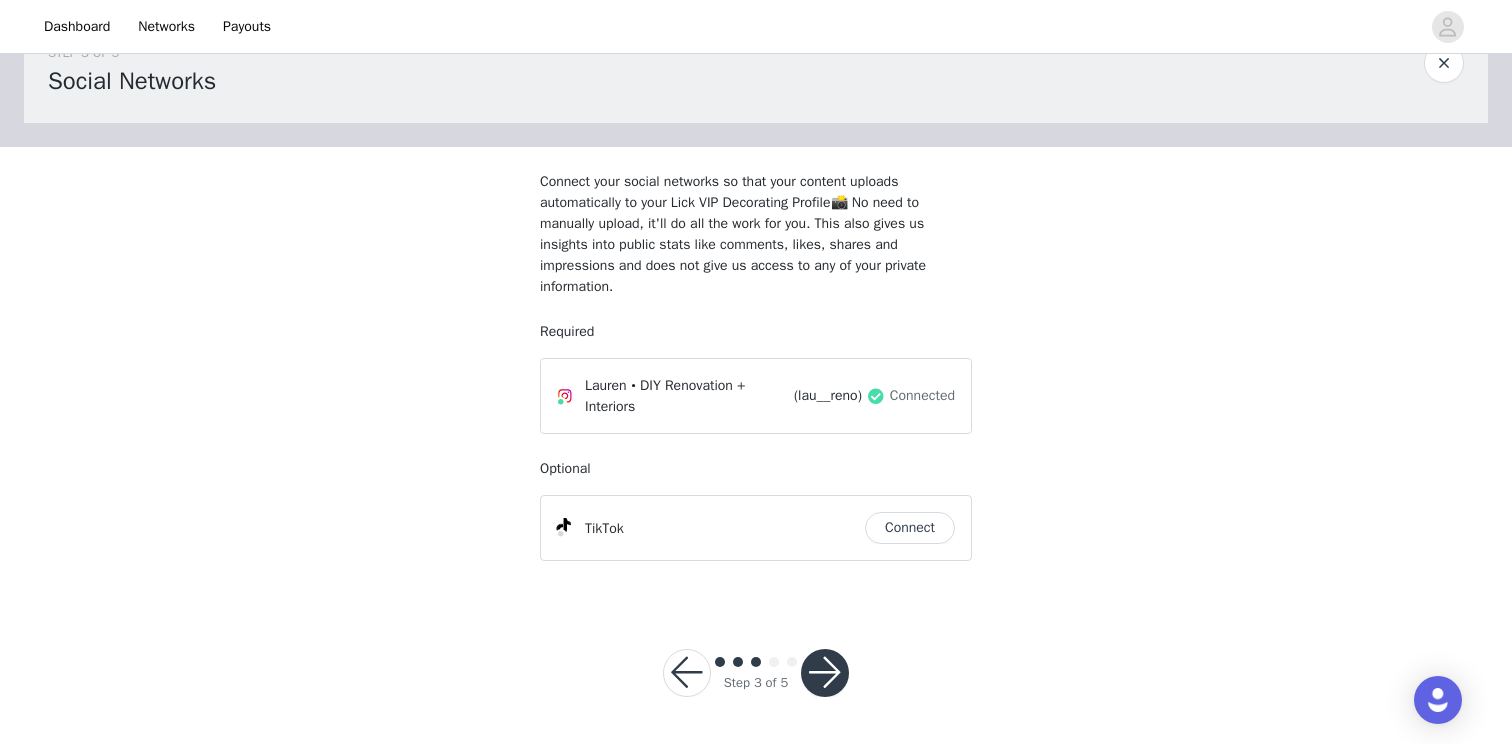 click at bounding box center (825, 673) 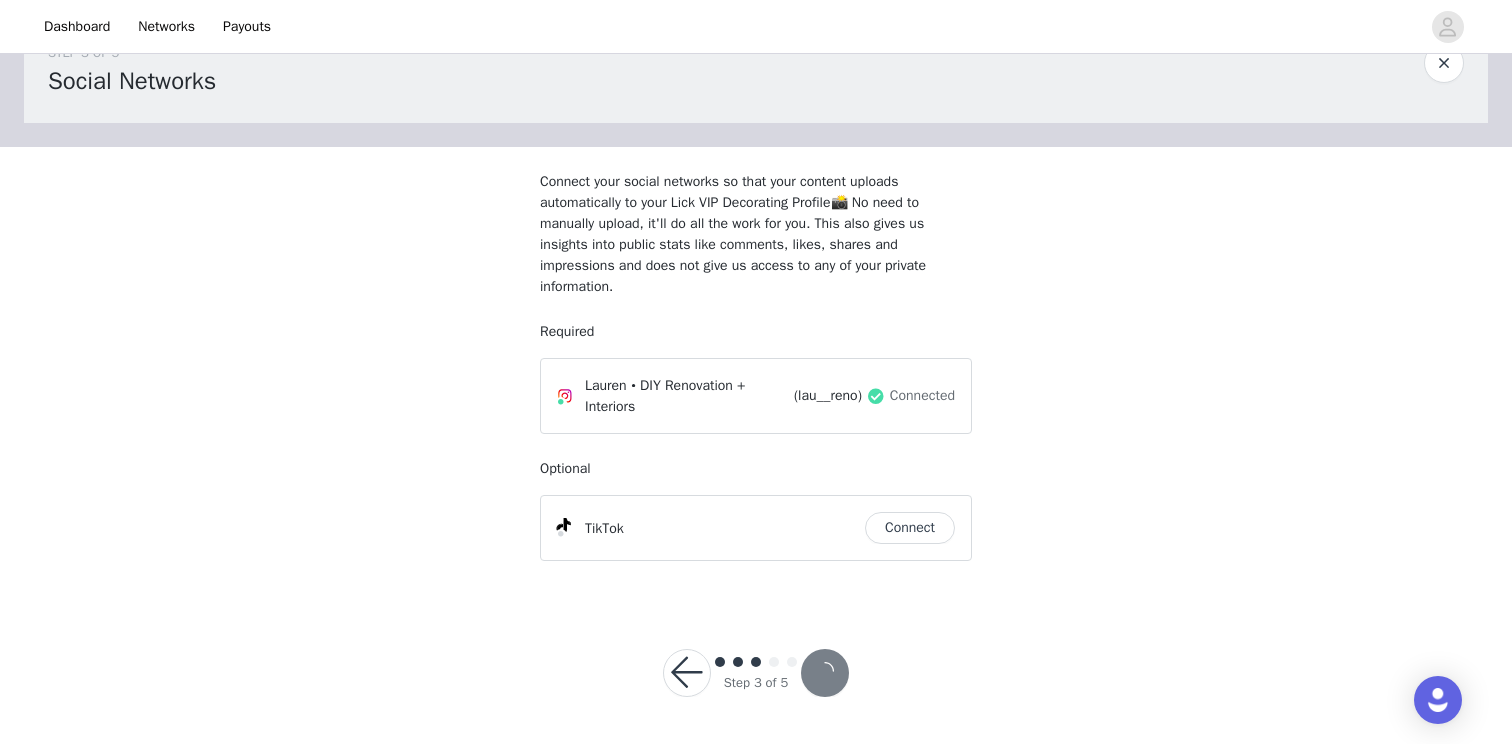 scroll, scrollTop: 0, scrollLeft: 0, axis: both 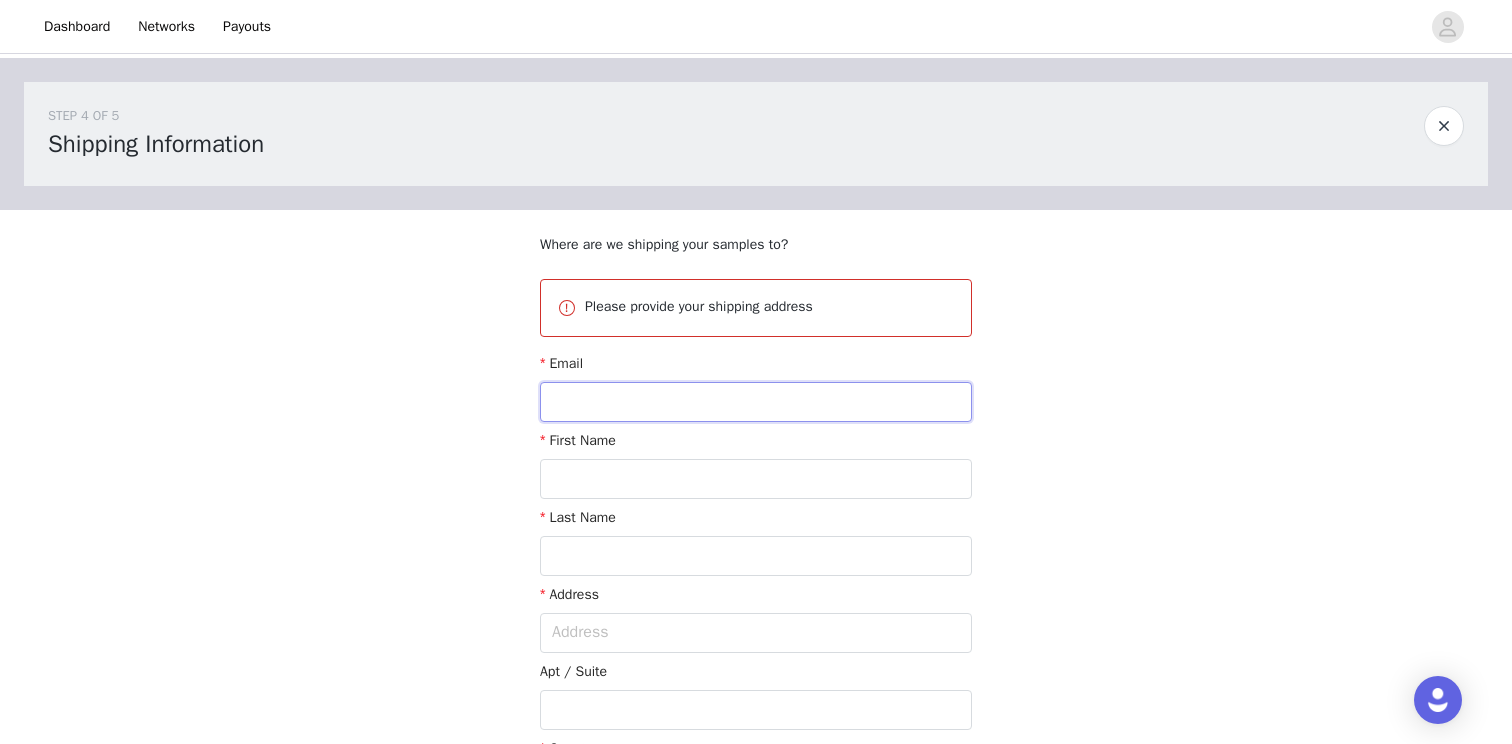 click at bounding box center [756, 402] 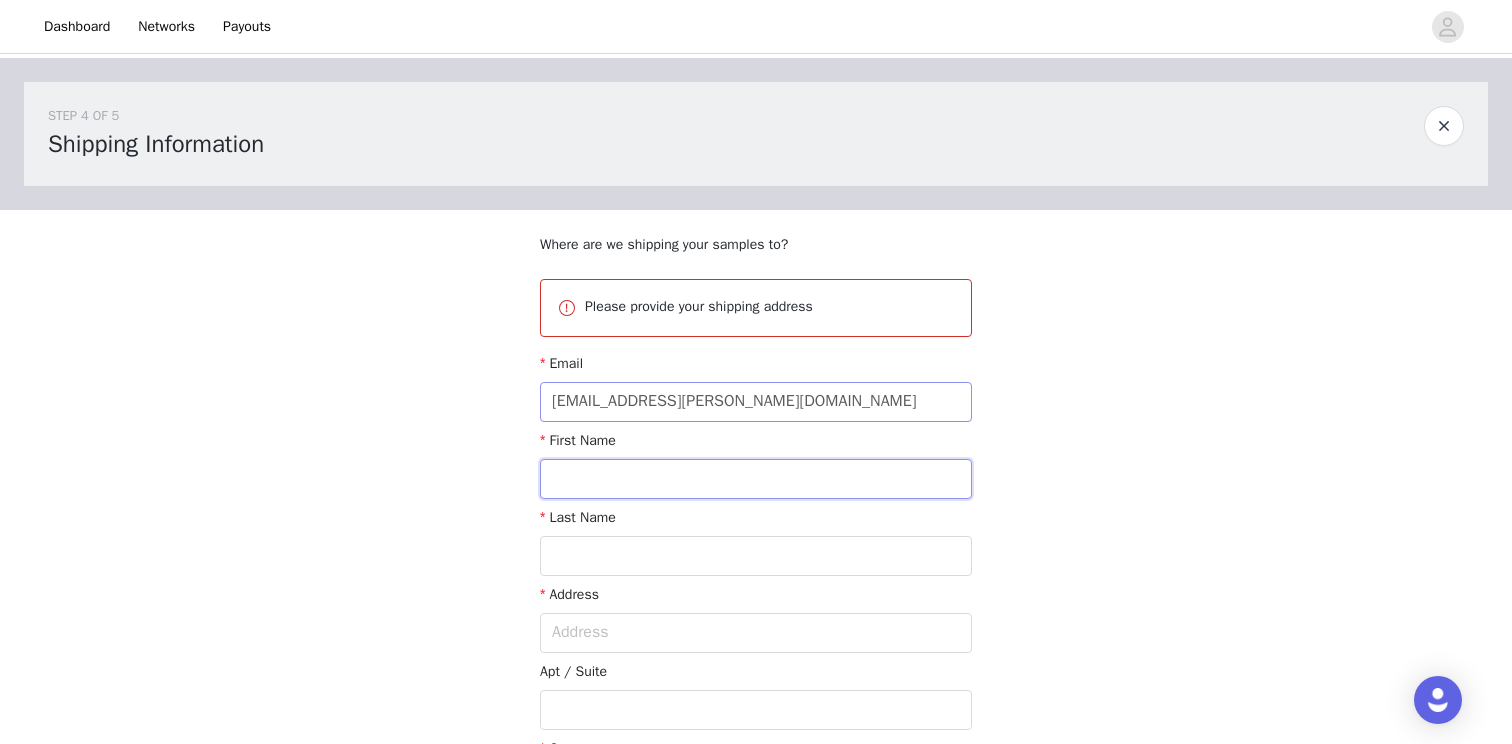 type on "Lauren" 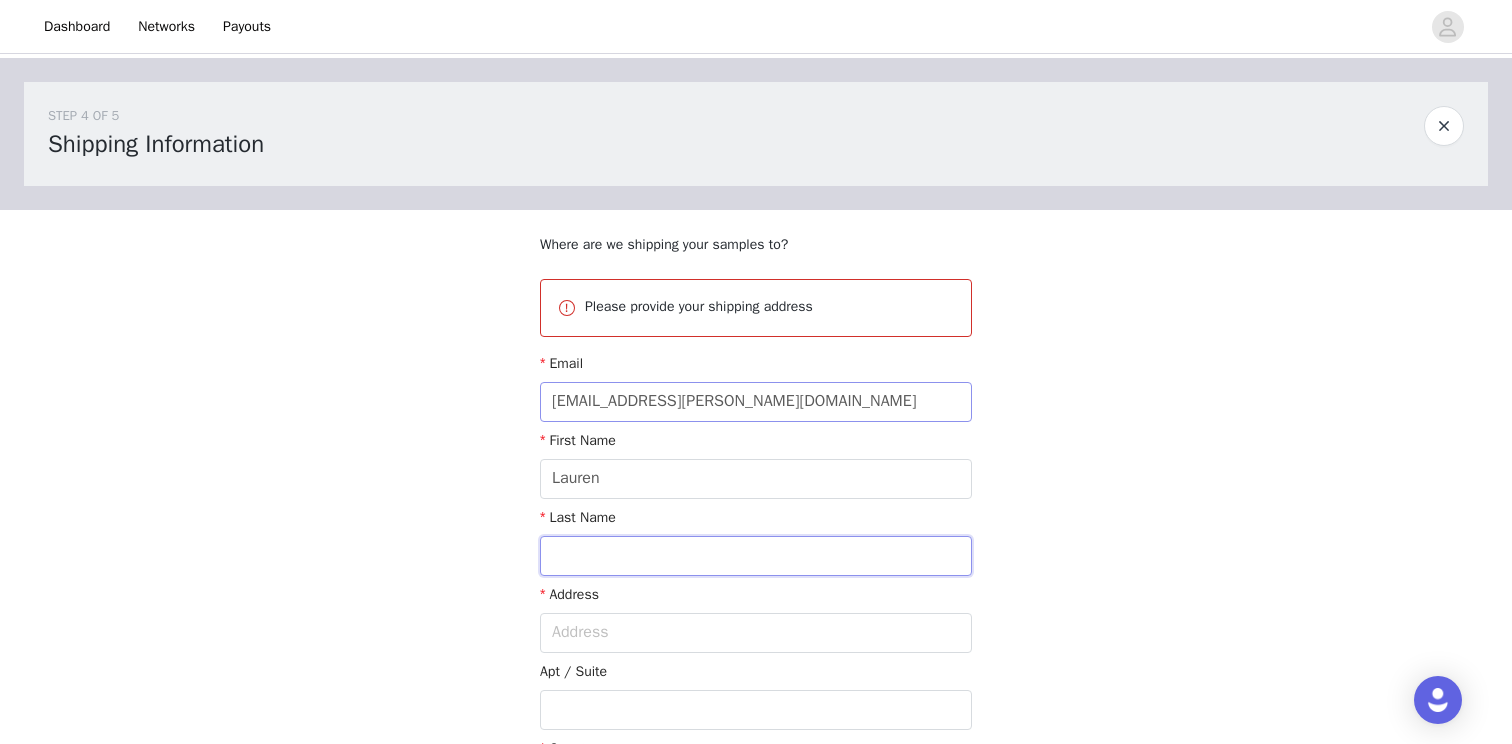 type on "Anthony" 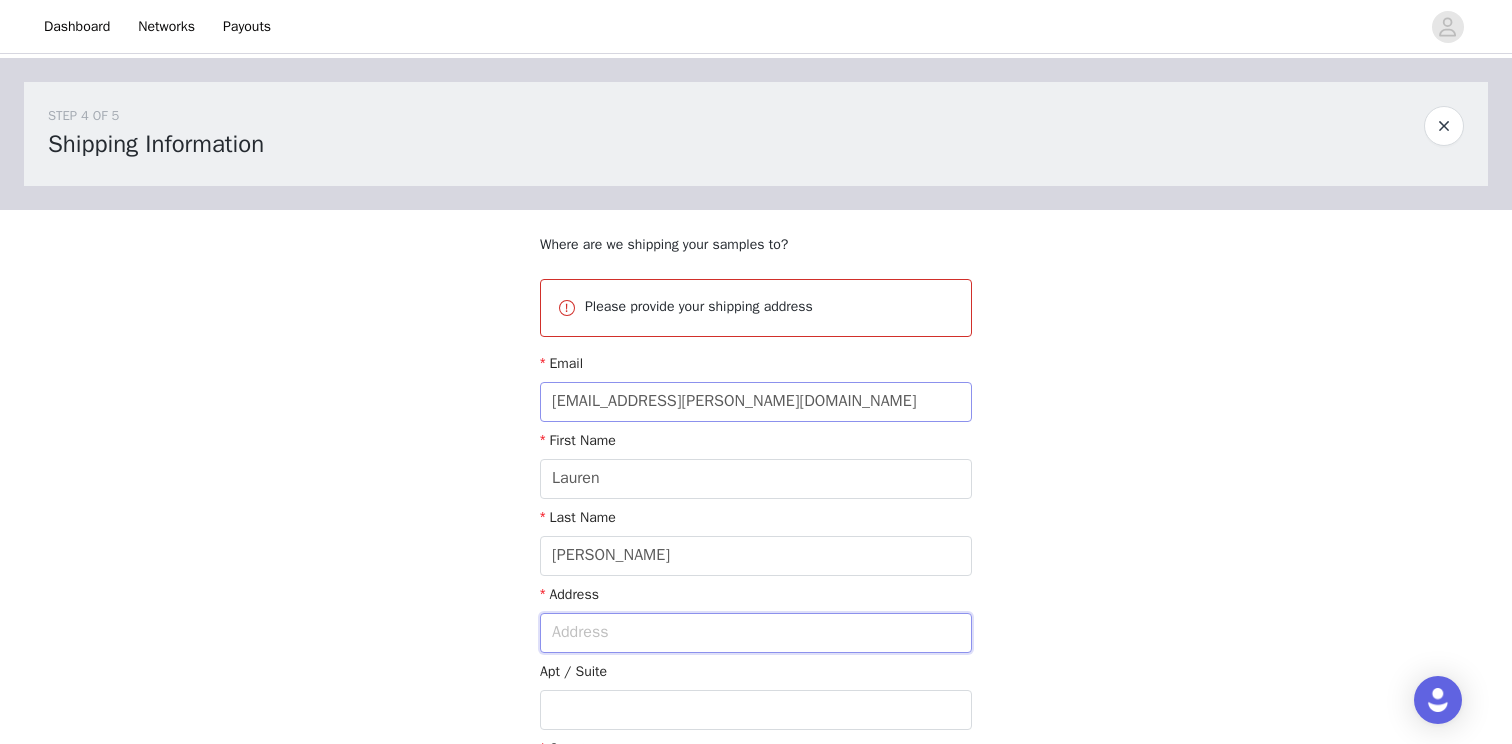 type on "Flat B, 217 Milkwood Road" 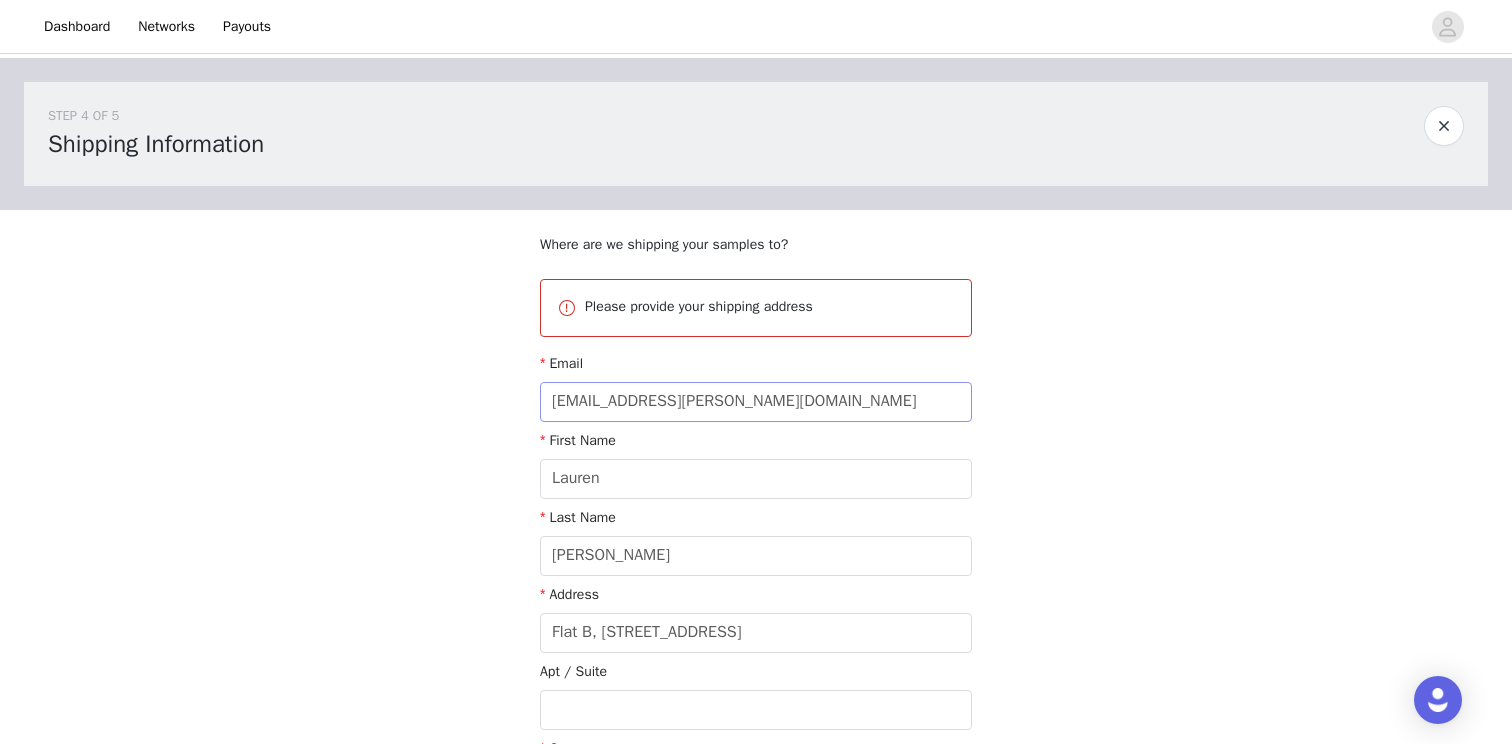 type on "London" 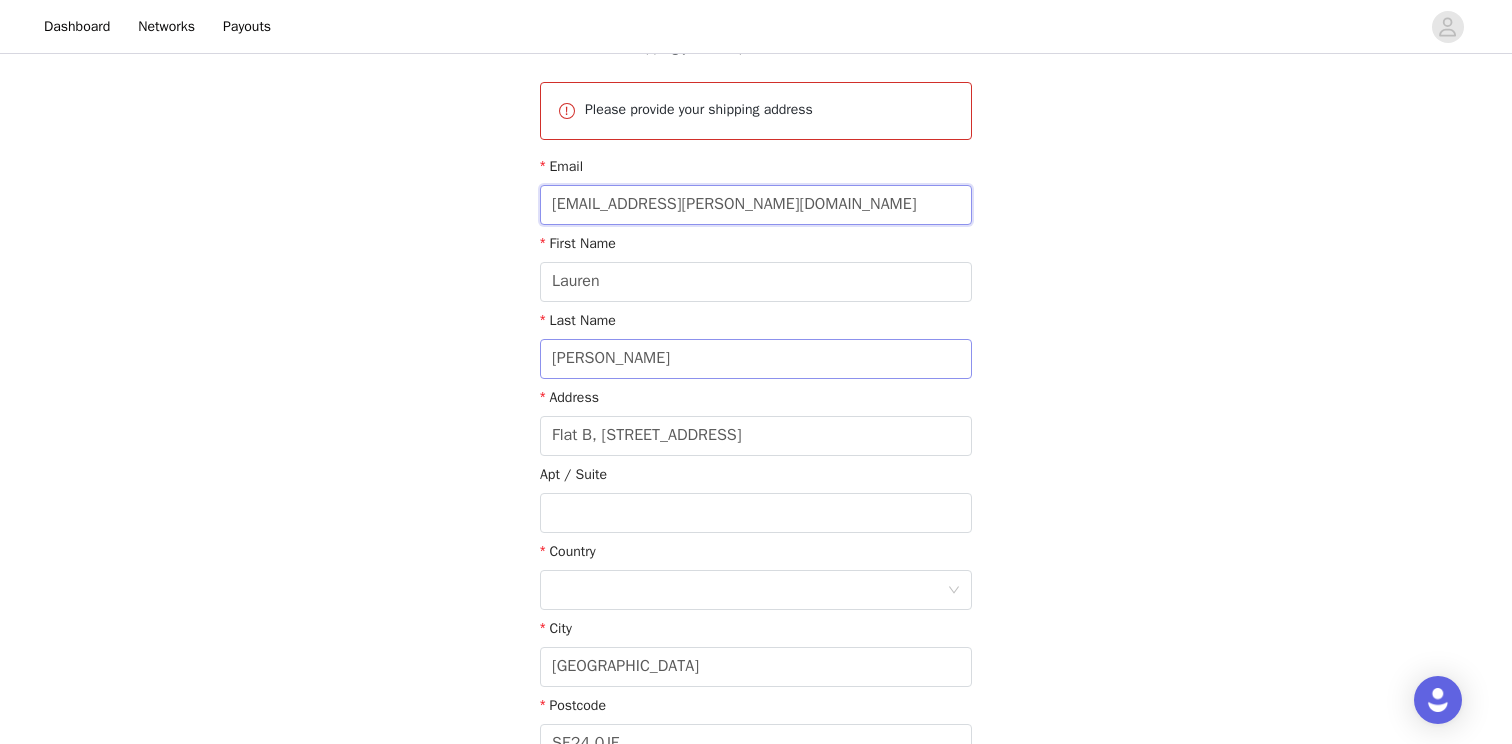 scroll, scrollTop: 356, scrollLeft: 0, axis: vertical 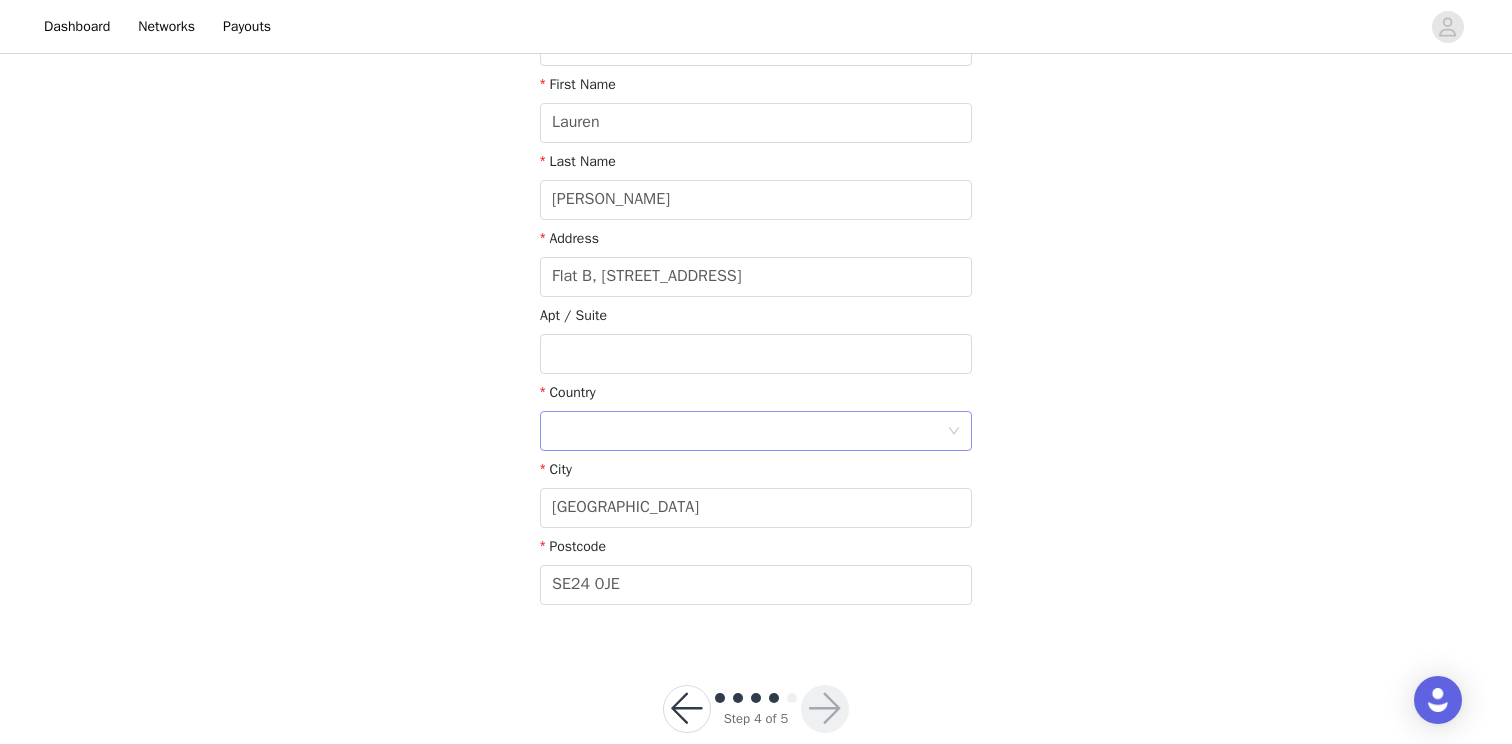 drag, startPoint x: 818, startPoint y: 413, endPoint x: 828, endPoint y: 442, distance: 30.675724 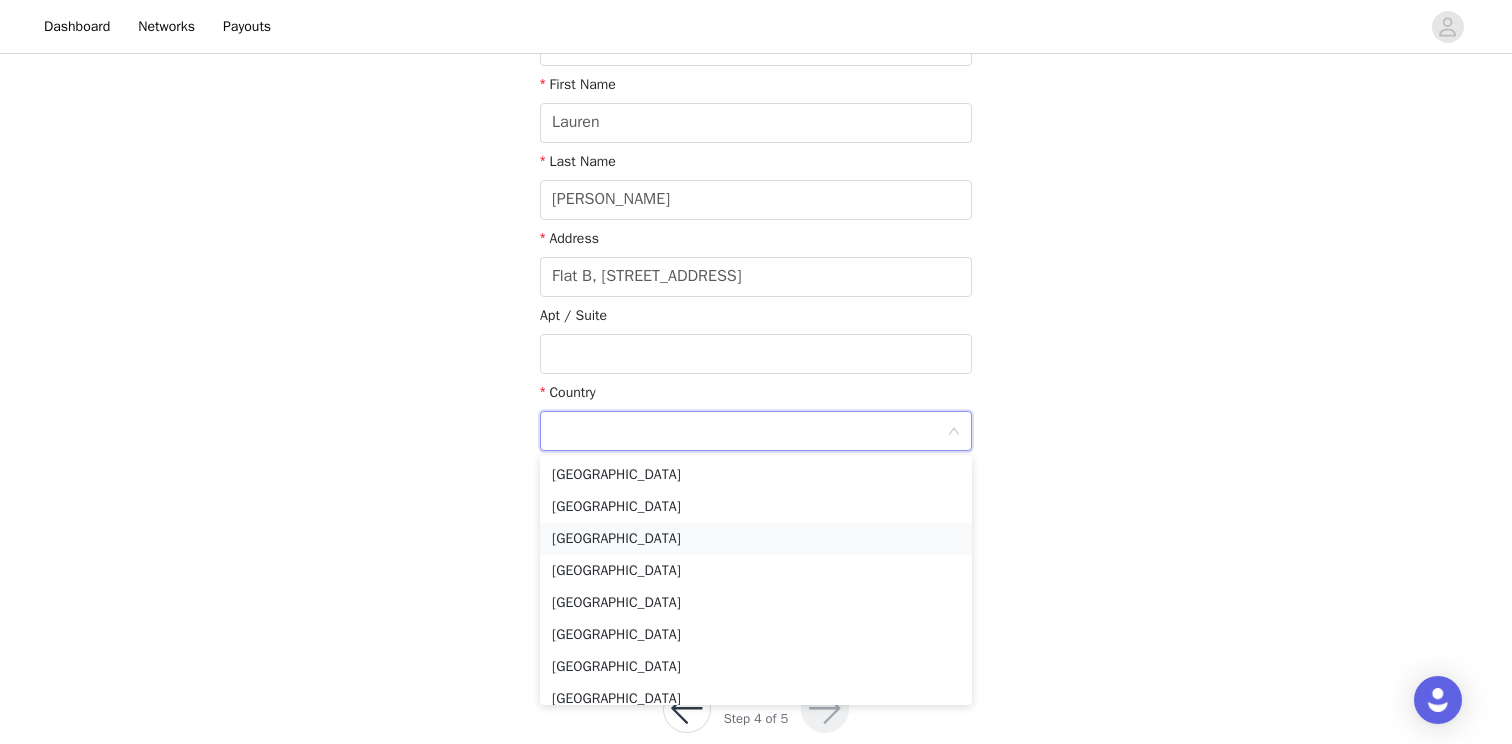 click on "United Kingdom" at bounding box center [756, 539] 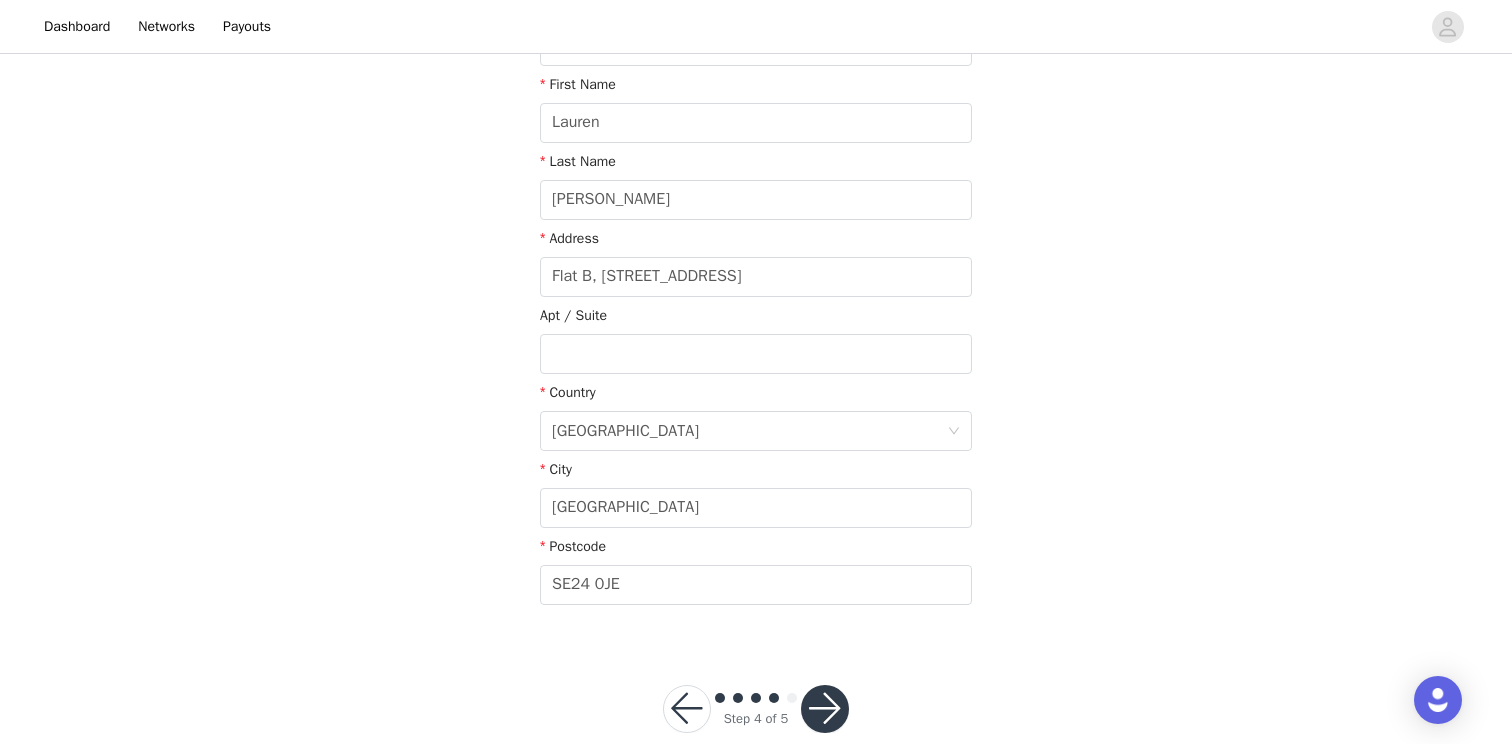 click at bounding box center (825, 709) 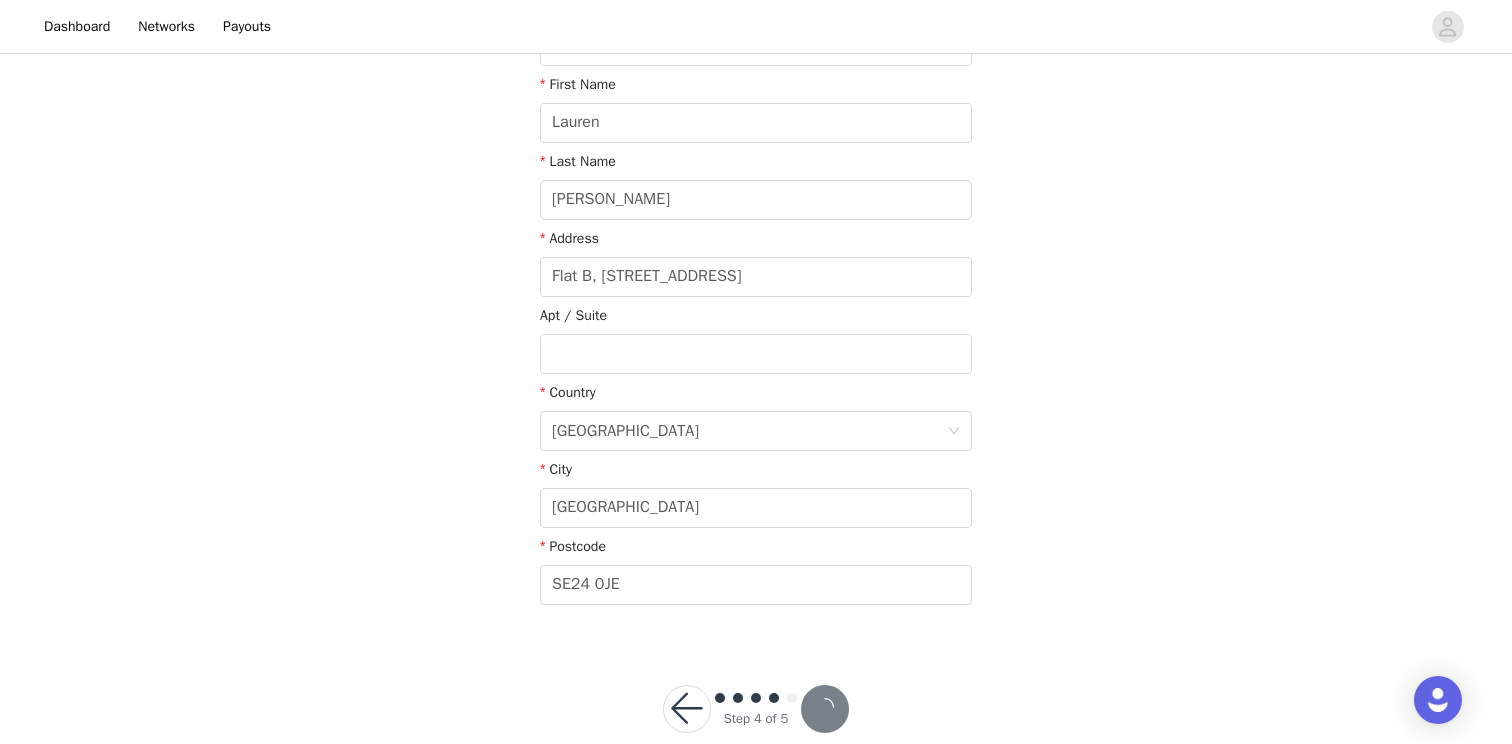 scroll, scrollTop: 282, scrollLeft: 0, axis: vertical 